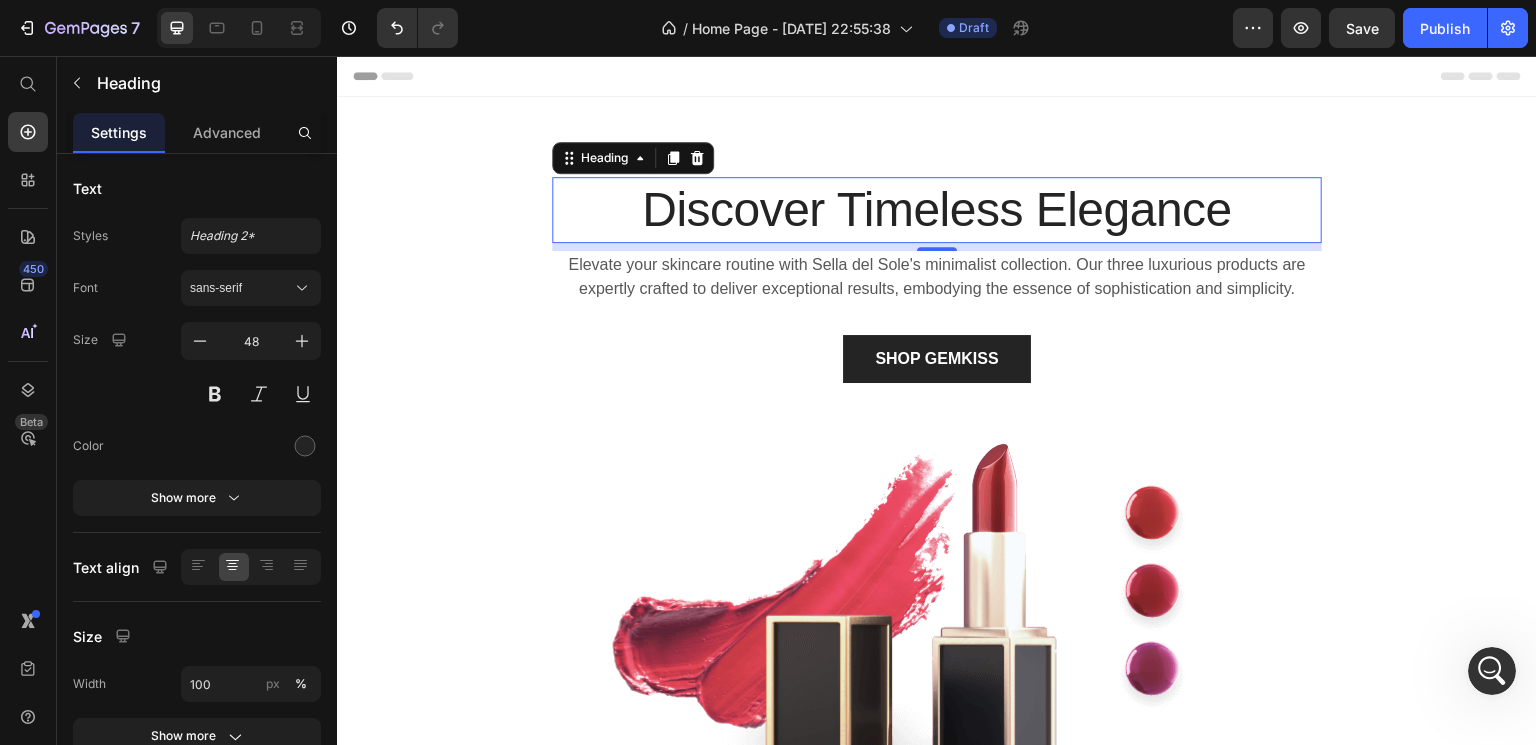 scroll, scrollTop: 0, scrollLeft: 0, axis: both 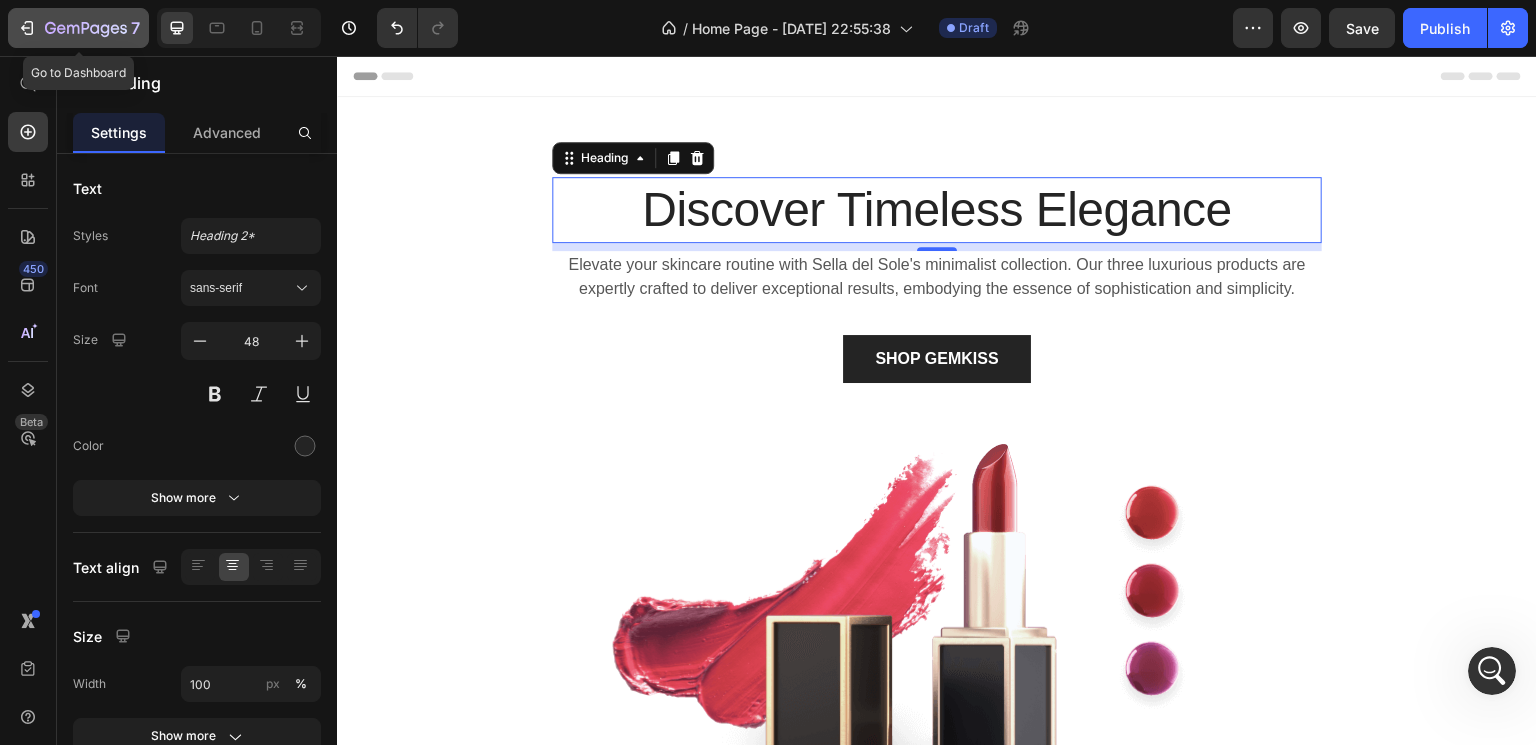 click 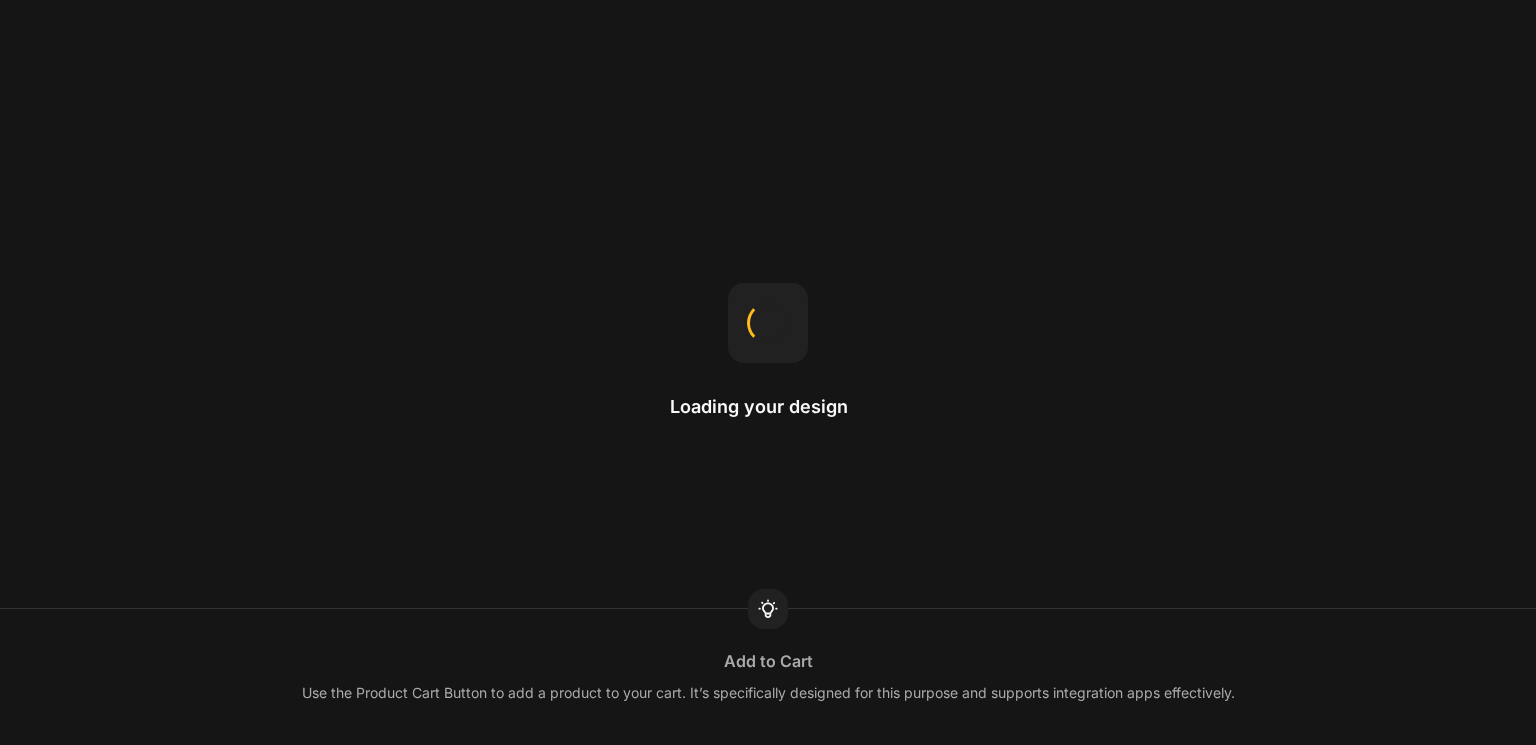 scroll, scrollTop: 0, scrollLeft: 0, axis: both 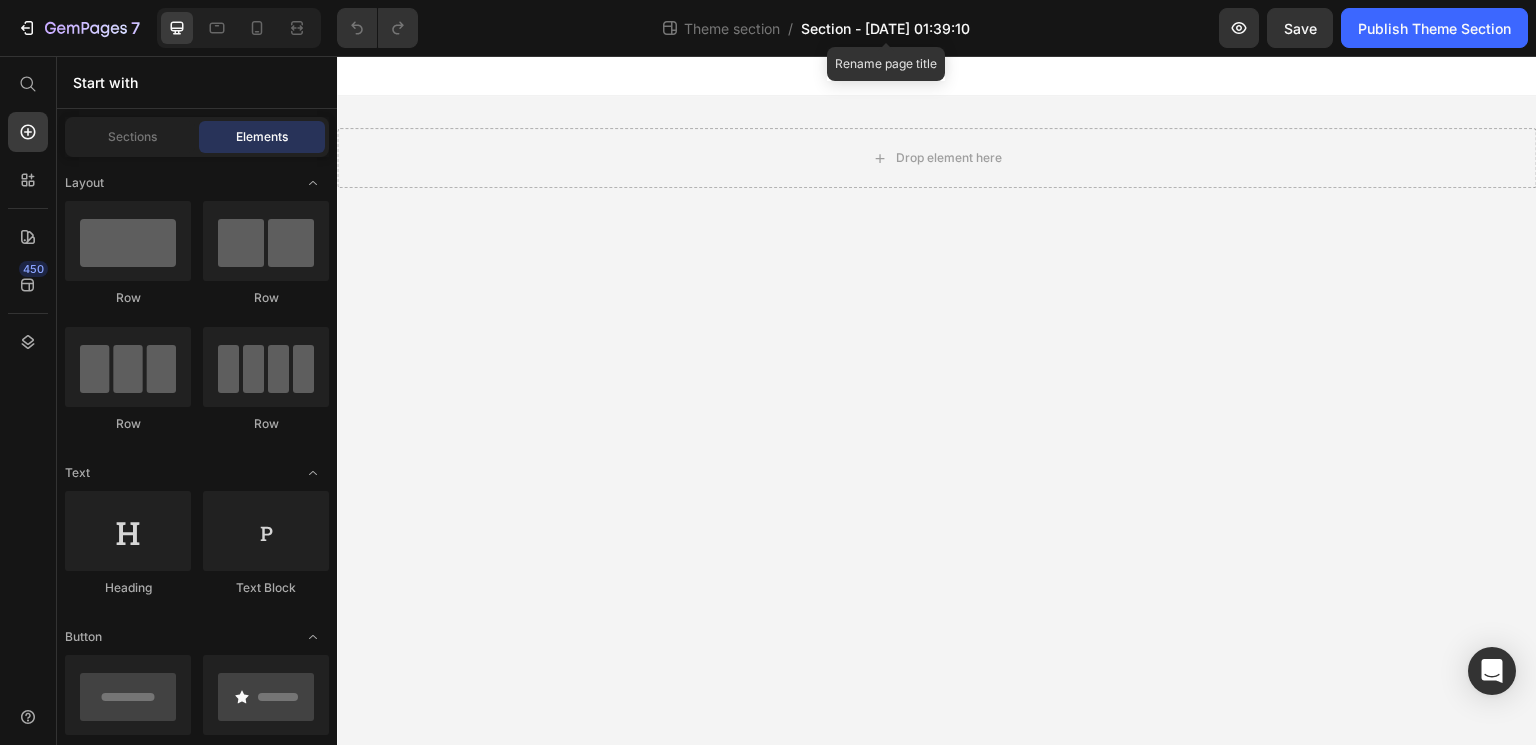 click on "Section - [DATE] 01:39:10" 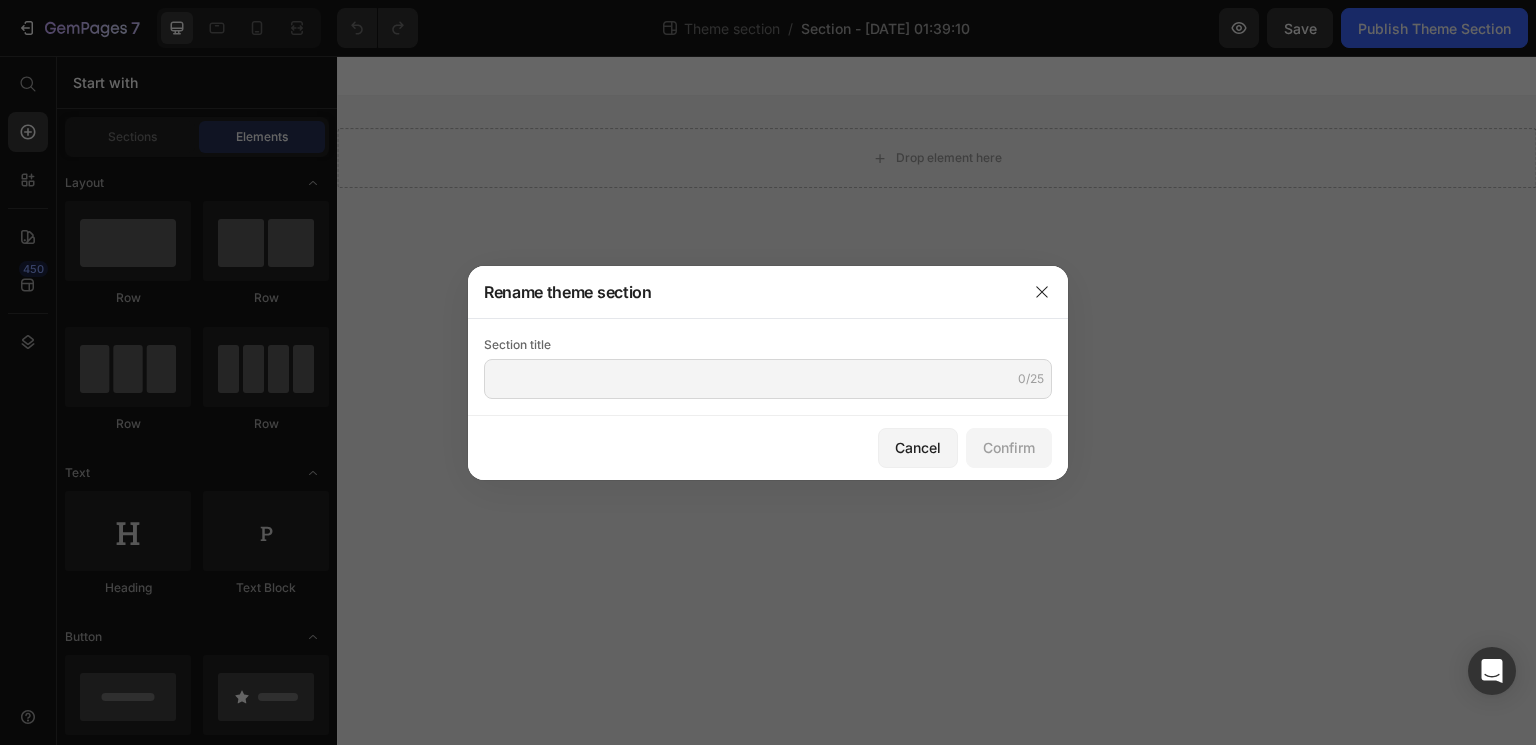 click 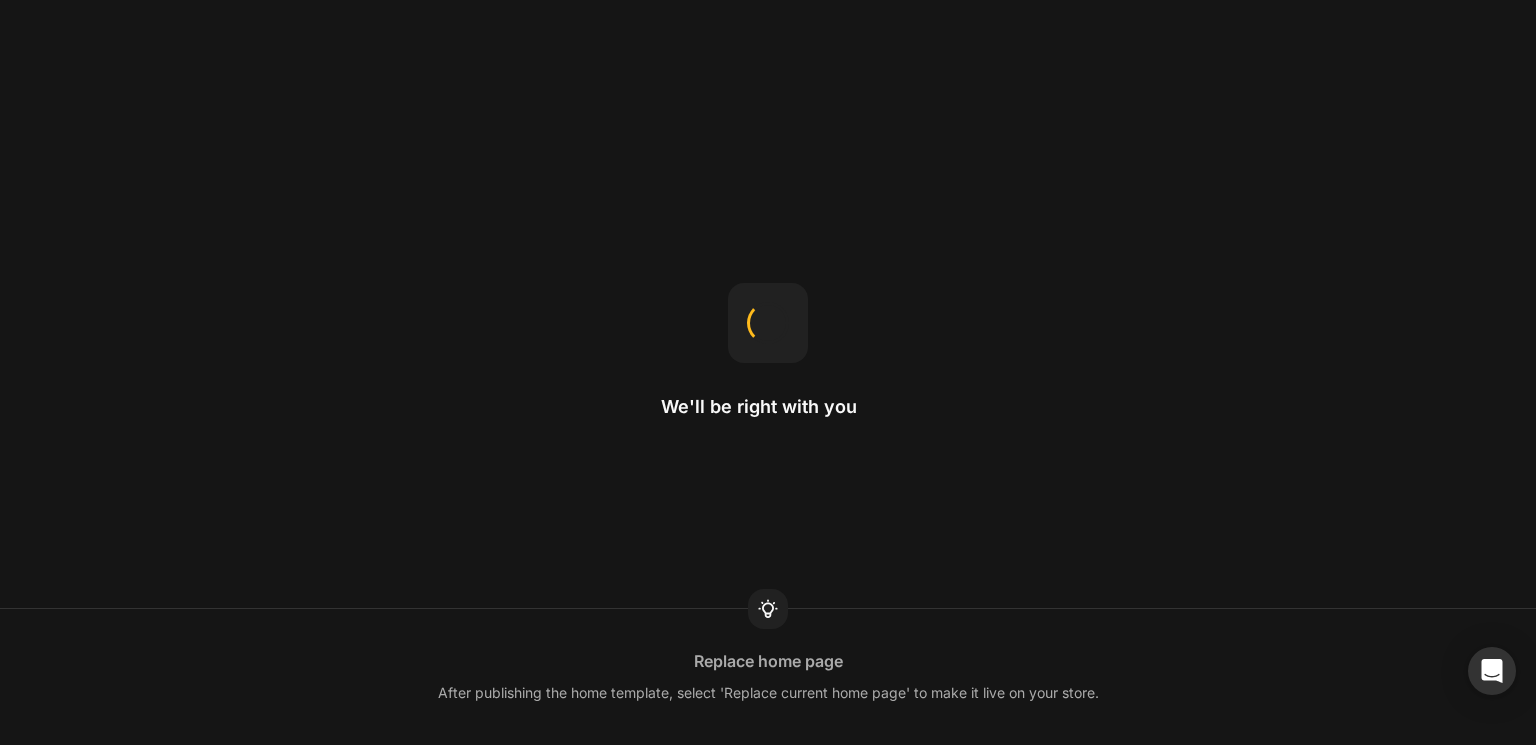 scroll, scrollTop: 0, scrollLeft: 0, axis: both 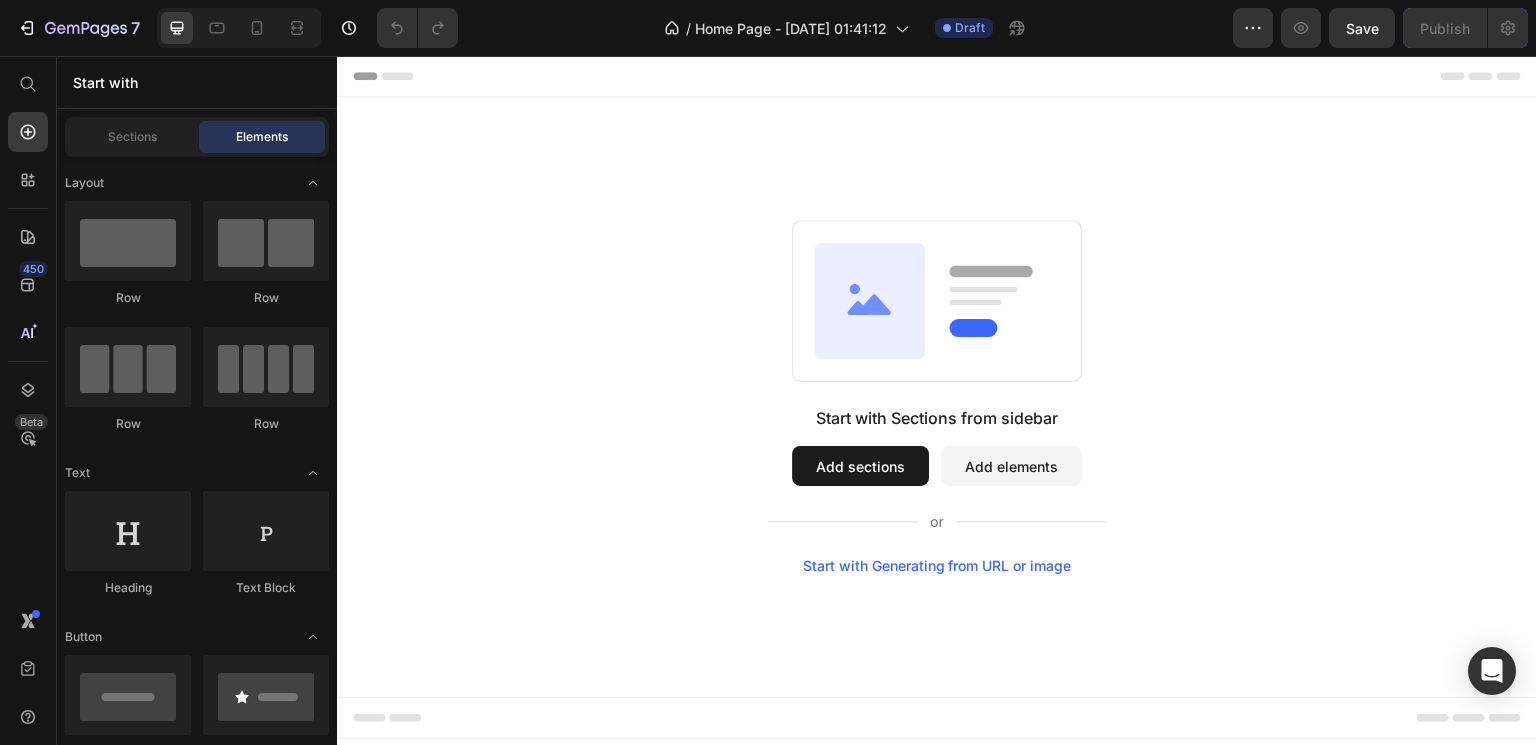 click on "Start with Generating from URL or image" at bounding box center (937, 566) 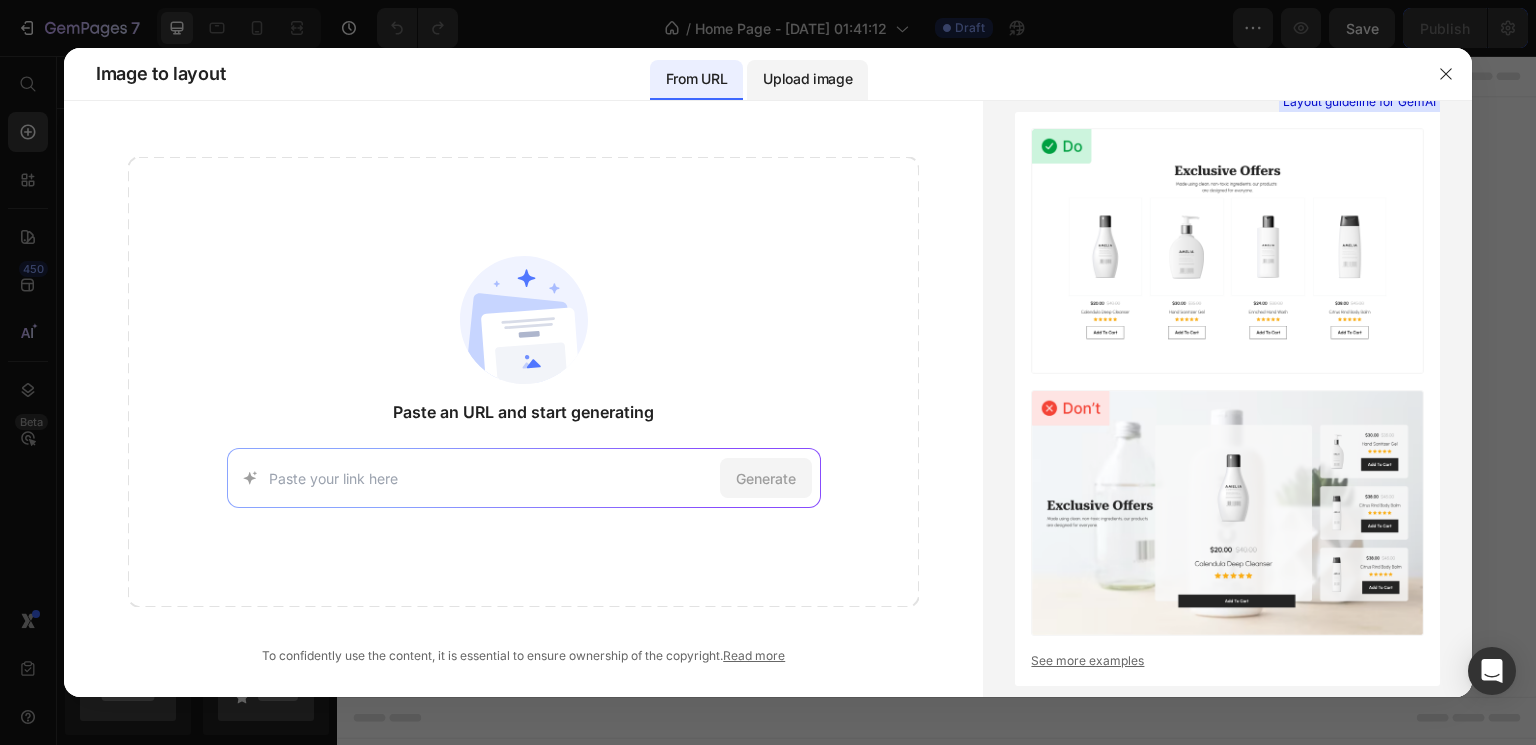 click on "Upload image" at bounding box center [807, 79] 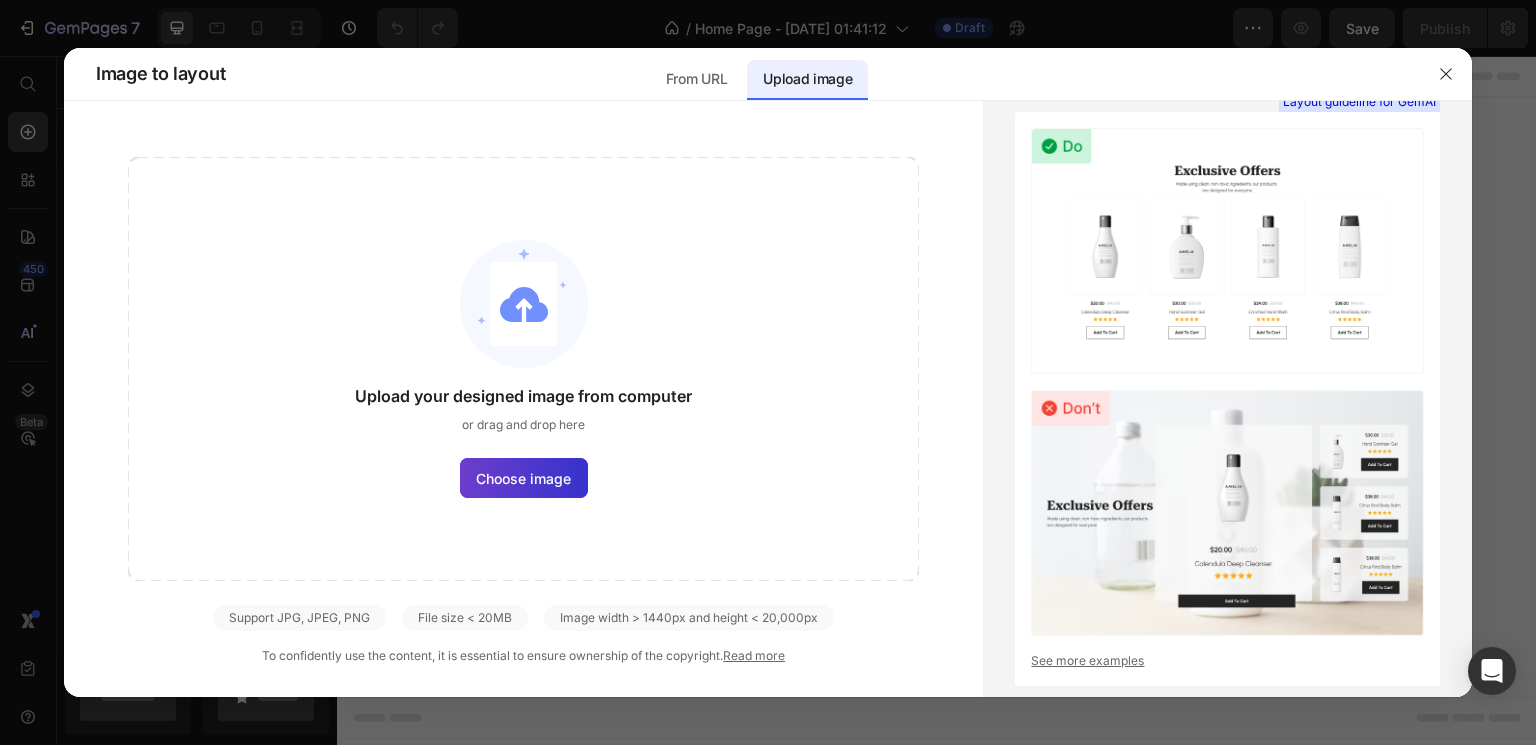 click on "Choose image" at bounding box center (523, 478) 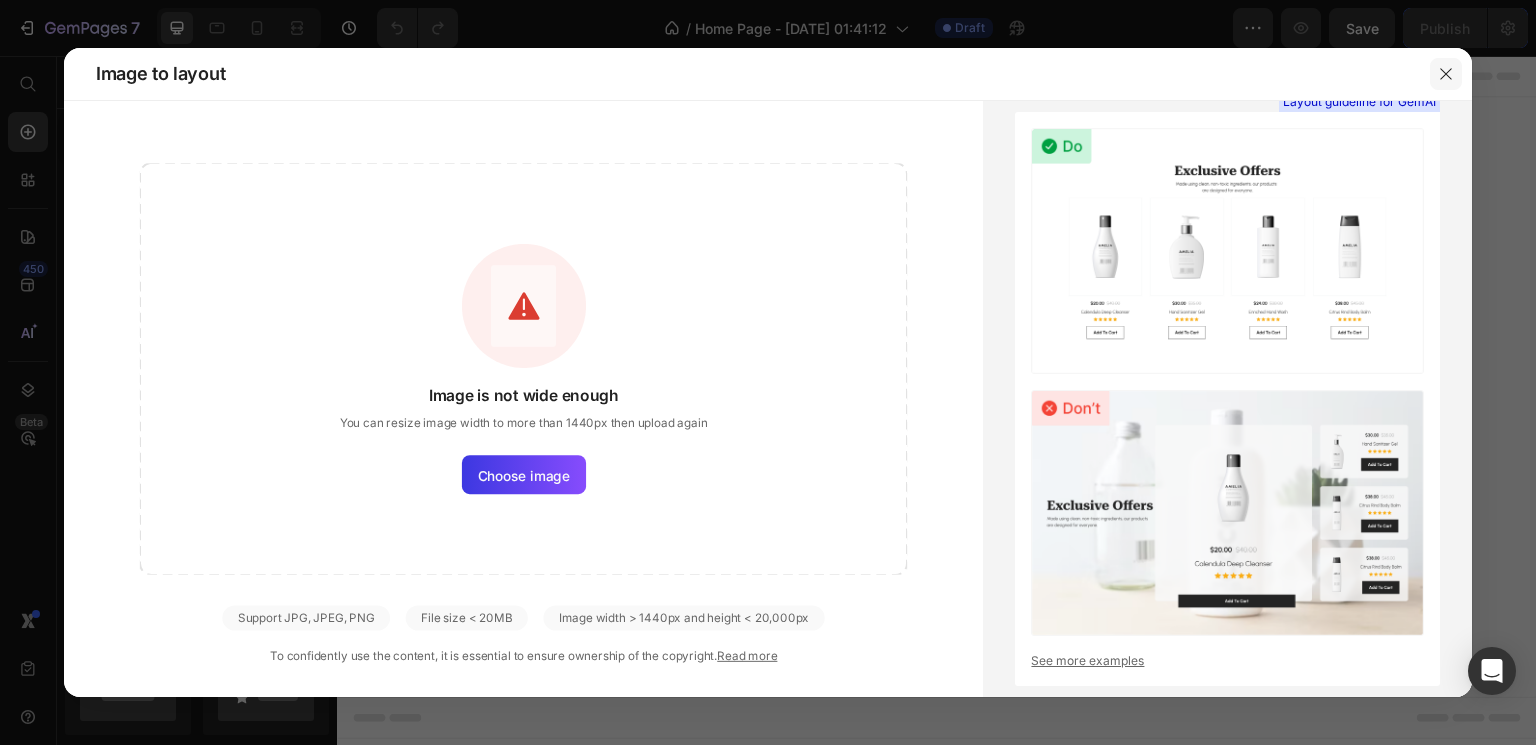 click 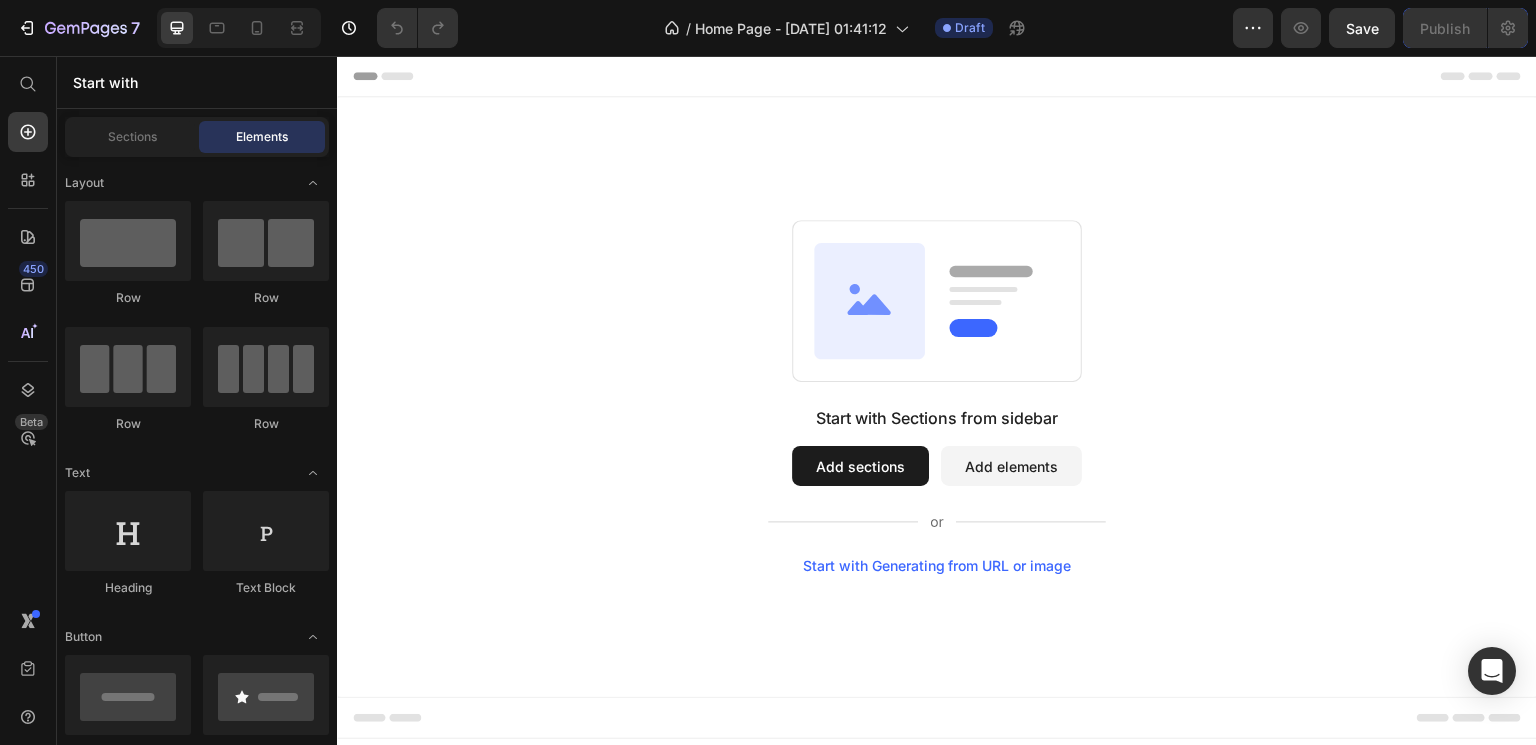 click on "Start with Sections from sidebar Add sections Add elements Start with Generating from URL or image" at bounding box center [937, 490] 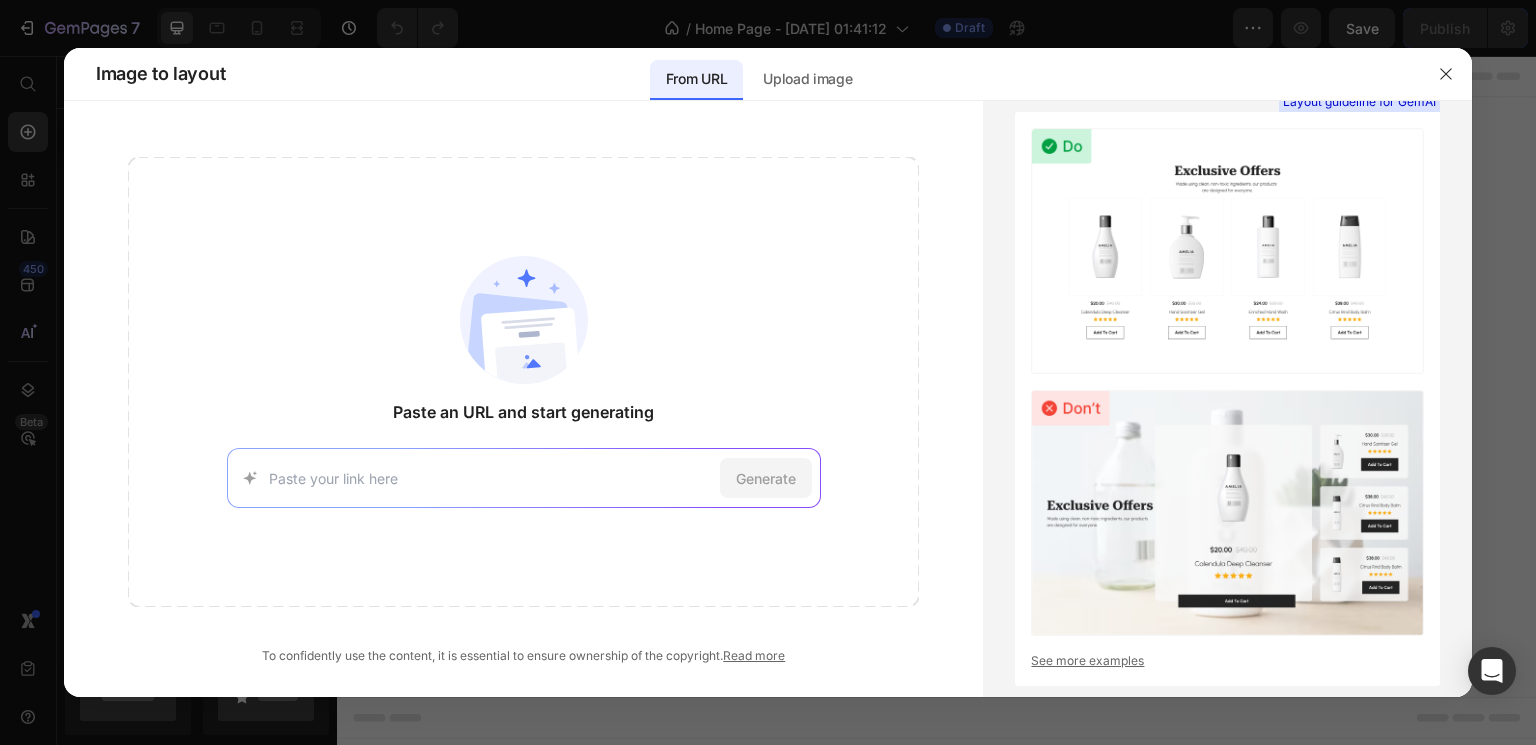 click on "Generate" at bounding box center (524, 478) 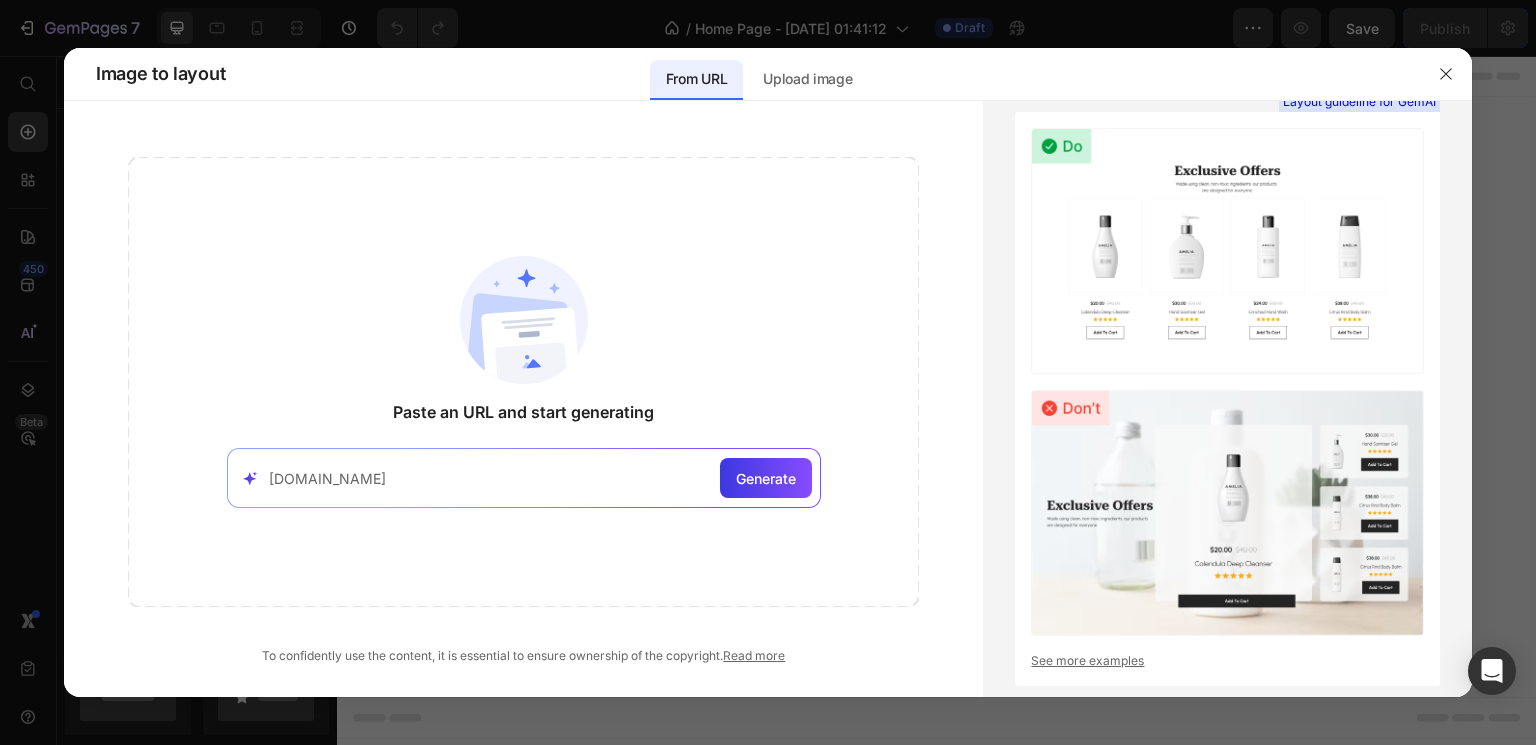 type on "telowellness.com" 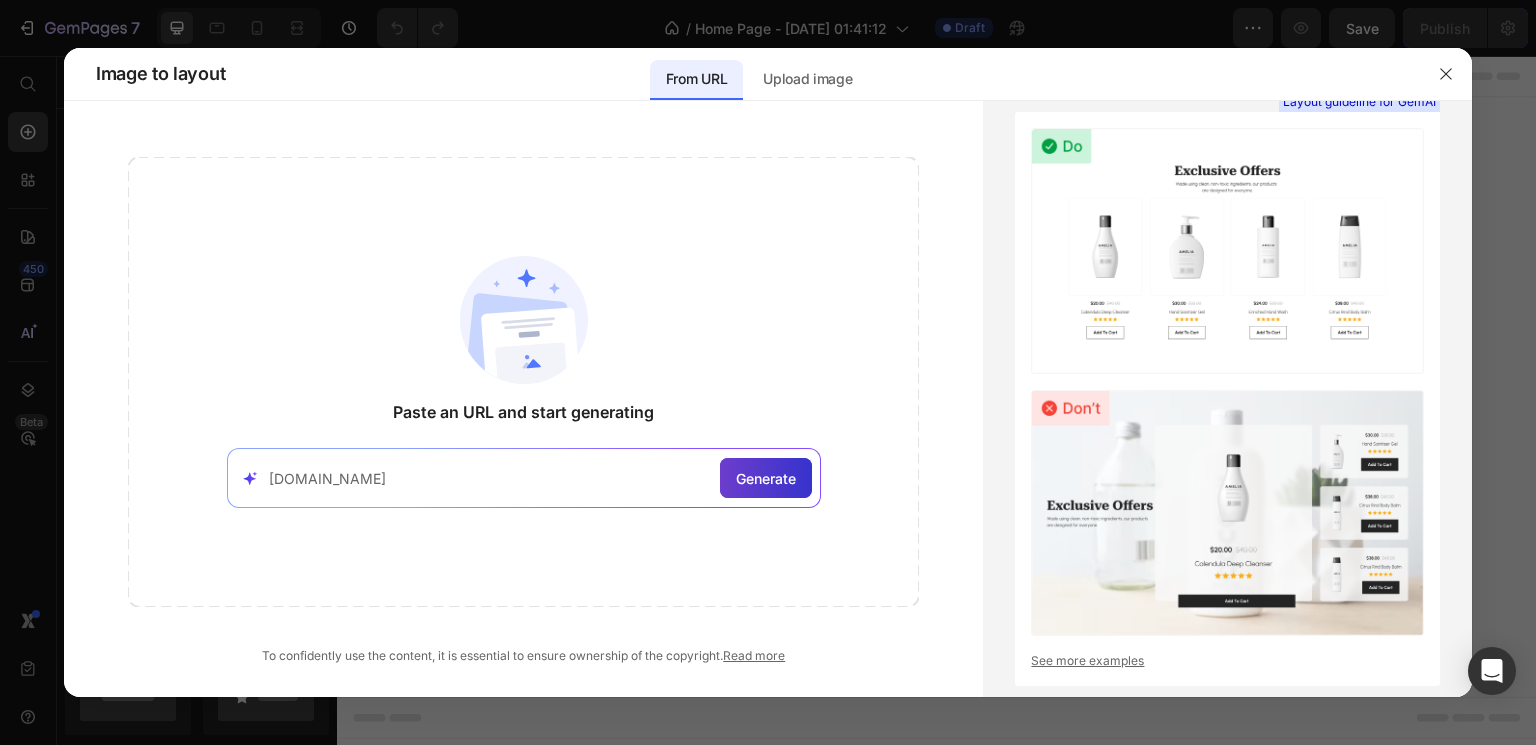 click on "Generate" 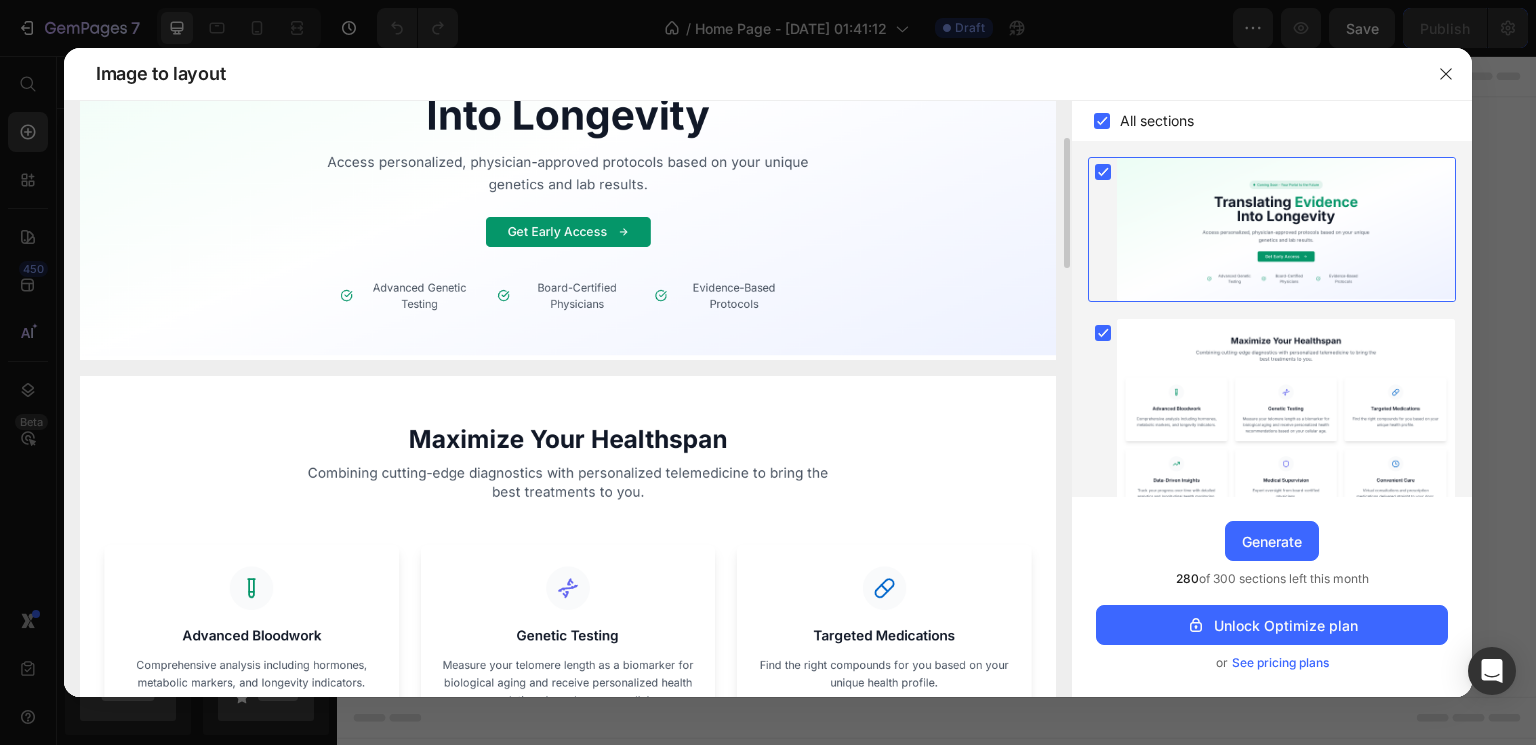 scroll, scrollTop: 485, scrollLeft: 0, axis: vertical 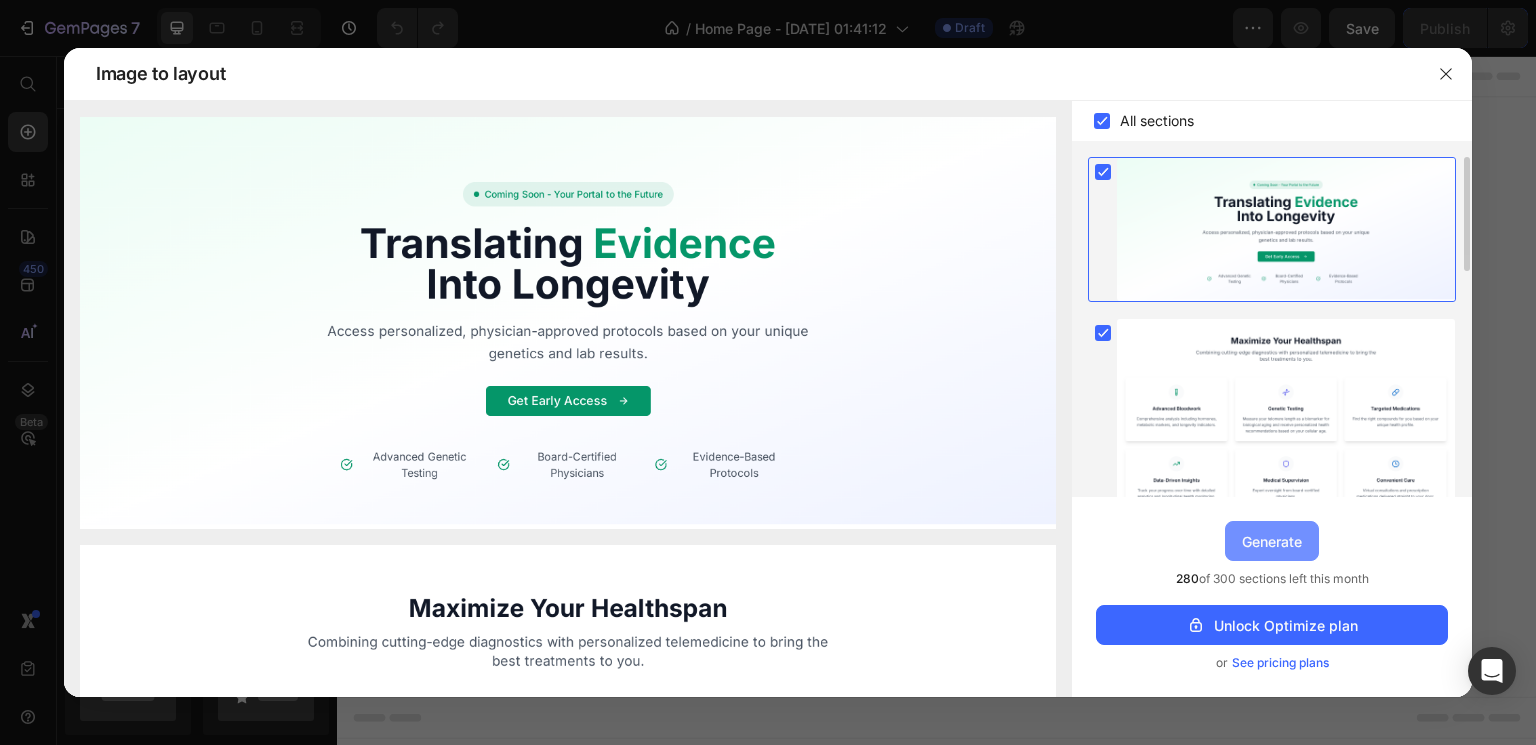 click on "Generate" at bounding box center [1272, 541] 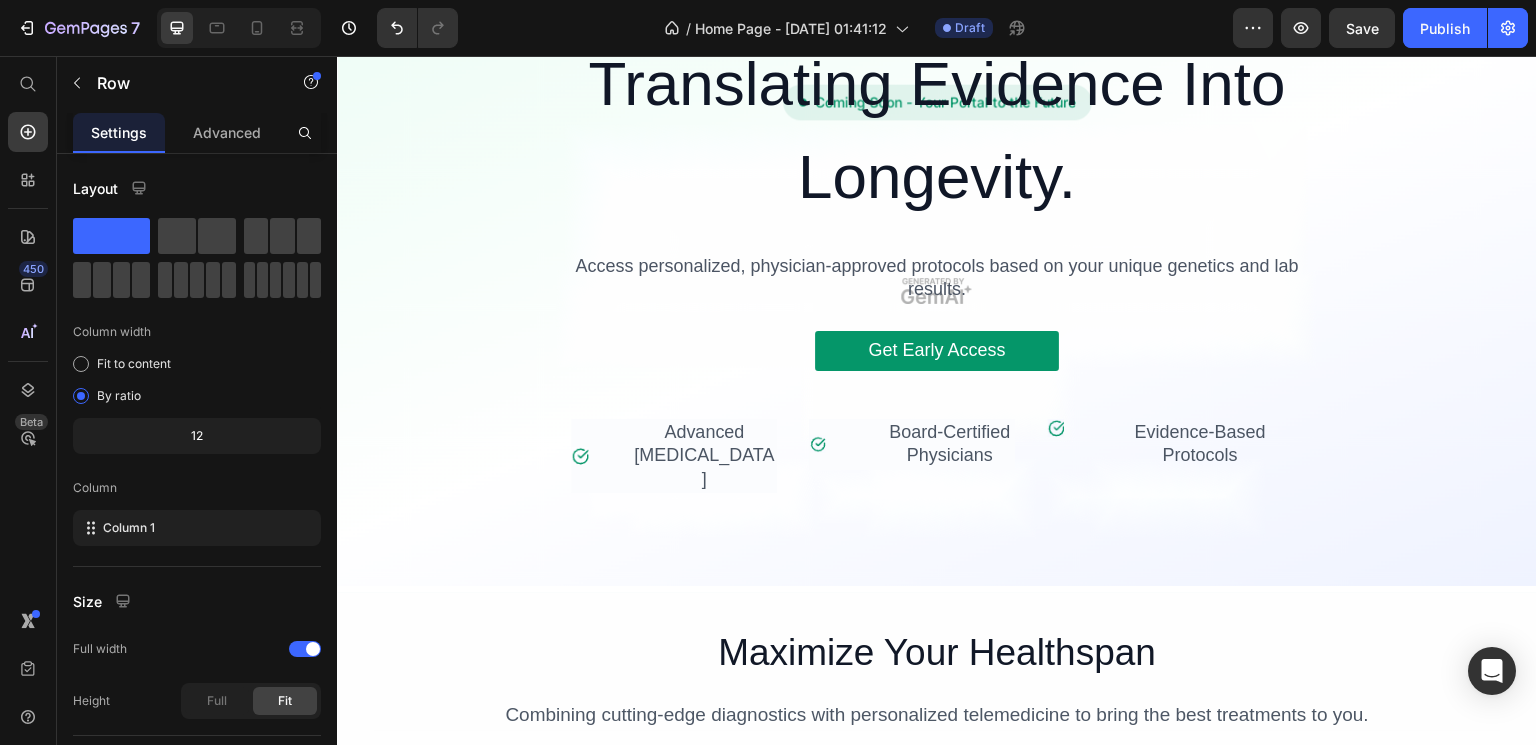 scroll, scrollTop: 0, scrollLeft: 0, axis: both 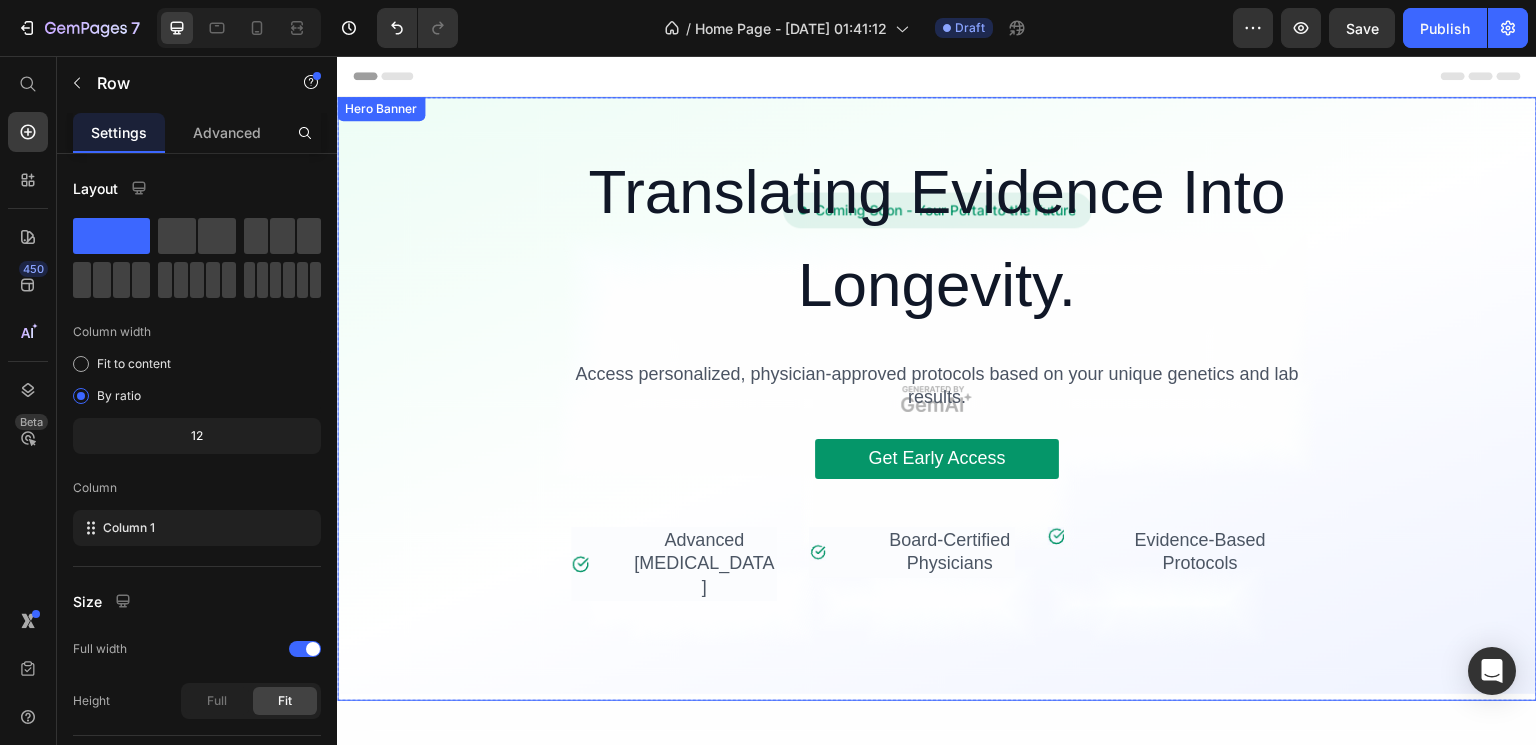 click on "Translating Evidence Into Longevity." at bounding box center [937, 238] 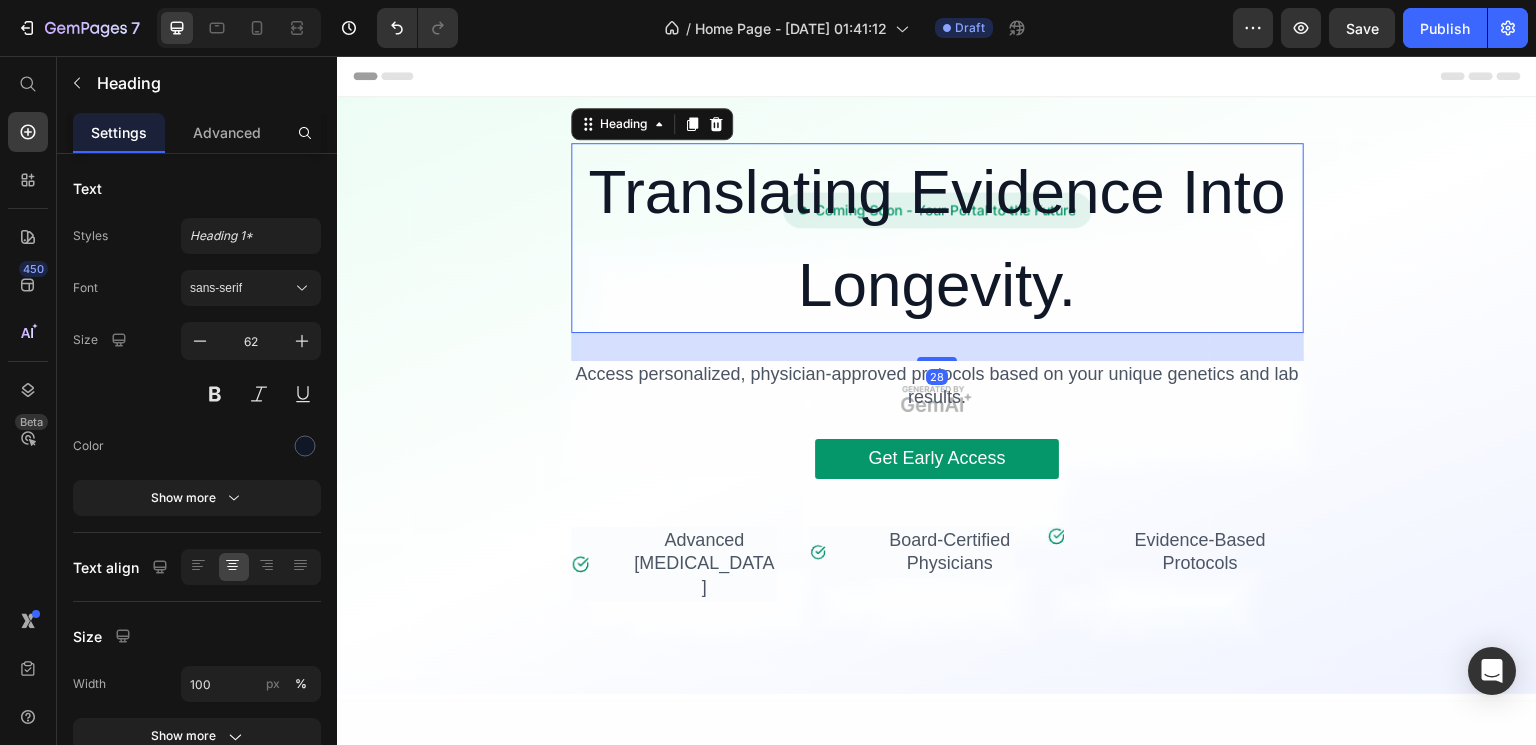 click on "Translating Evidence Into Longevity." at bounding box center [937, 238] 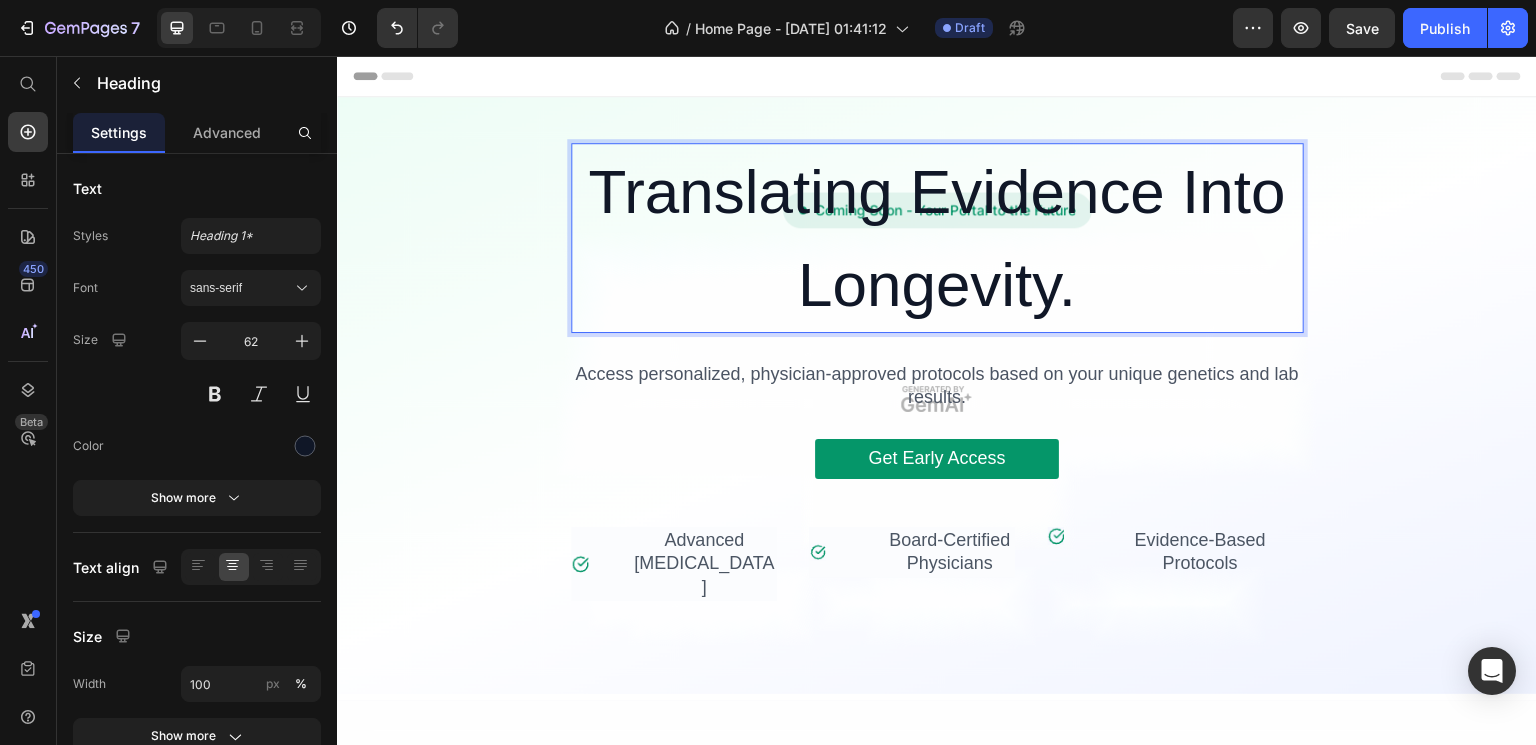click on "Translating Evidence Into Longevity." at bounding box center [937, 238] 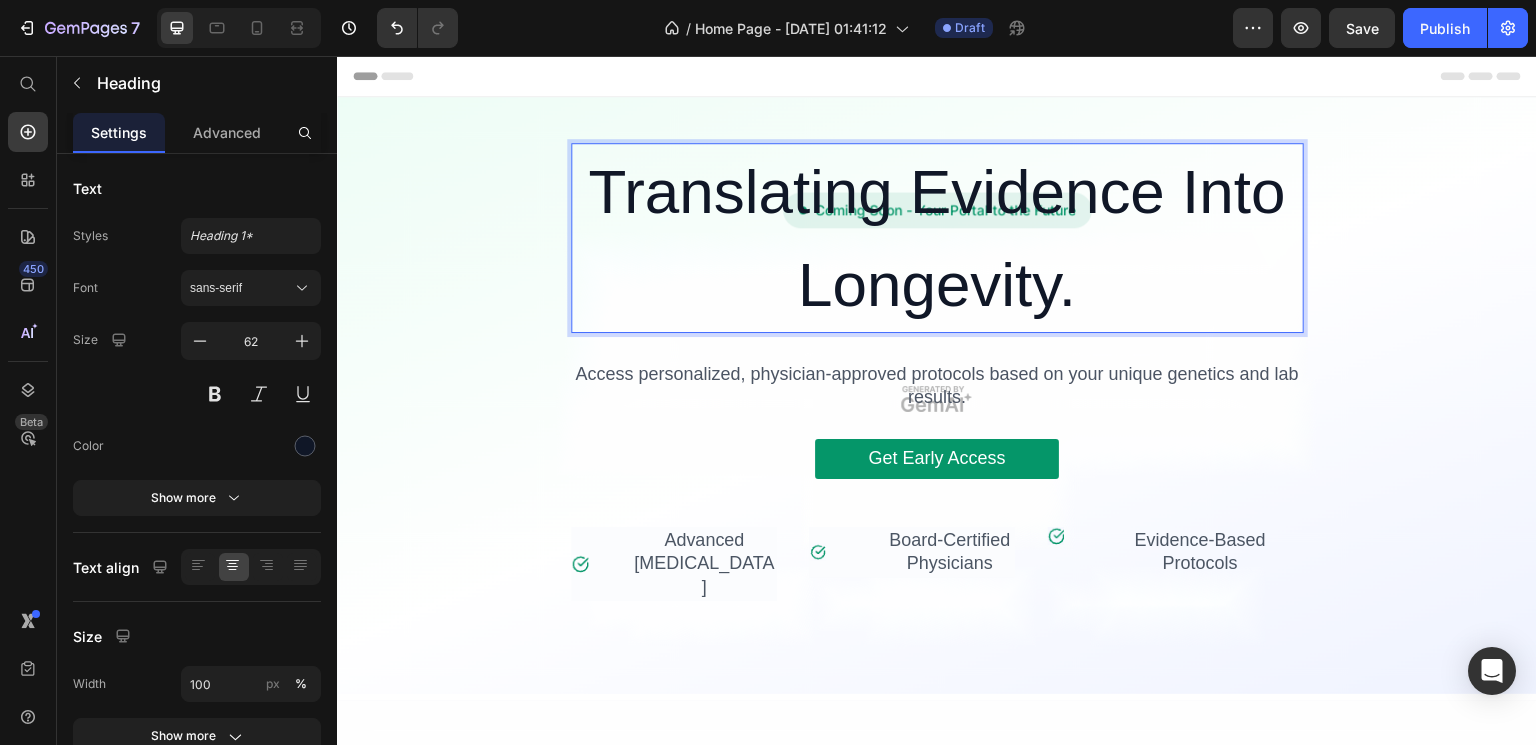 click on "Translating Evidence Into Longevity." at bounding box center [937, 238] 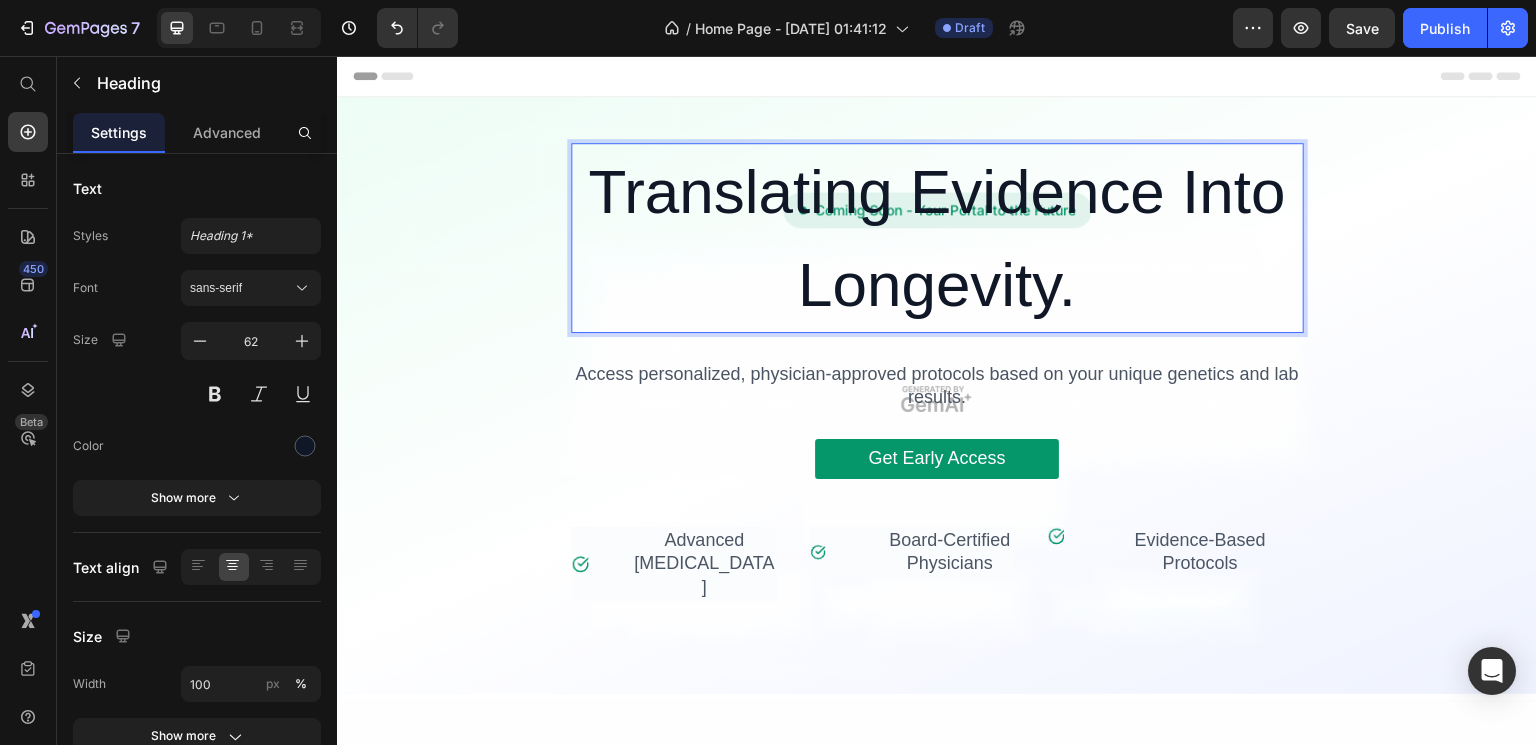 click on "Translating Evidence Into Longevity. Heading   28 Access personalized, physician-approved protocols based on your unique genetics and lab results. Text Block Get Early Access Button     Icon Advanced Genetic Testing Text Block Row     Icon Board-Certified Physicians Text Block Row     Icon Evidence-Based Protocols Text Block Row Row" at bounding box center (937, 406) 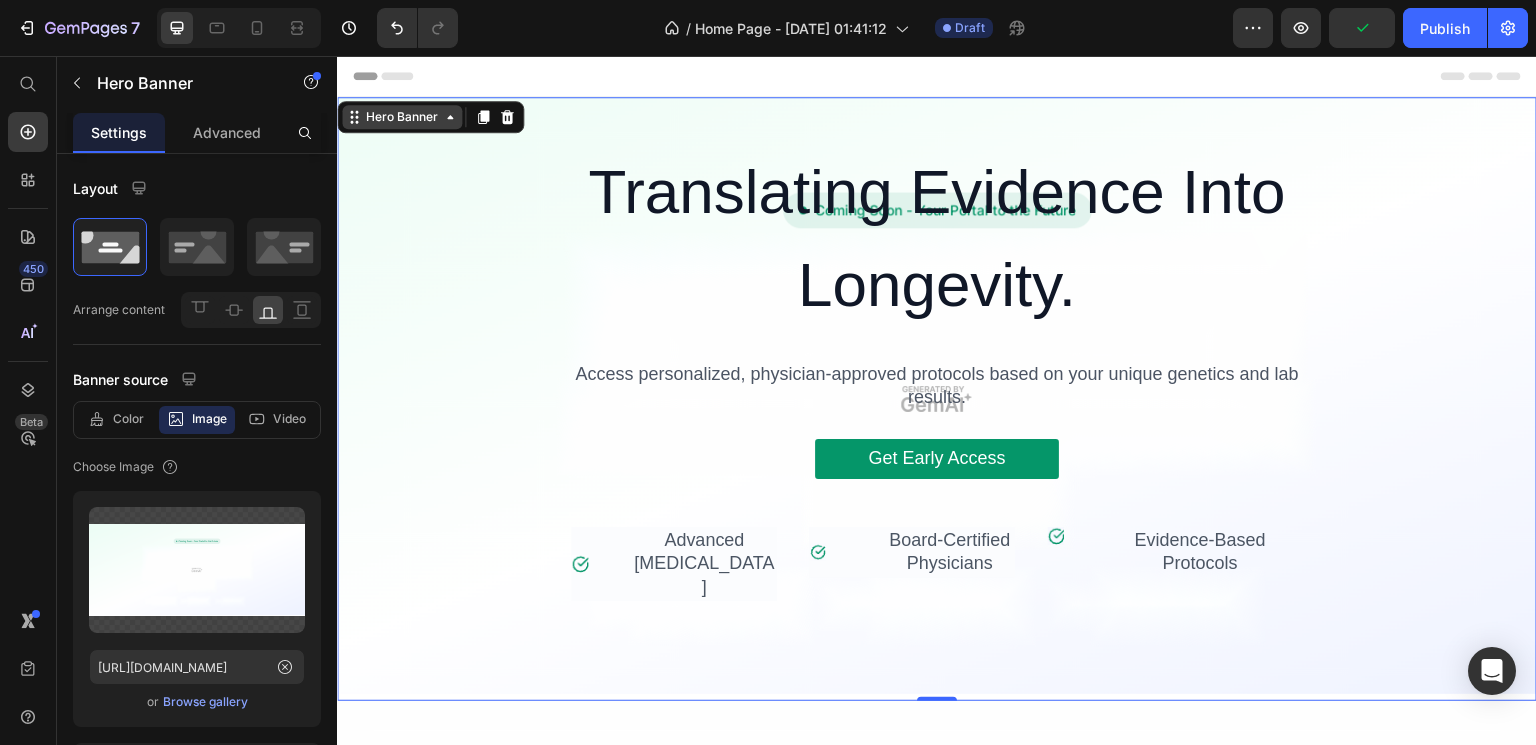 click on "Hero Banner" at bounding box center (402, 117) 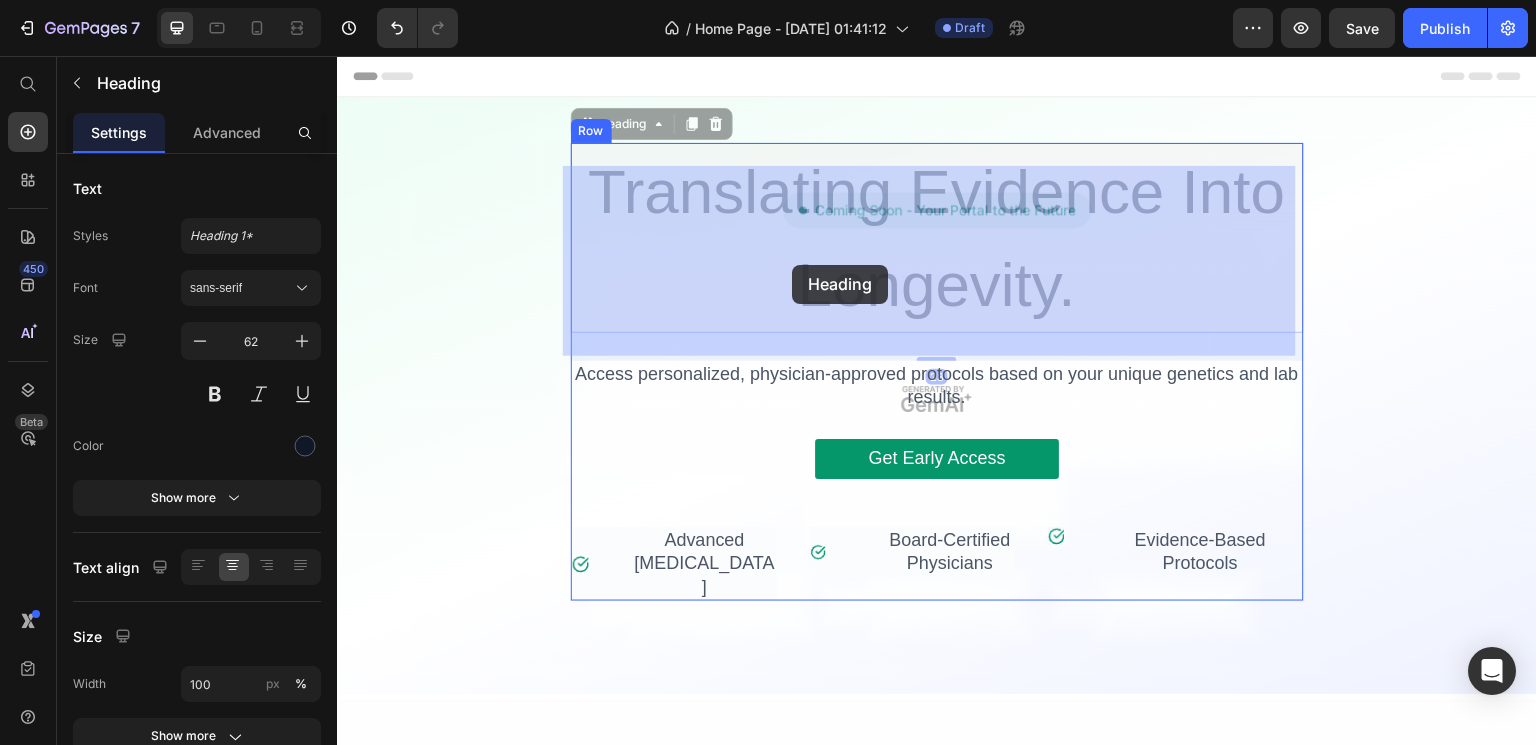 drag, startPoint x: 787, startPoint y: 237, endPoint x: 792, endPoint y: 265, distance: 28.442924 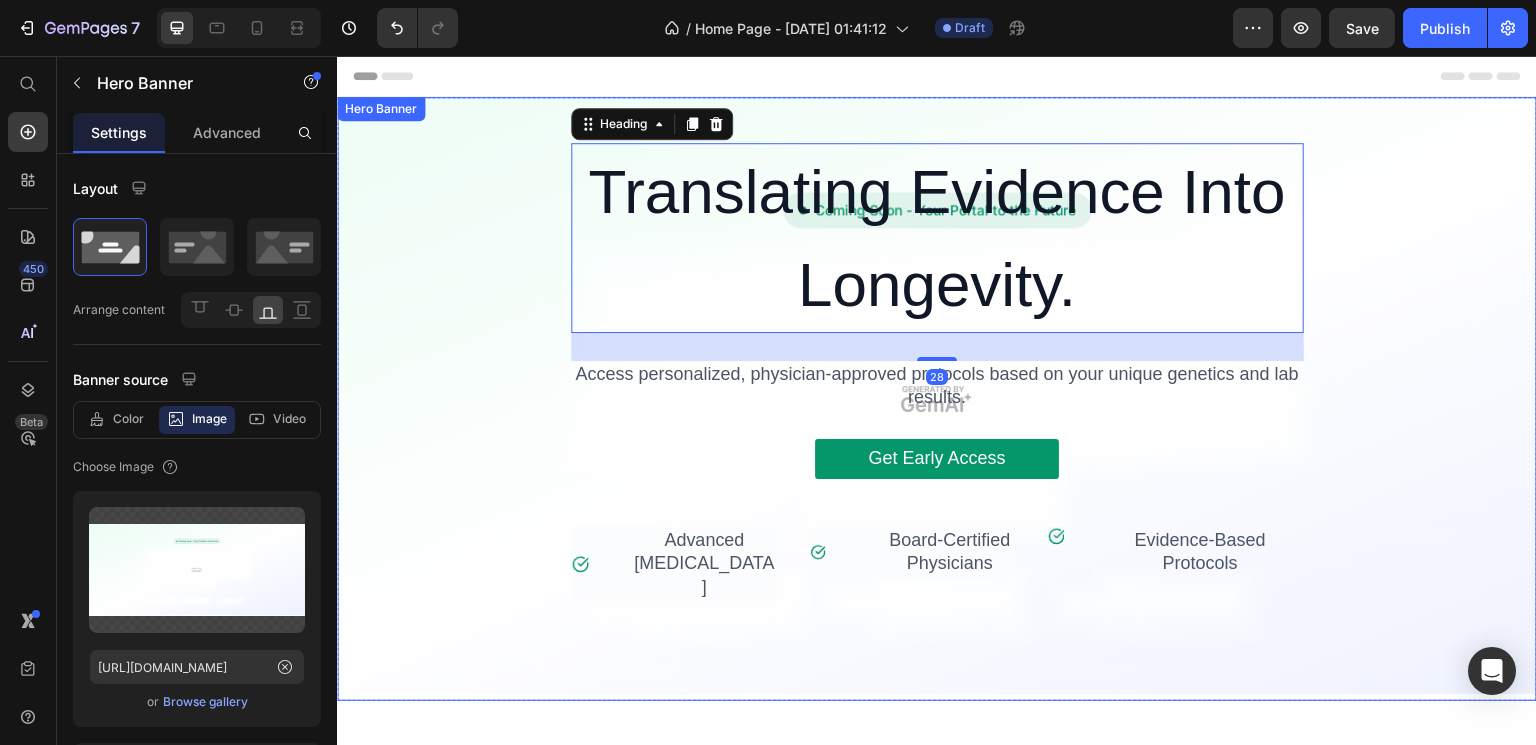 click on "Translating Evidence Into Longevity. Heading   28 Access personalized, physician-approved protocols based on your unique genetics and lab results. Text Block Get Early Access Button     Icon Advanced Genetic Testing Text Block Row     Icon Board-Certified Physicians Text Block Row     Icon Evidence-Based Protocols Text Block Row Row" at bounding box center [937, 406] 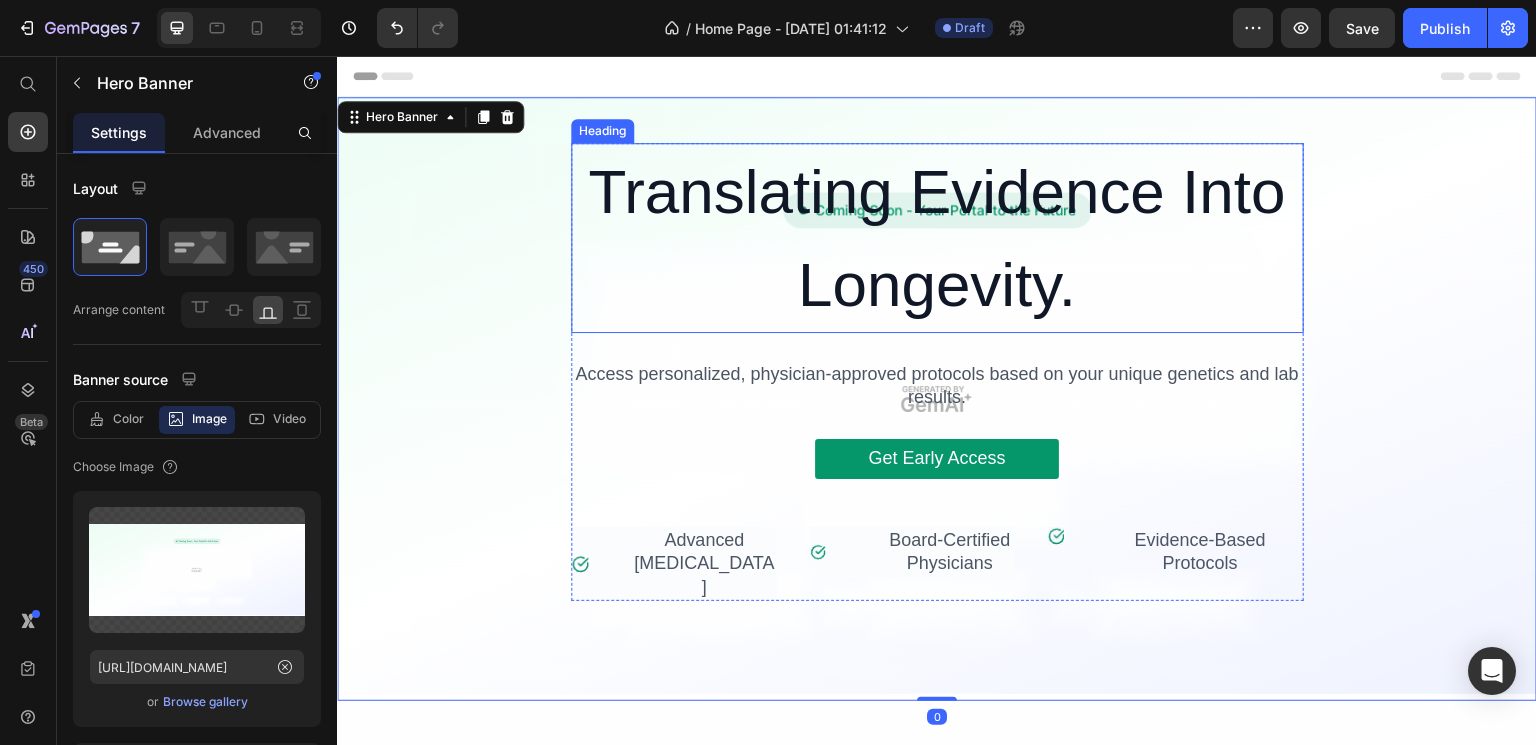 click on "Translating Evidence Into Longevity." at bounding box center [937, 238] 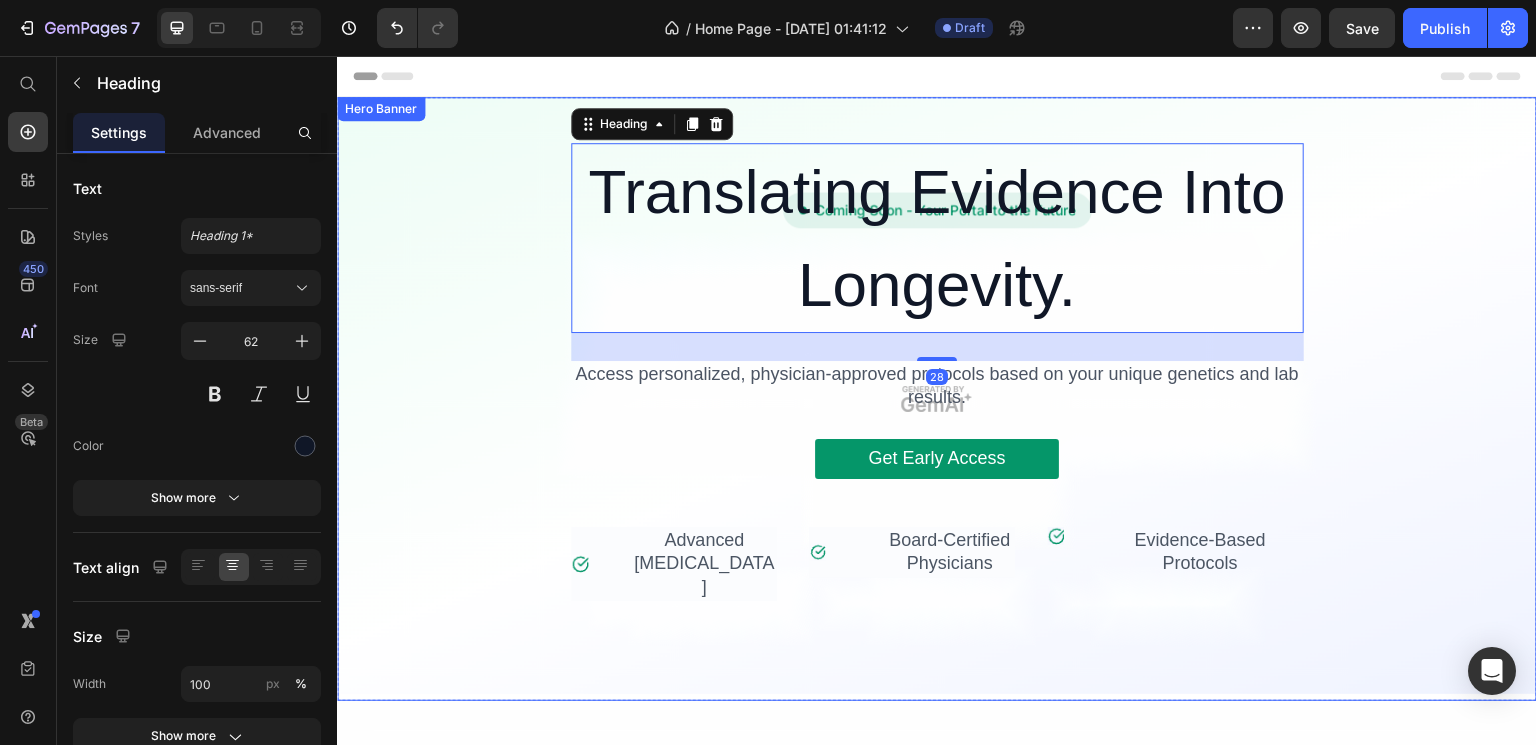 click on "Translating Evidence Into Longevity. Heading   28 Access personalized, physician-approved protocols based on your unique genetics and lab results. Text Block Get Early Access Button     Icon Advanced Genetic Testing Text Block Row     Icon Board-Certified Physicians Text Block Row     Icon Evidence-Based Protocols Text Block Row Row" at bounding box center (937, 406) 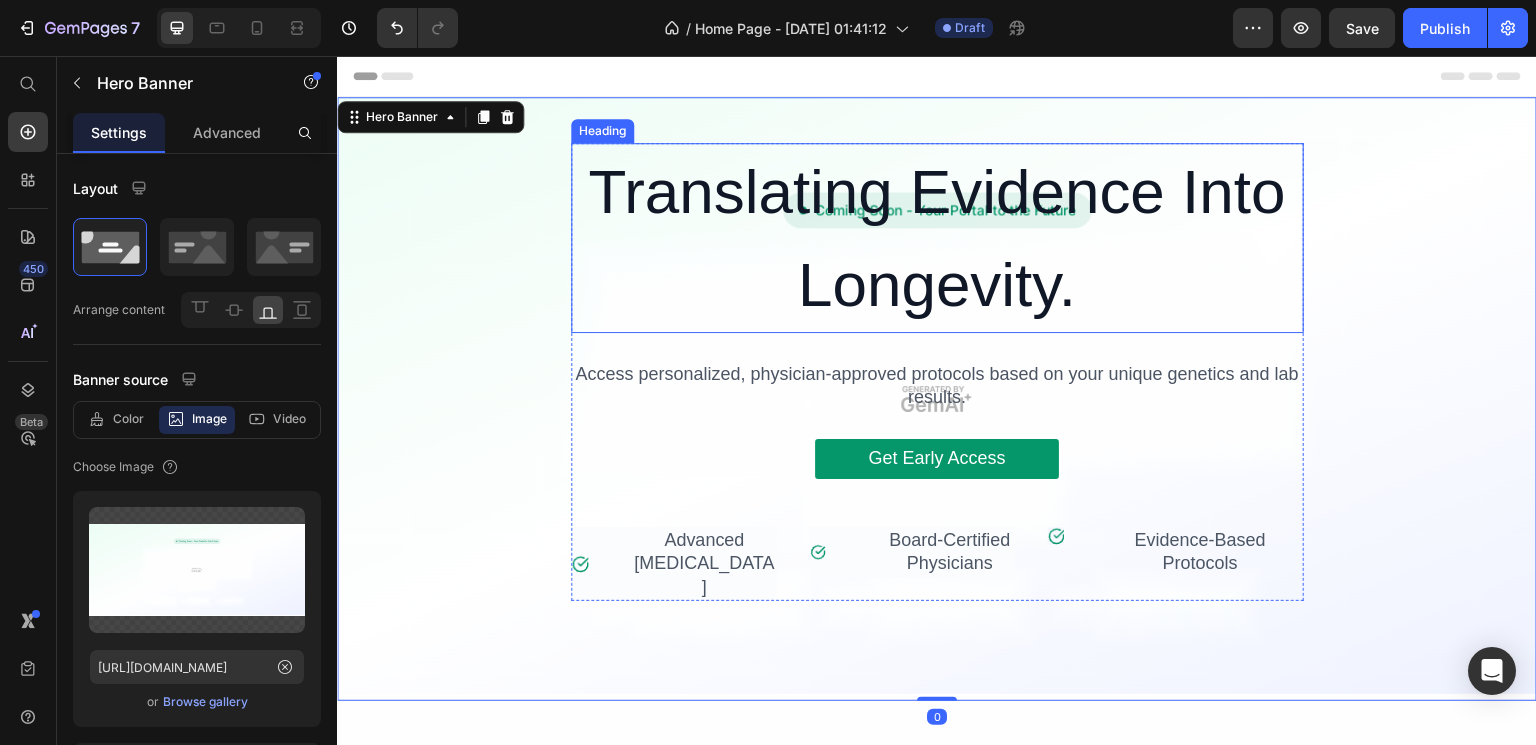 click on "Translating Evidence Into Longevity." at bounding box center [937, 238] 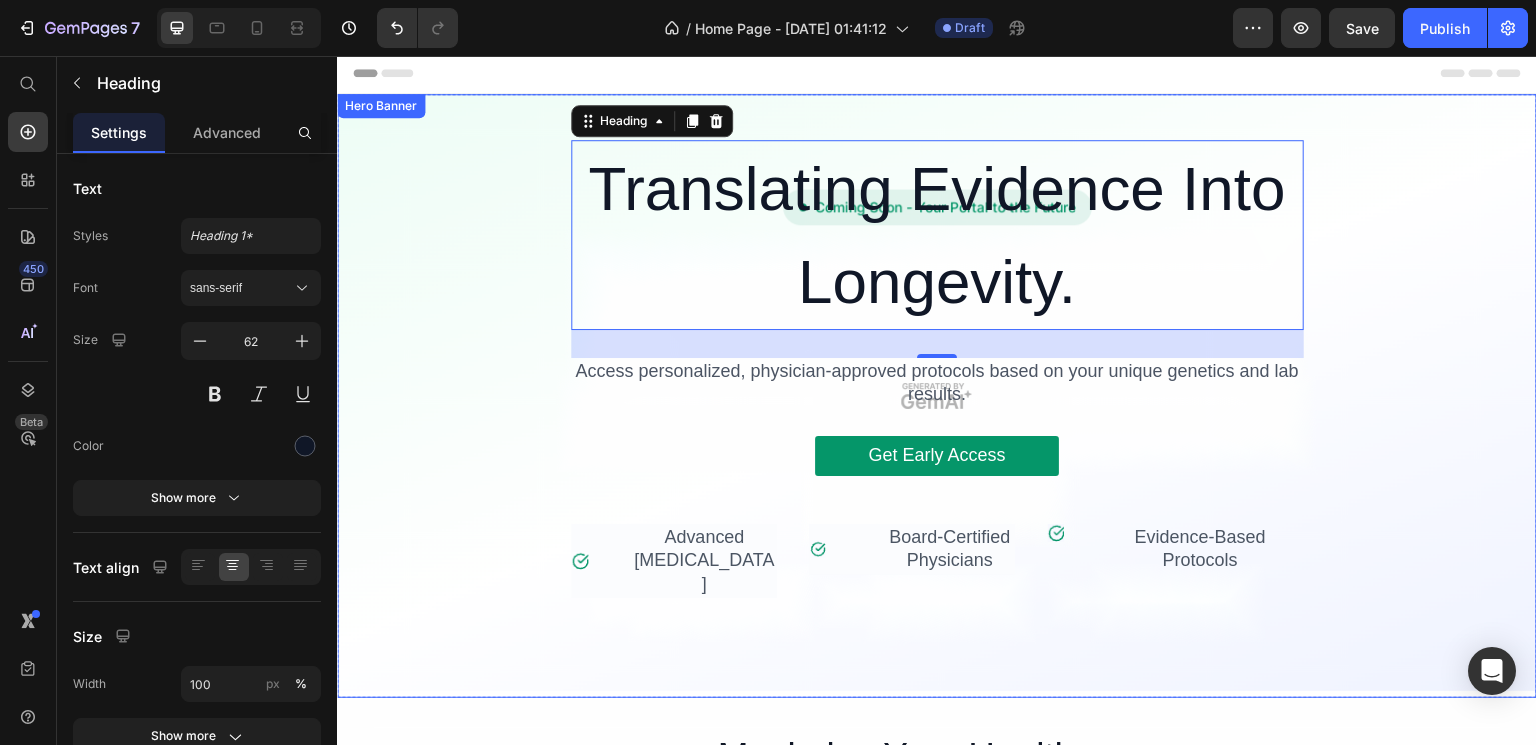 scroll, scrollTop: 16, scrollLeft: 0, axis: vertical 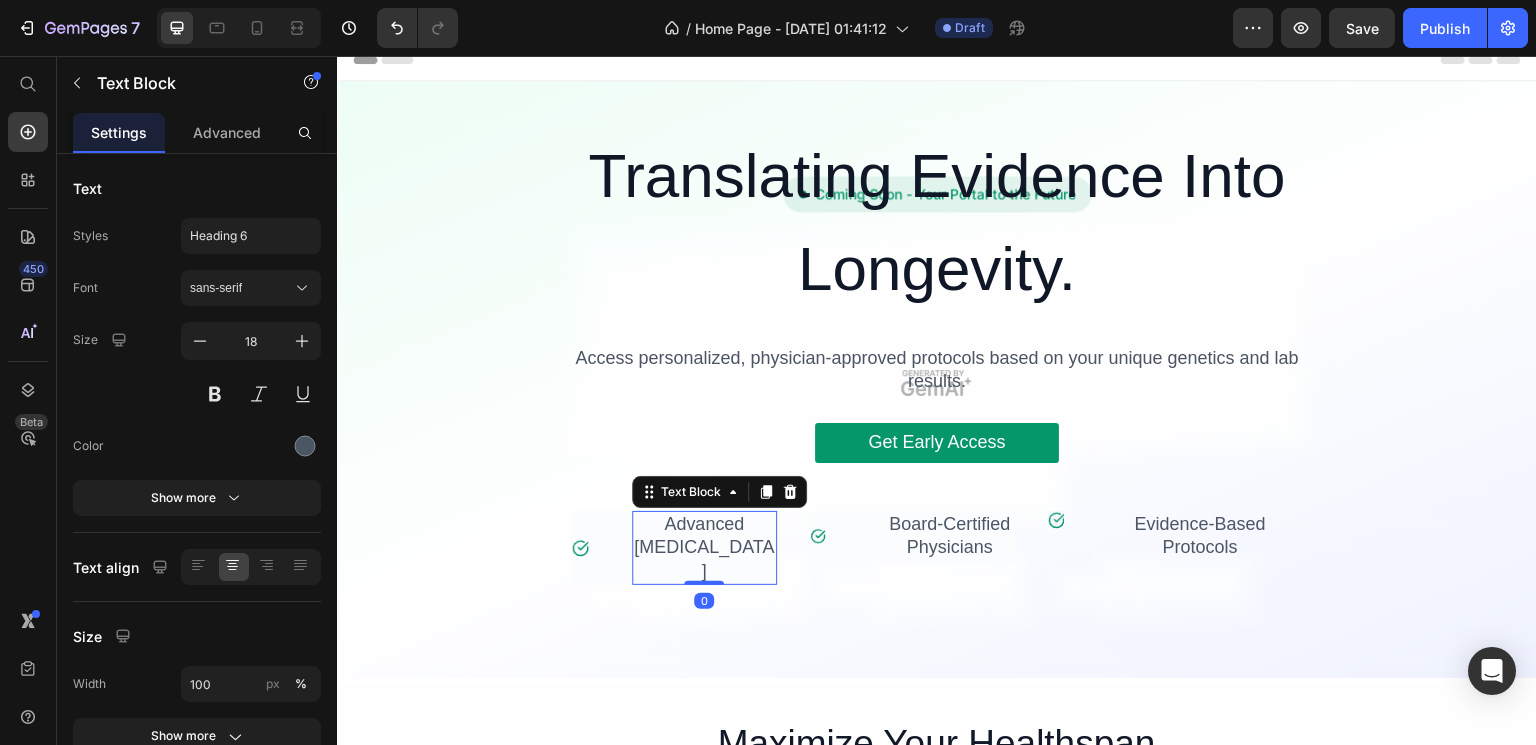 click on "Advanced Genetic Testing" at bounding box center (704, 548) 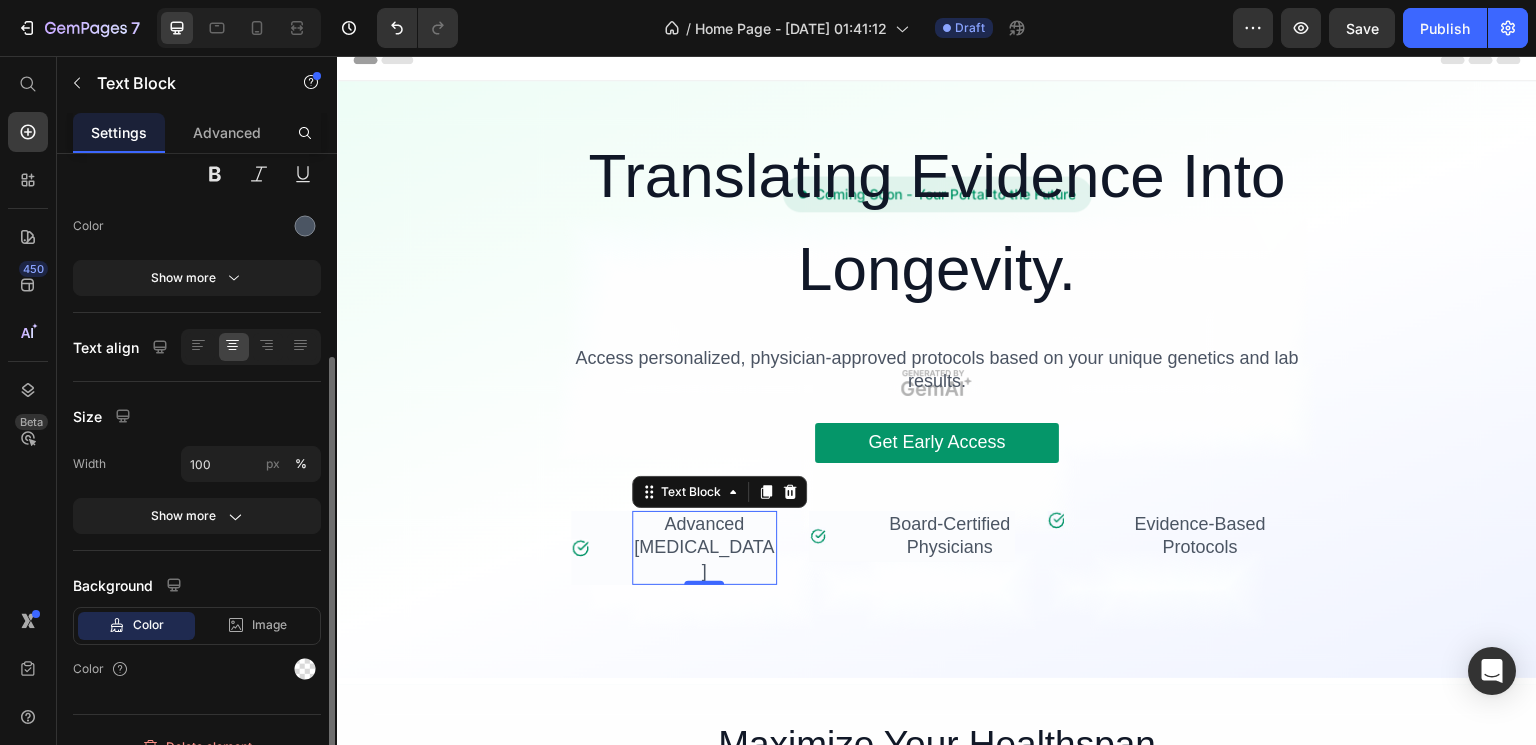 scroll, scrollTop: 245, scrollLeft: 0, axis: vertical 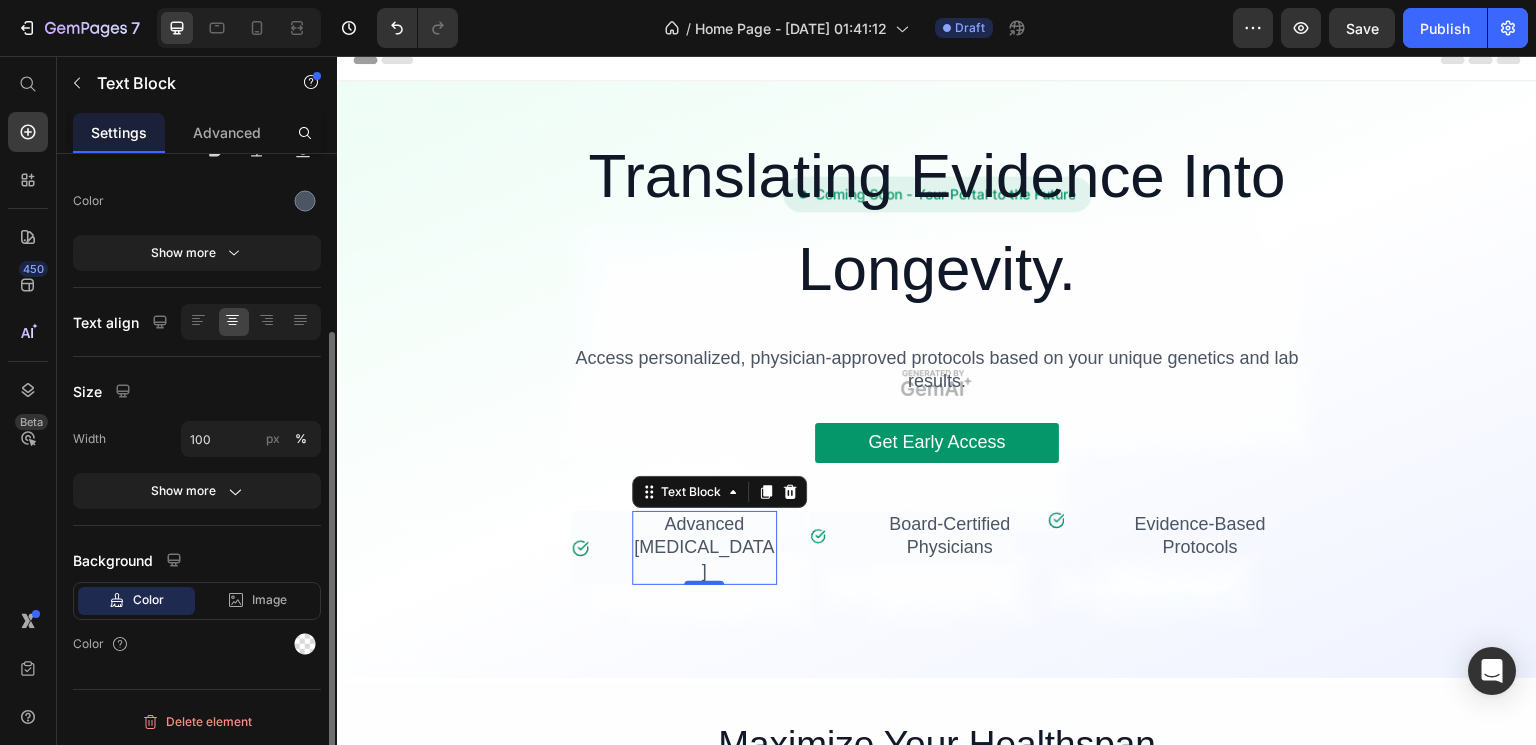 click on "Color" at bounding box center [148, 600] 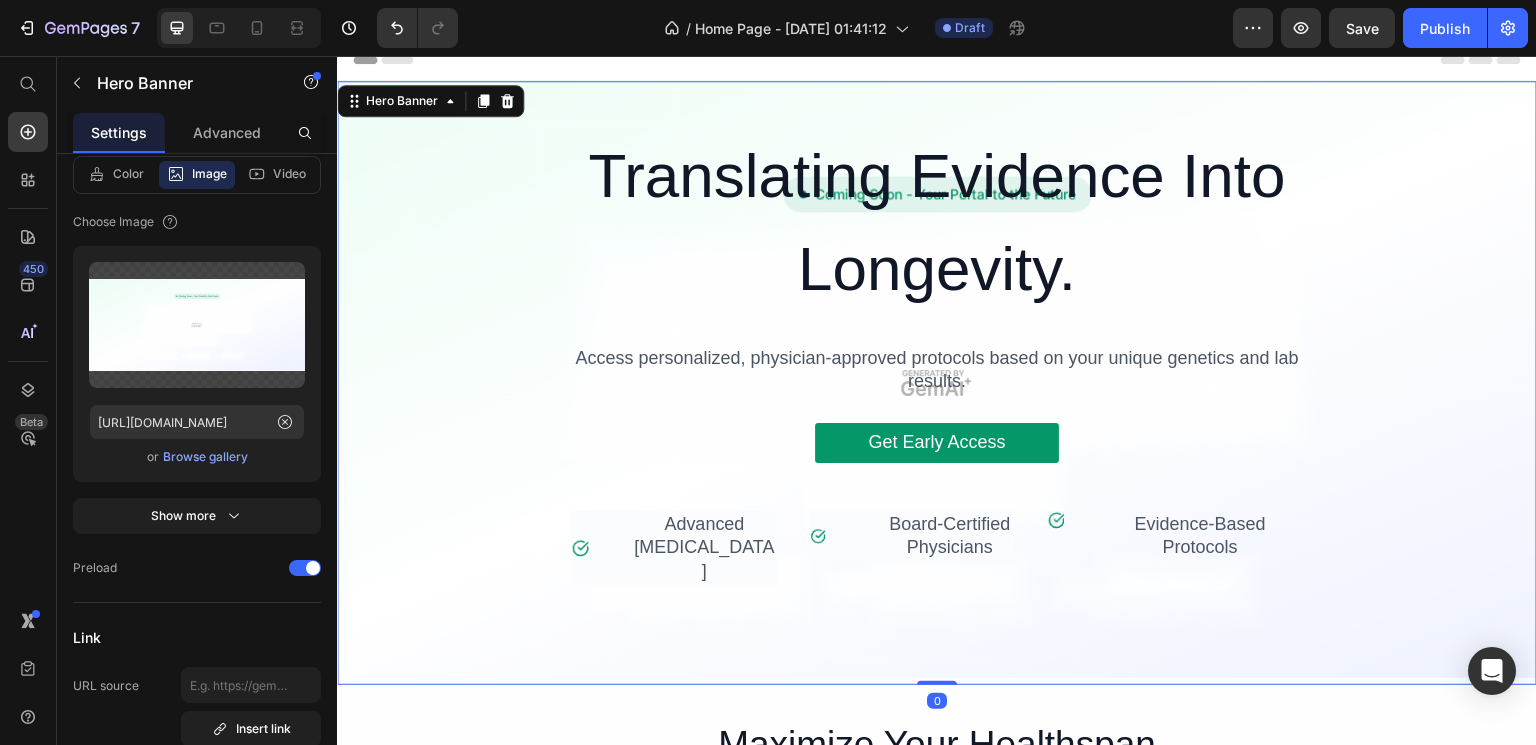 click on "Translating Evidence Into Longevity. Heading Access personalized, physician-approved protocols based on your unique genetics and lab results. Text Block Get Early Access Button     Icon Advanced Genetic Testing Text Block Row     Icon Board-Certified Physicians Text Block Row     Icon Evidence-Based Protocols Text Block Row Row" at bounding box center (937, 390) 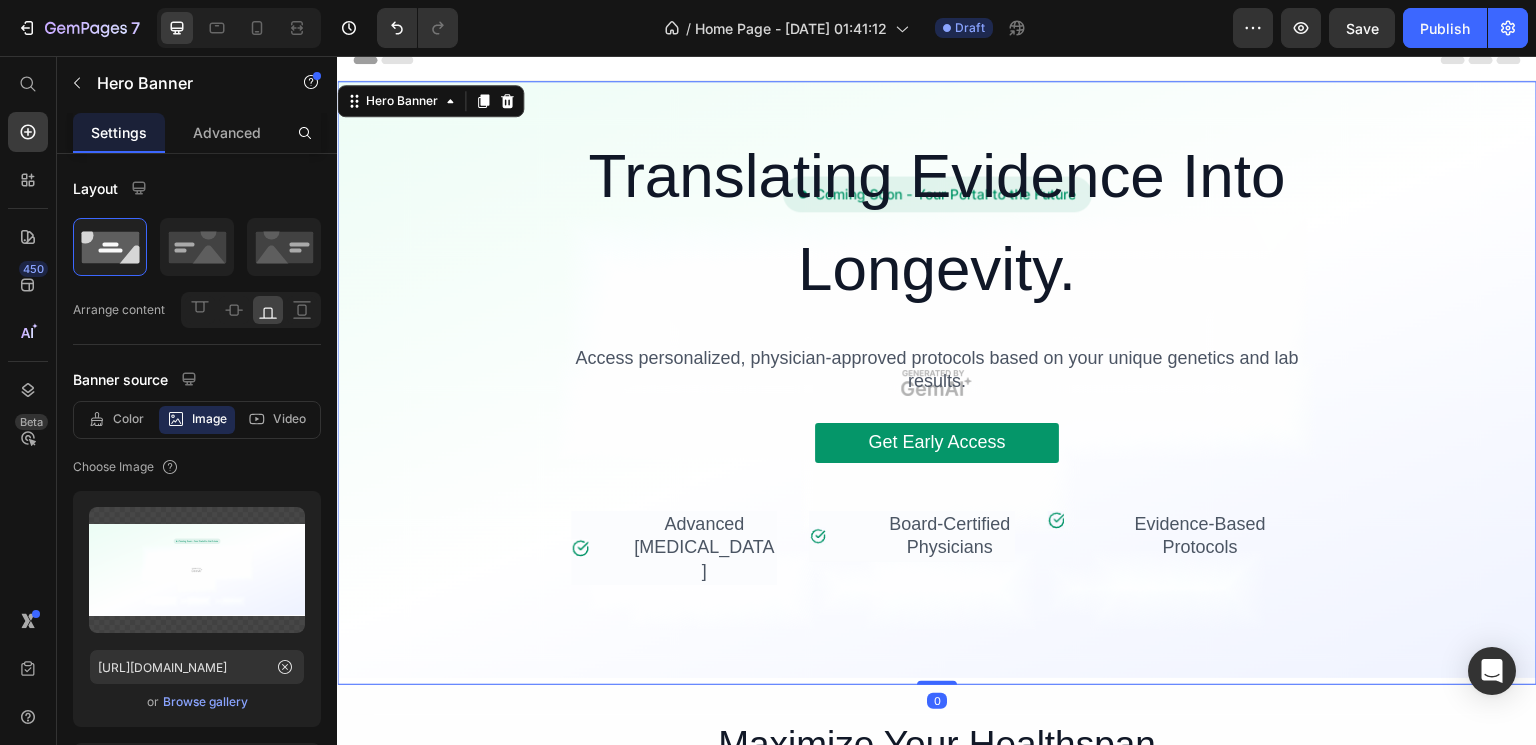 click at bounding box center (937, 383) 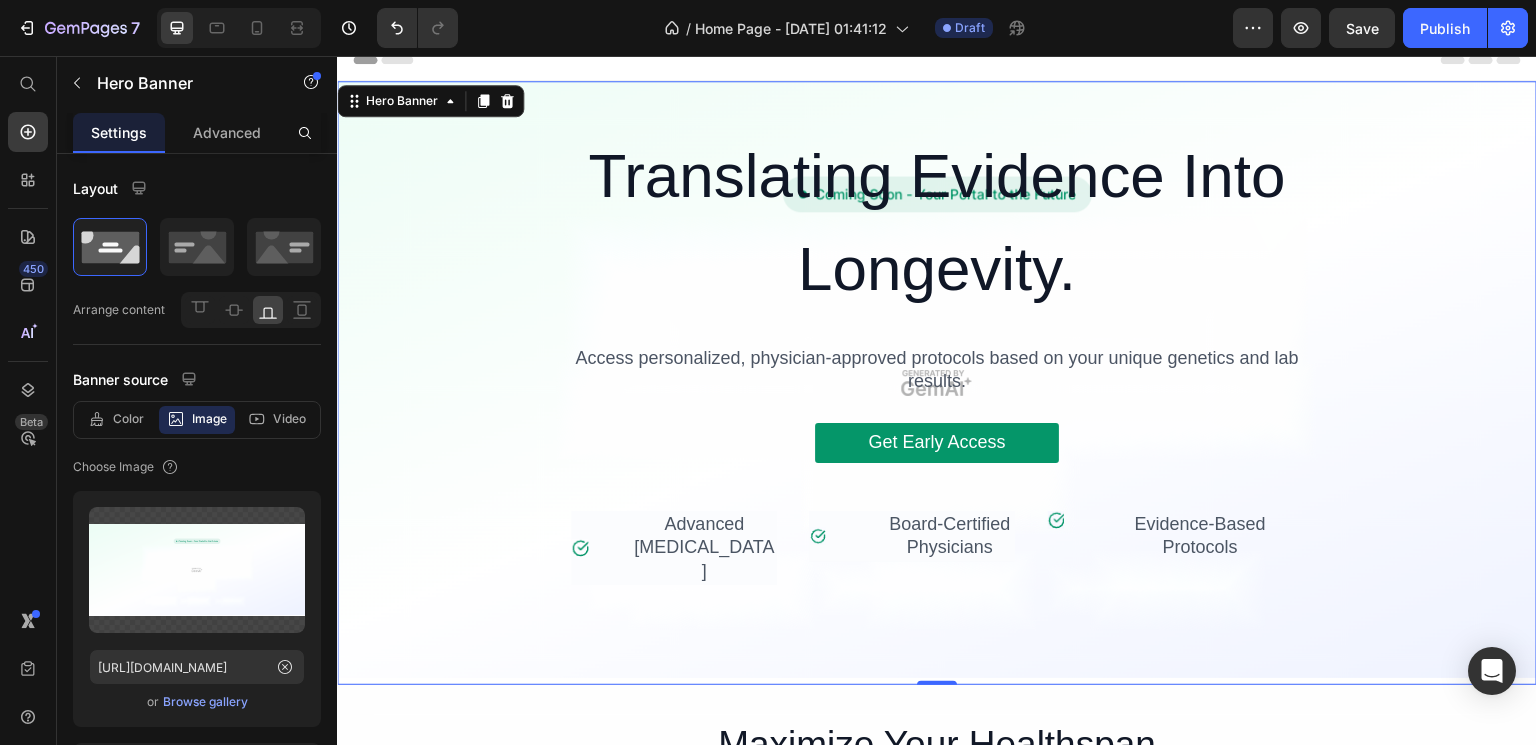 click on "Translating Evidence Into Longevity. Heading Access personalized, physician-approved protocols based on your unique genetics and lab results. Text Block Get Early Access Button     Icon Advanced Genetic Testing Text Block Row     Icon Board-Certified Physicians Text Block Row     Icon Evidence-Based Protocols Text Block Row Row" at bounding box center (937, 390) 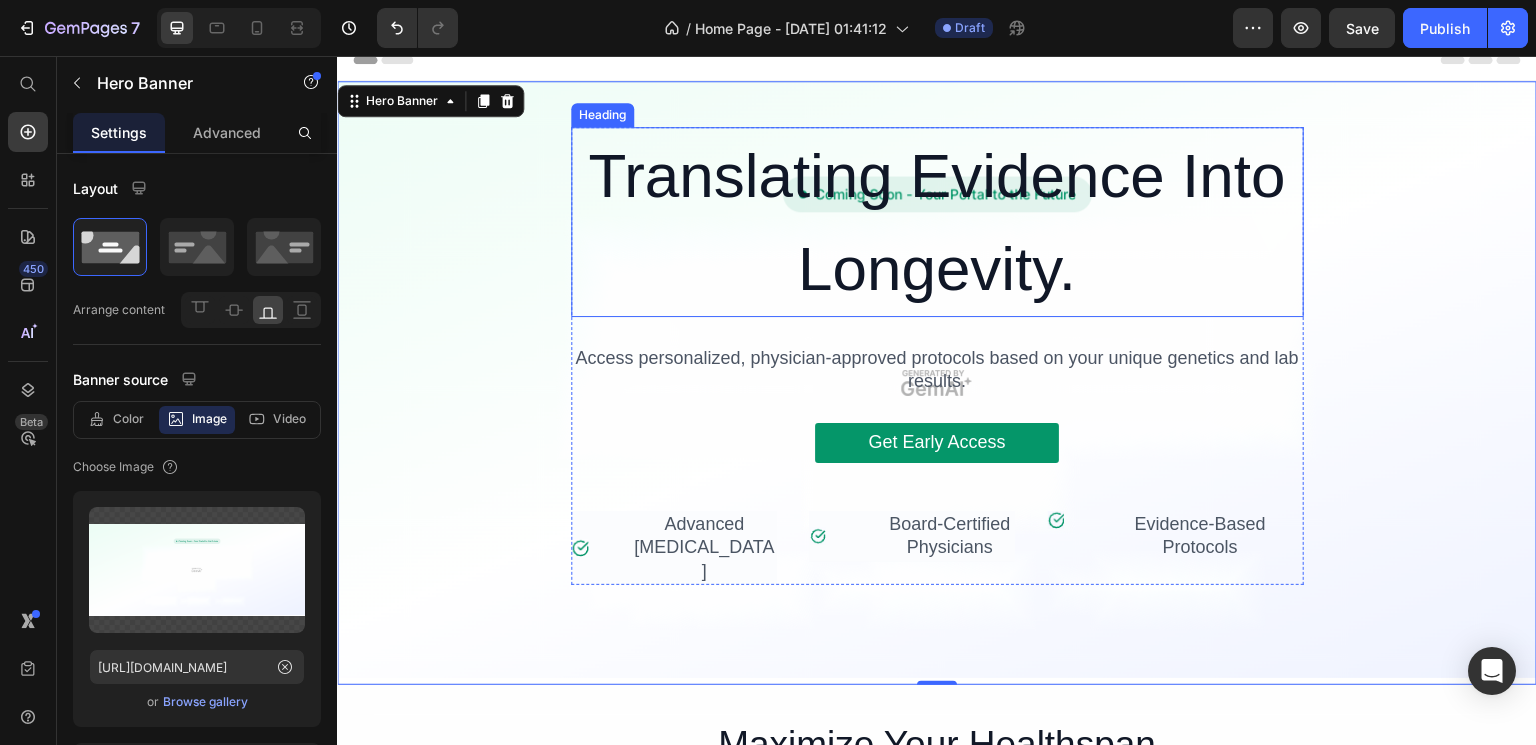 click on "Translating Evidence Into Longevity." at bounding box center [937, 222] 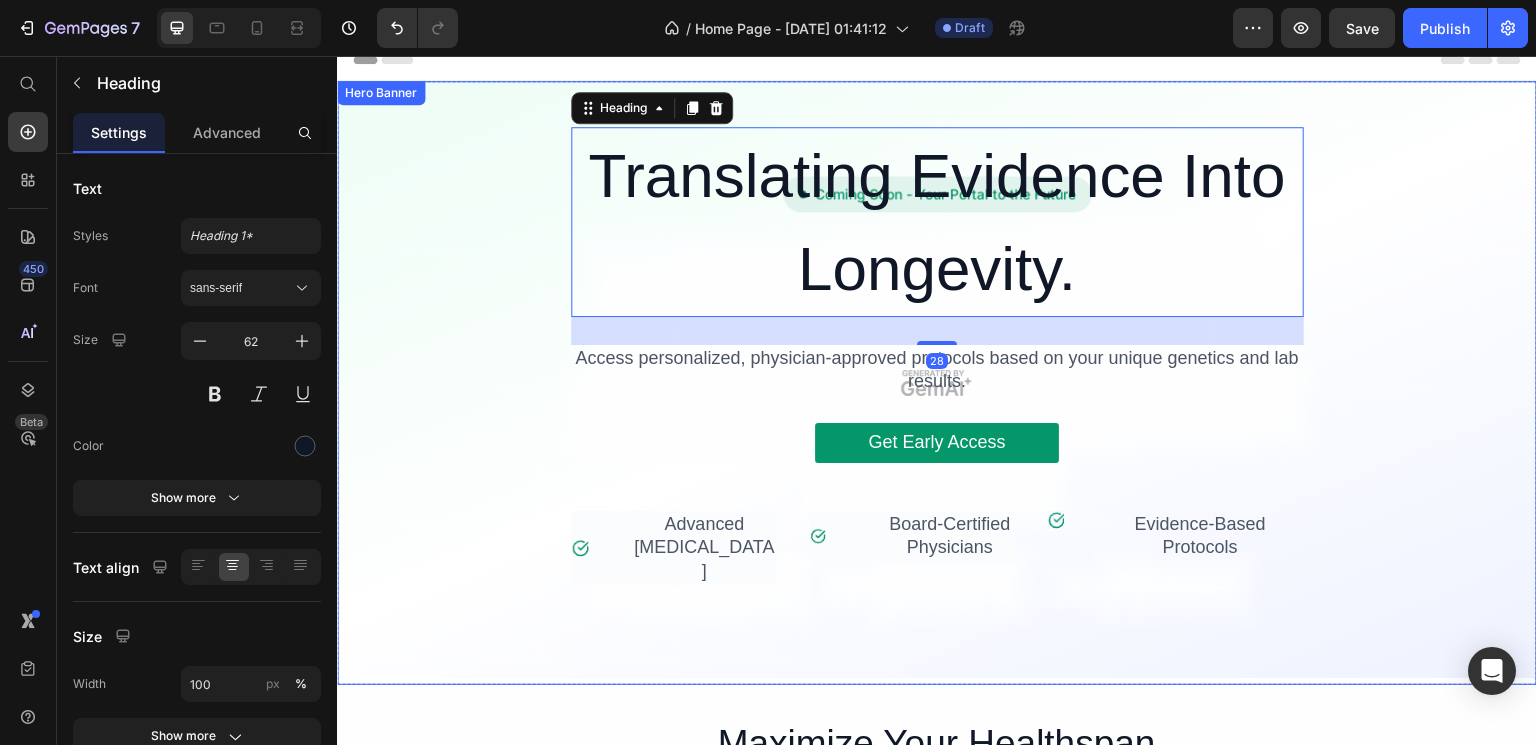 click at bounding box center [937, 383] 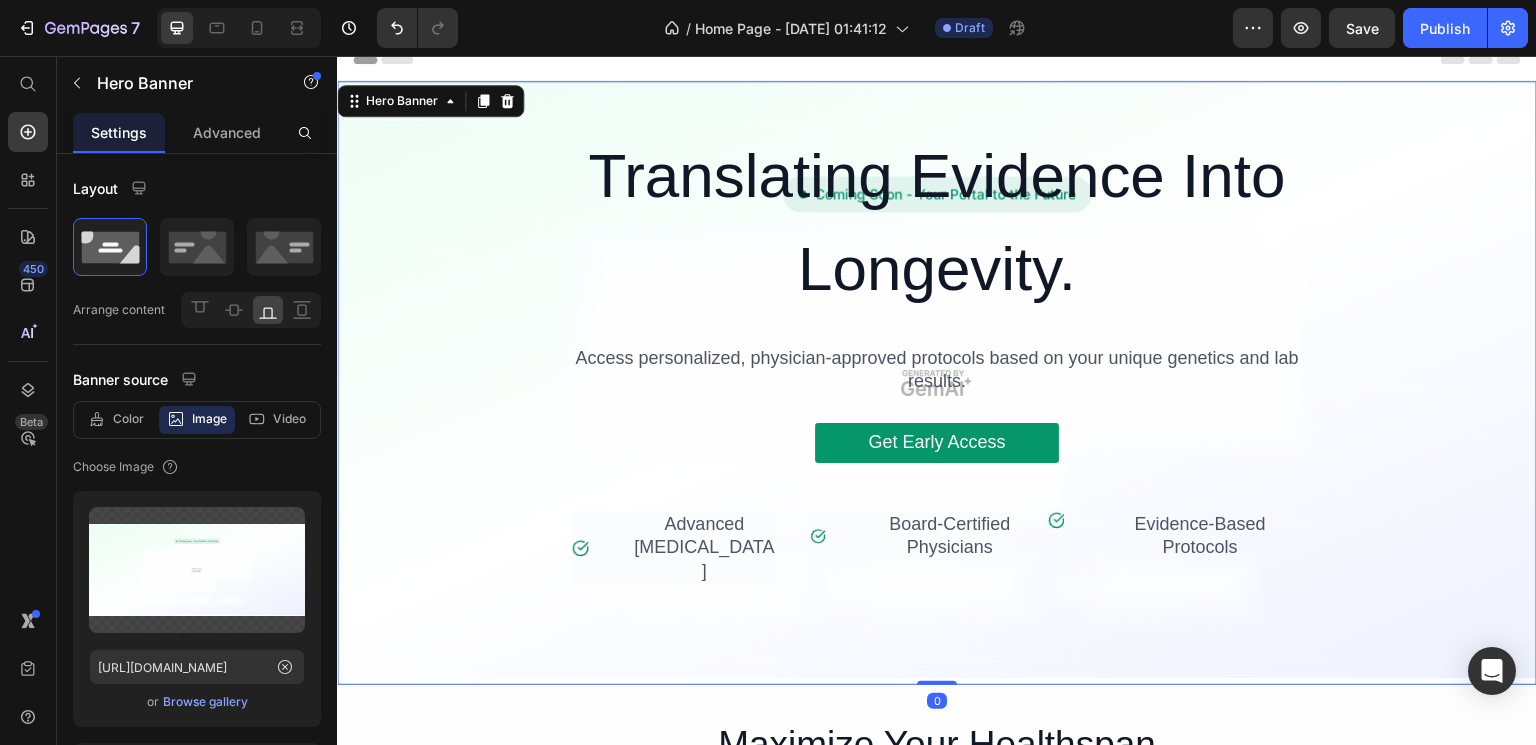click at bounding box center (937, 383) 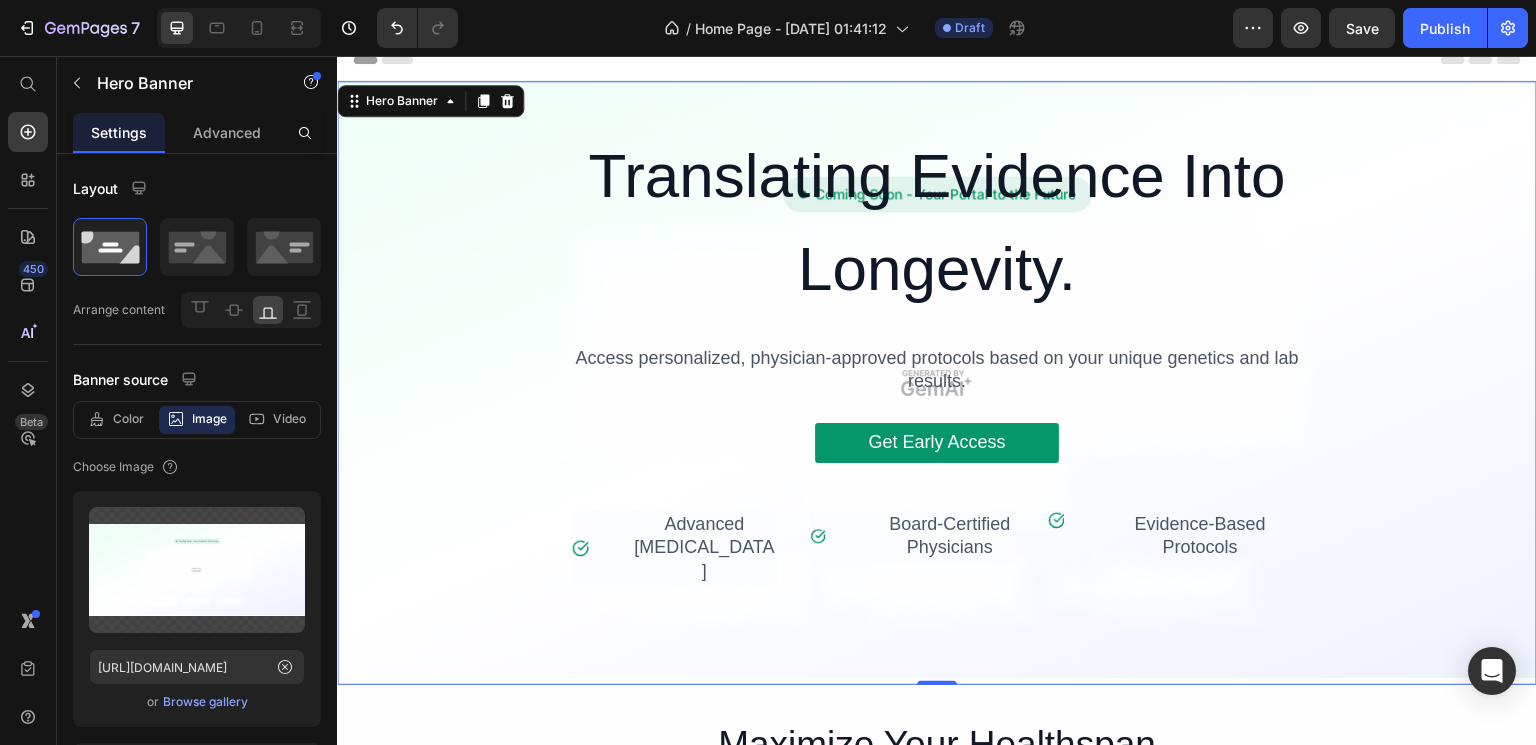 click on "Translating Evidence Into Longevity. Heading Access personalized, physician-approved protocols based on your unique genetics and lab results. Text Block Get Early Access Button     Icon Advanced Genetic Testing Text Block Row     Icon Board-Certified Physicians Text Block Row     Icon Evidence-Based Protocols Text Block Row Row" at bounding box center [937, 390] 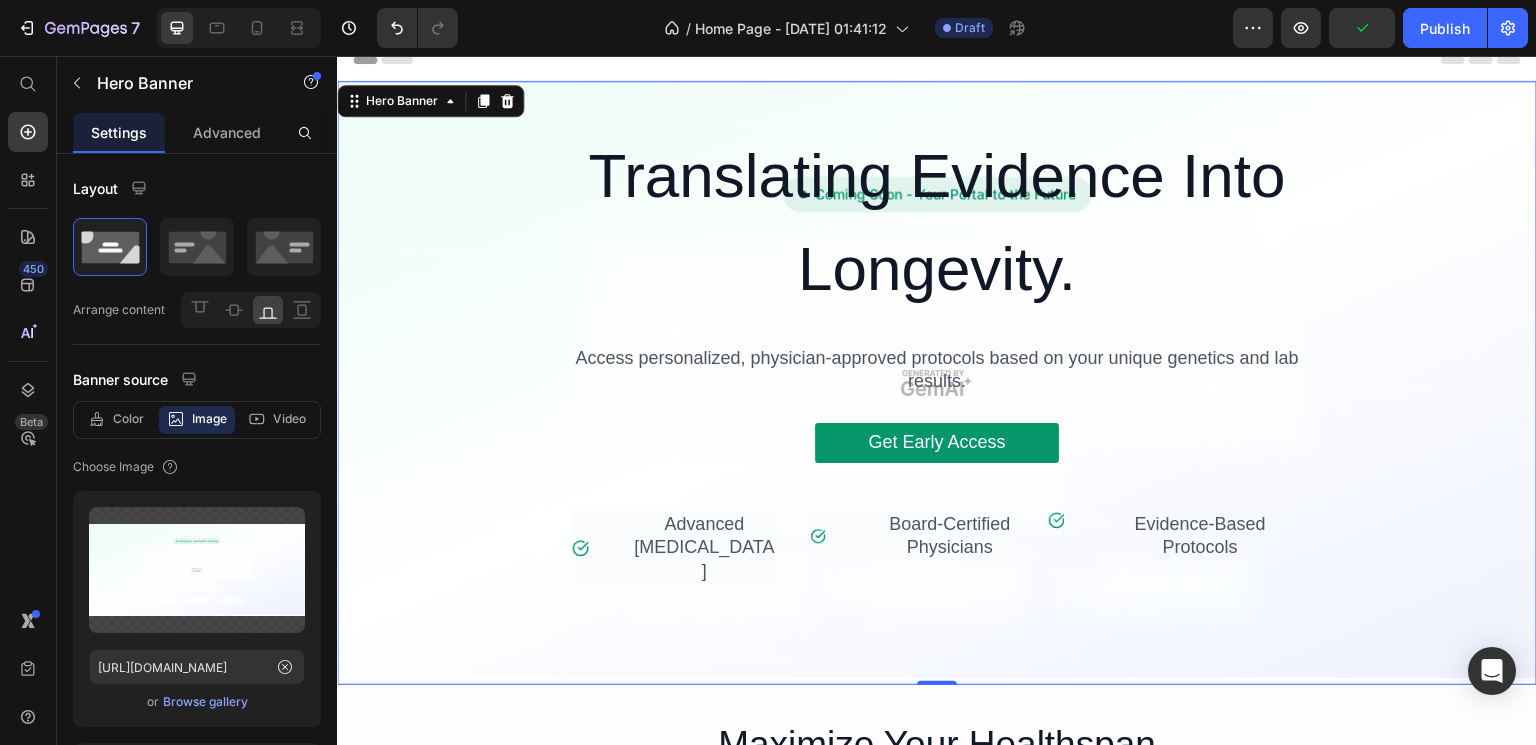 click on "Translating Evidence Into Longevity. Heading Access personalized, physician-approved protocols based on your unique genetics and lab results. Text Block Get Early Access Button     Icon Advanced Genetic Testing Text Block Row     Icon Board-Certified Physicians Text Block Row     Icon Evidence-Based Protocols Text Block Row Row" at bounding box center (937, 390) 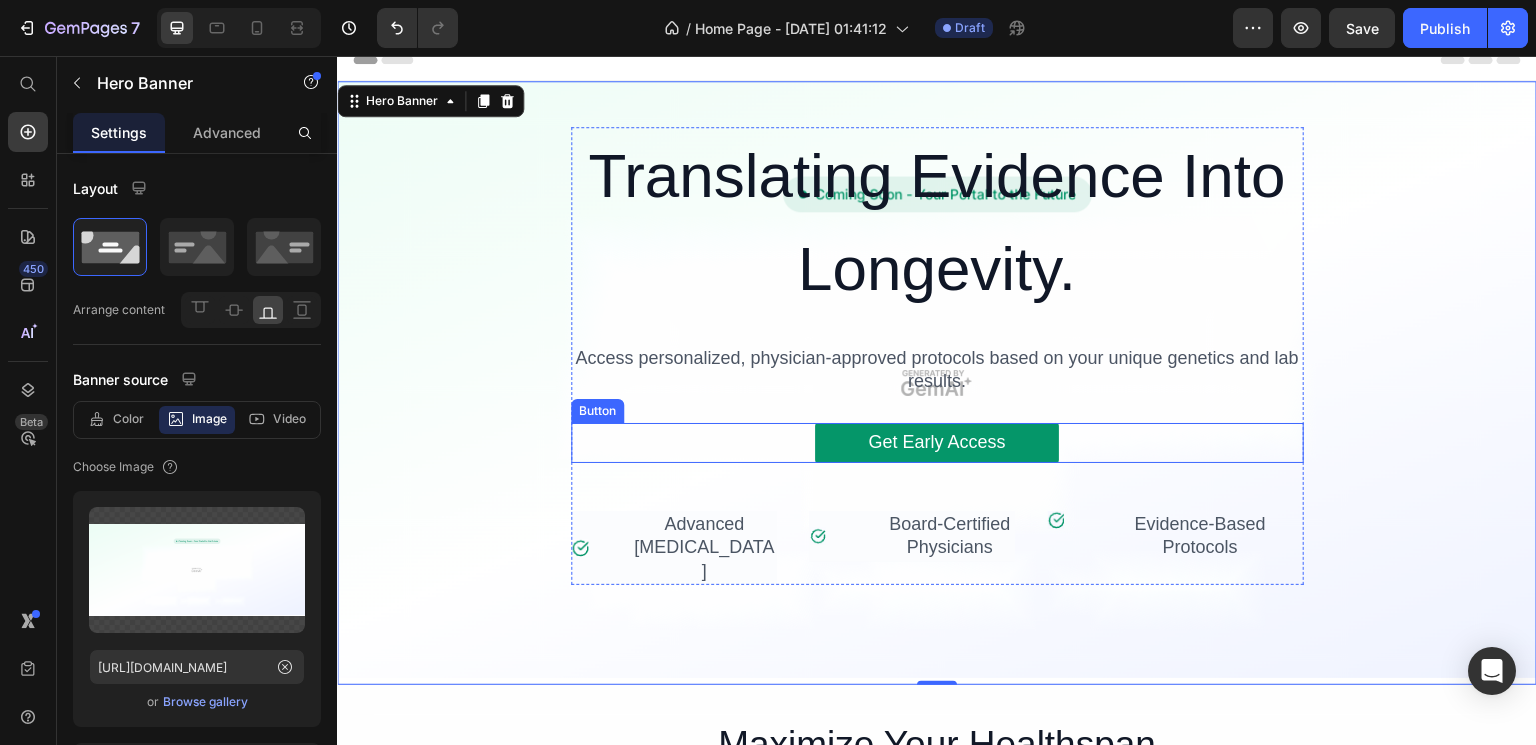 click on "Get Early Access Button" at bounding box center [937, 442] 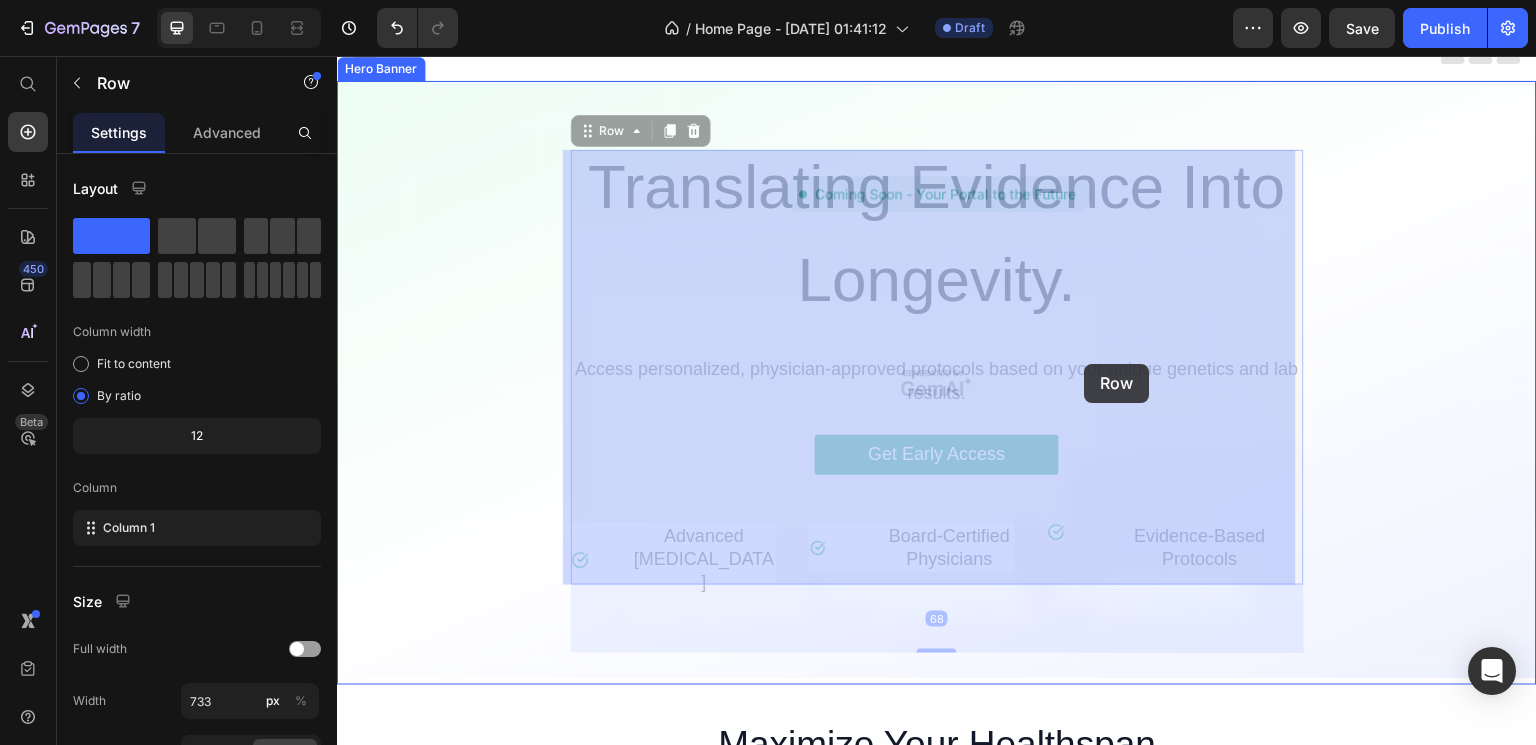 drag, startPoint x: 1065, startPoint y: 440, endPoint x: 1082, endPoint y: 368, distance: 73.97973 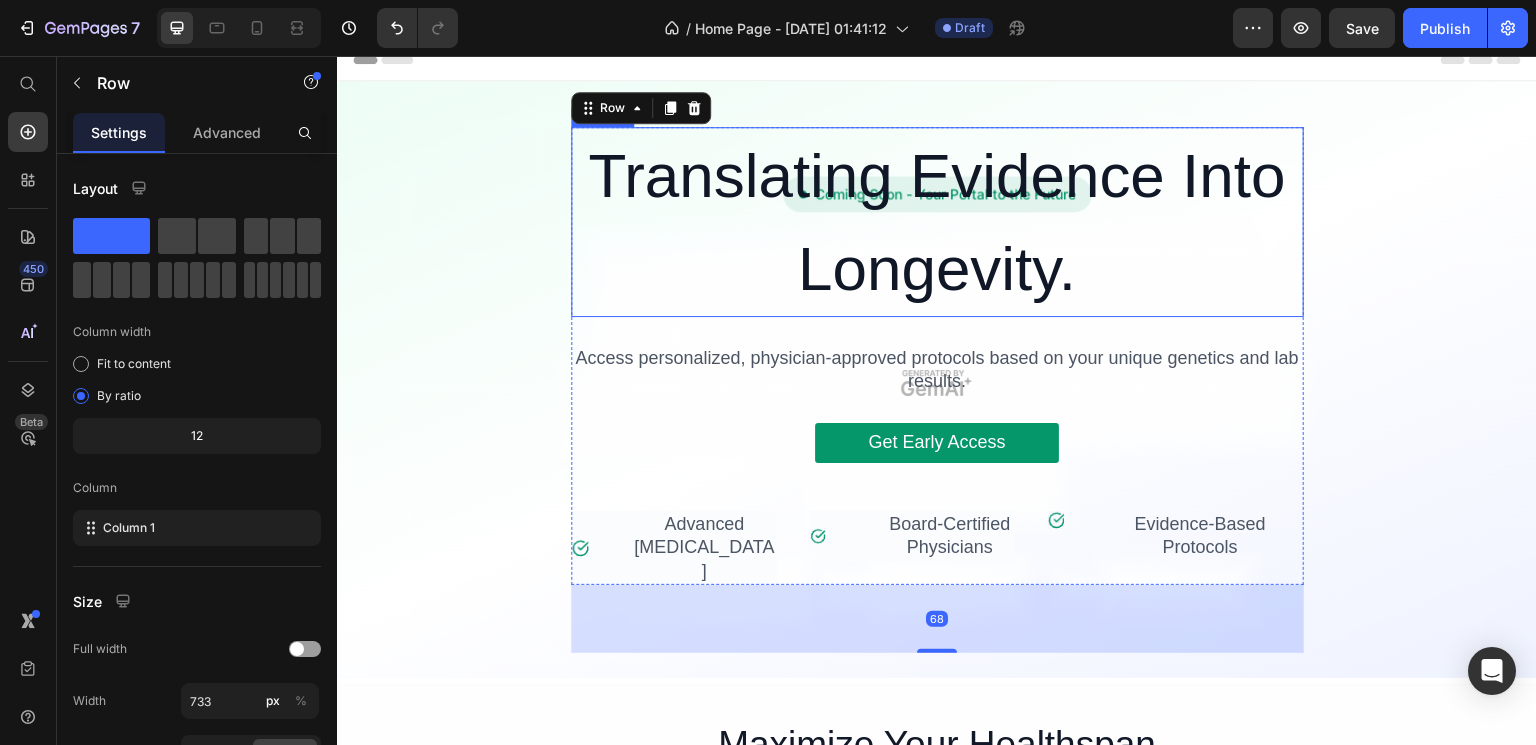 click on "Translating Evidence Into Longevity." at bounding box center [937, 222] 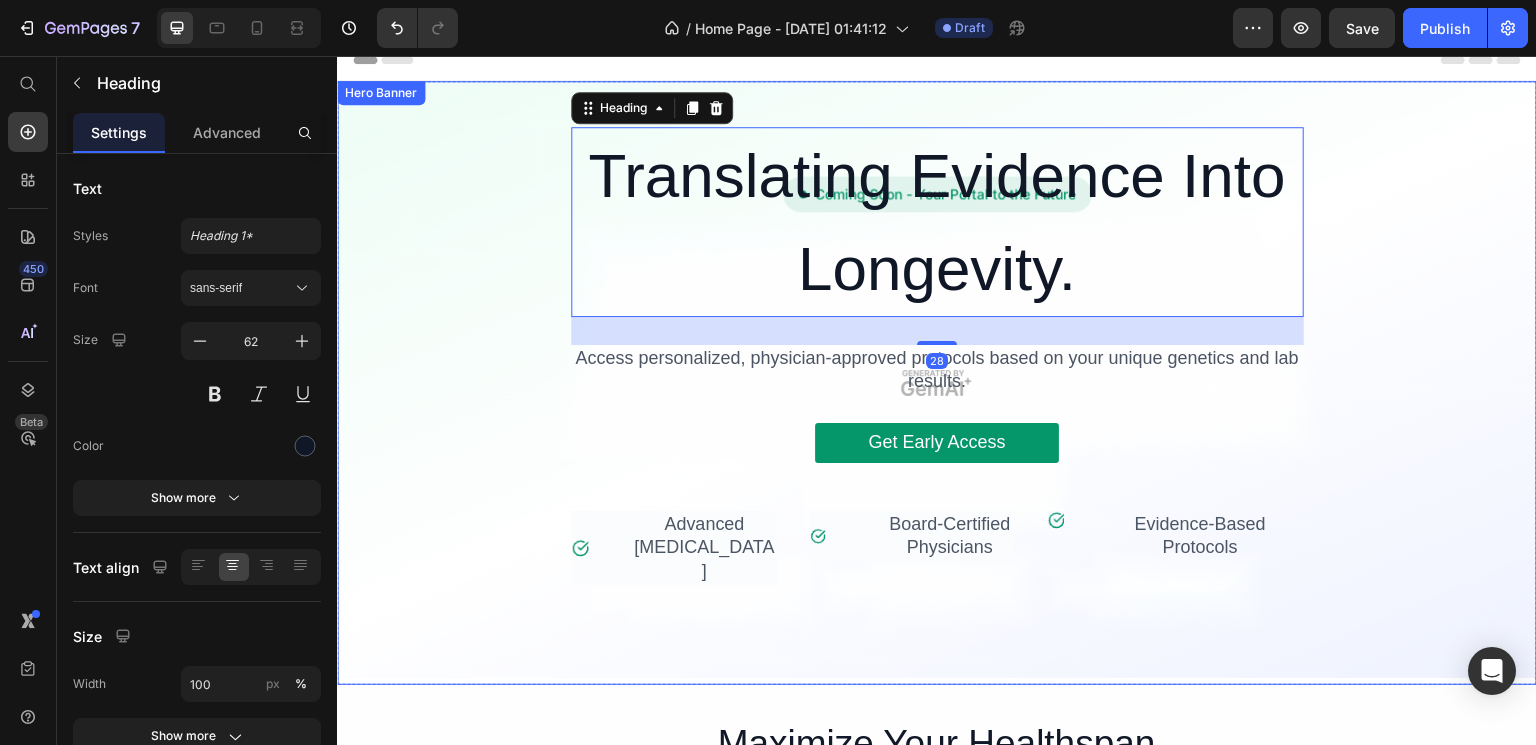 click at bounding box center [937, 383] 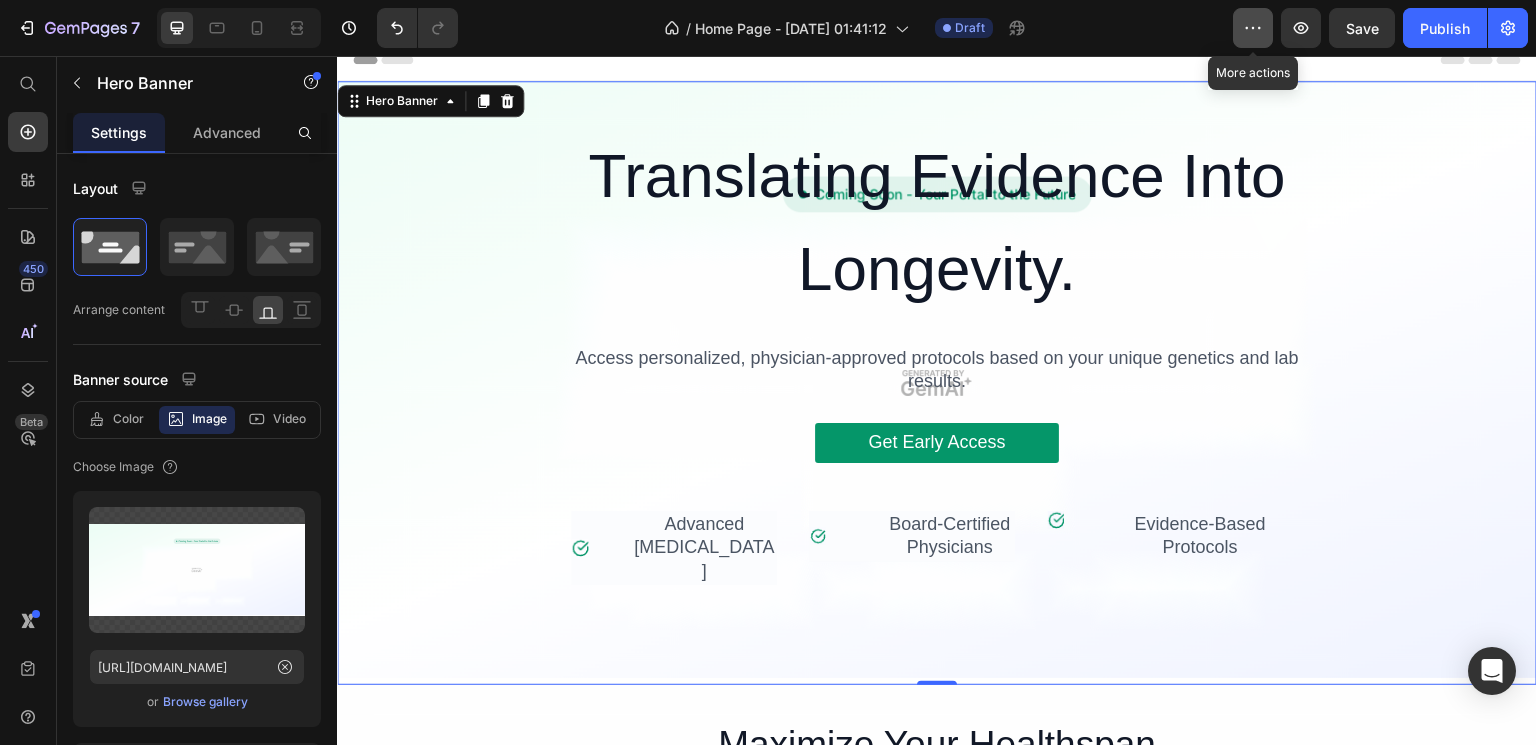 click 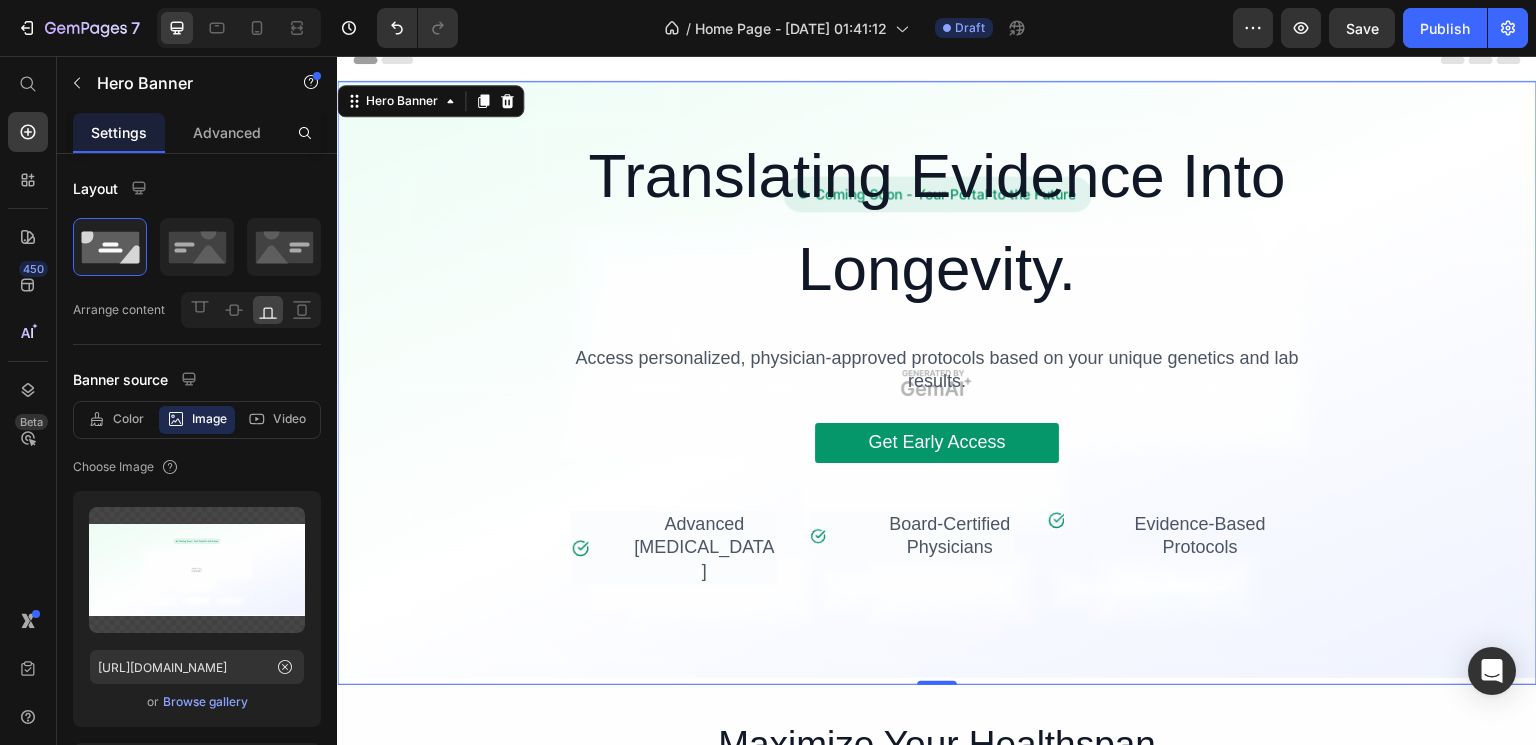 click on "Translating Evidence Into Longevity. Heading Access personalized, physician-approved protocols based on your unique genetics and lab results. Text Block Get Early Access Button     Icon Advanced Genetic Testing Text Block Row     Icon Board-Certified Physicians Text Block Row     Icon Evidence-Based Protocols Text Block Row Row" at bounding box center [937, 390] 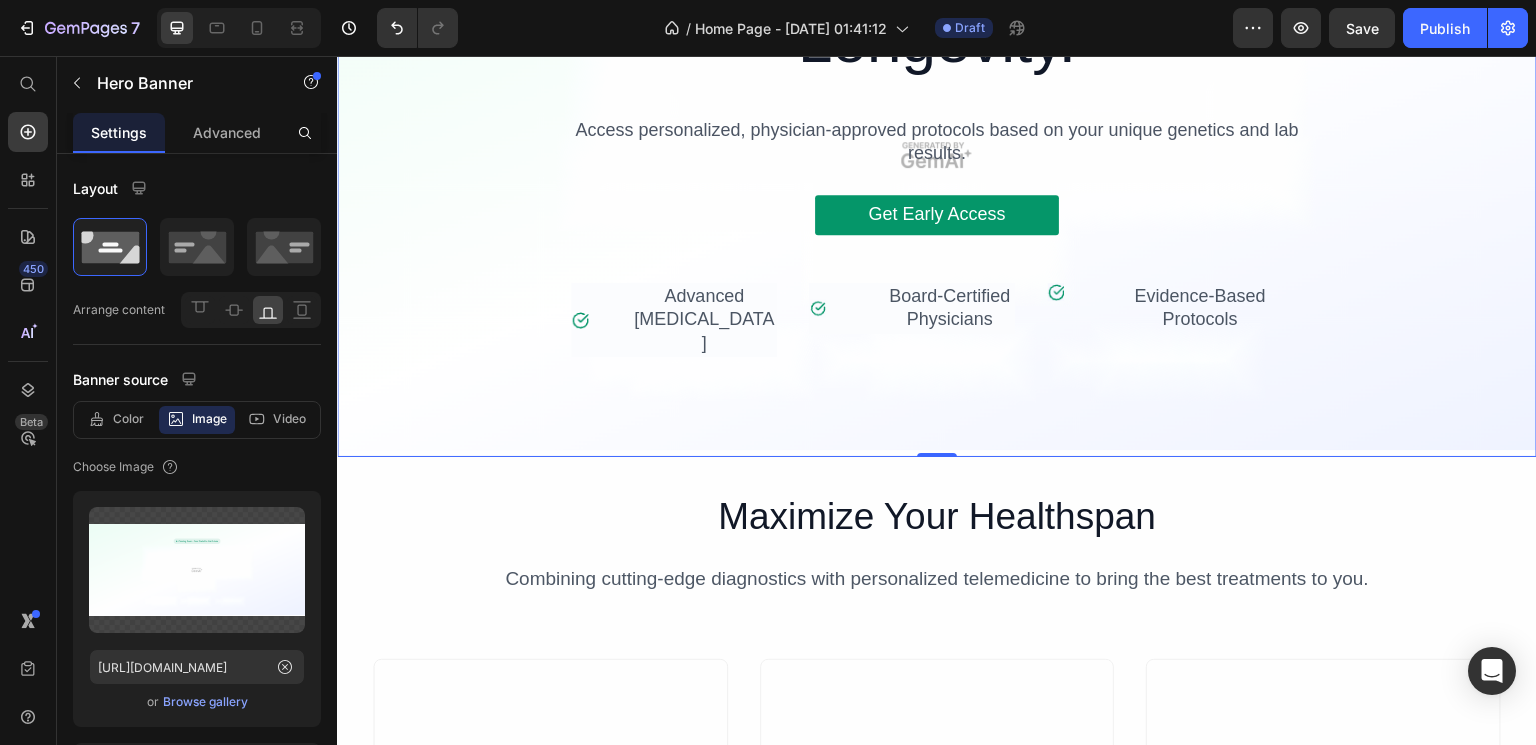 scroll, scrollTop: 251, scrollLeft: 0, axis: vertical 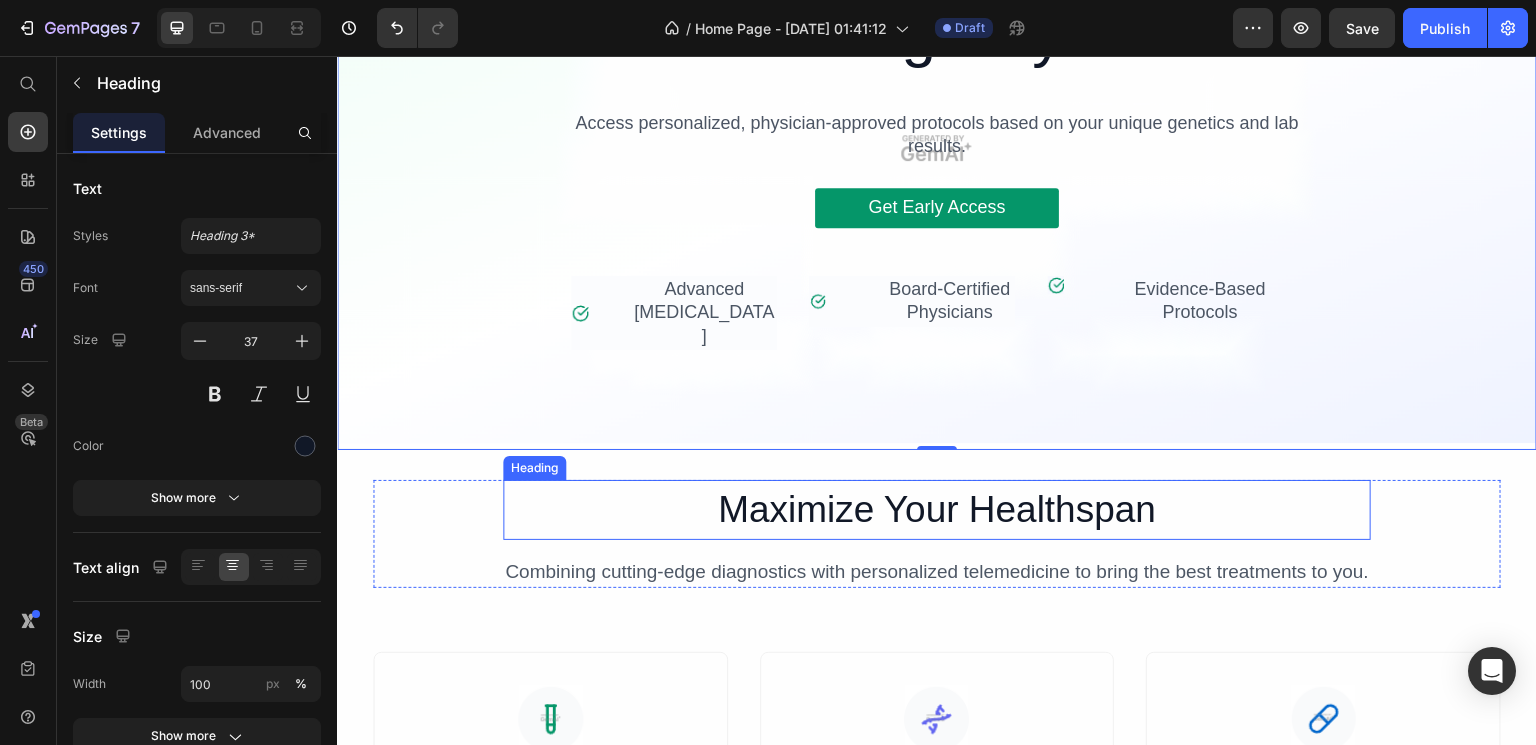 click on "Maximize Your Healthspan" at bounding box center (937, 510) 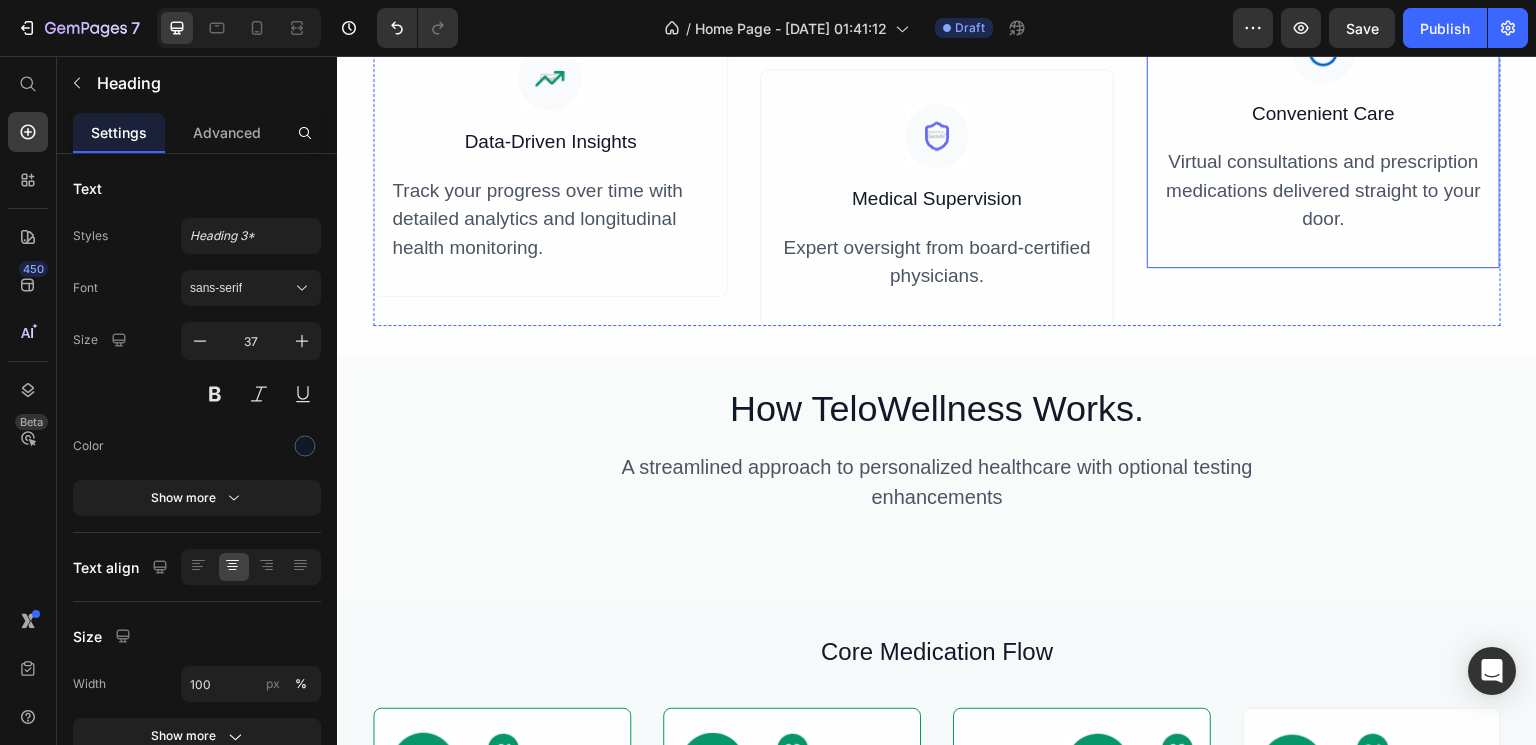 scroll, scrollTop: 1209, scrollLeft: 0, axis: vertical 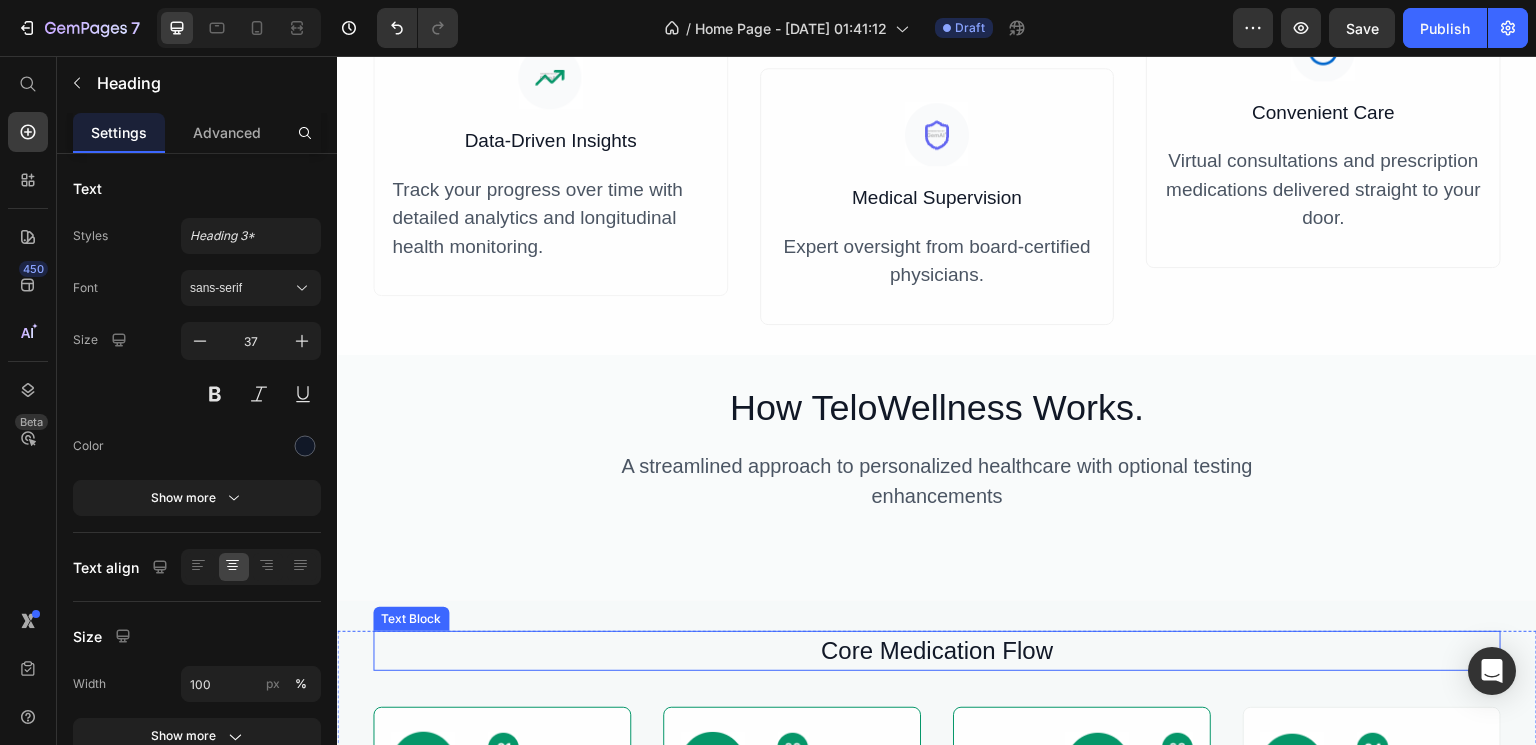 click on "Core Medication Flow" at bounding box center (937, 651) 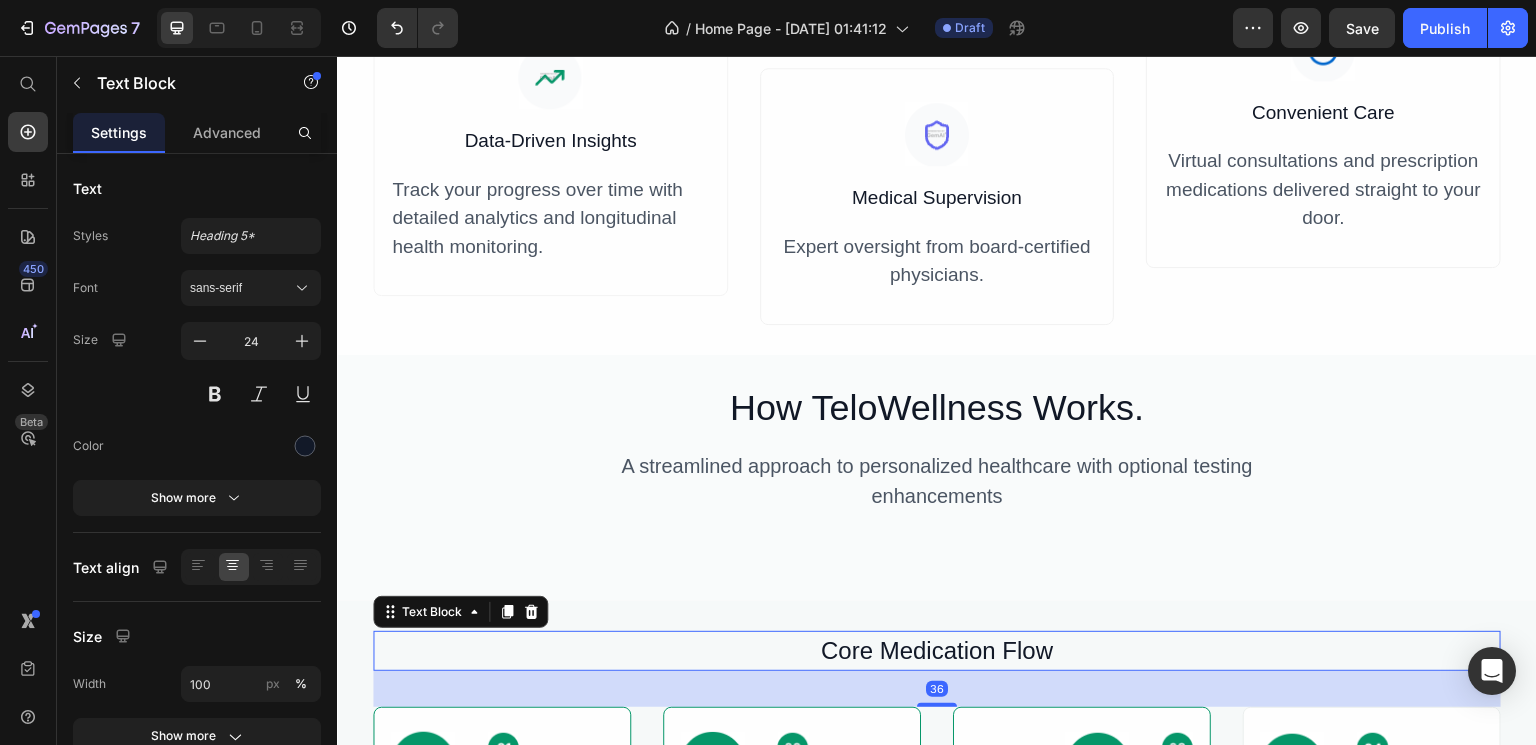 scroll, scrollTop: 1603, scrollLeft: 0, axis: vertical 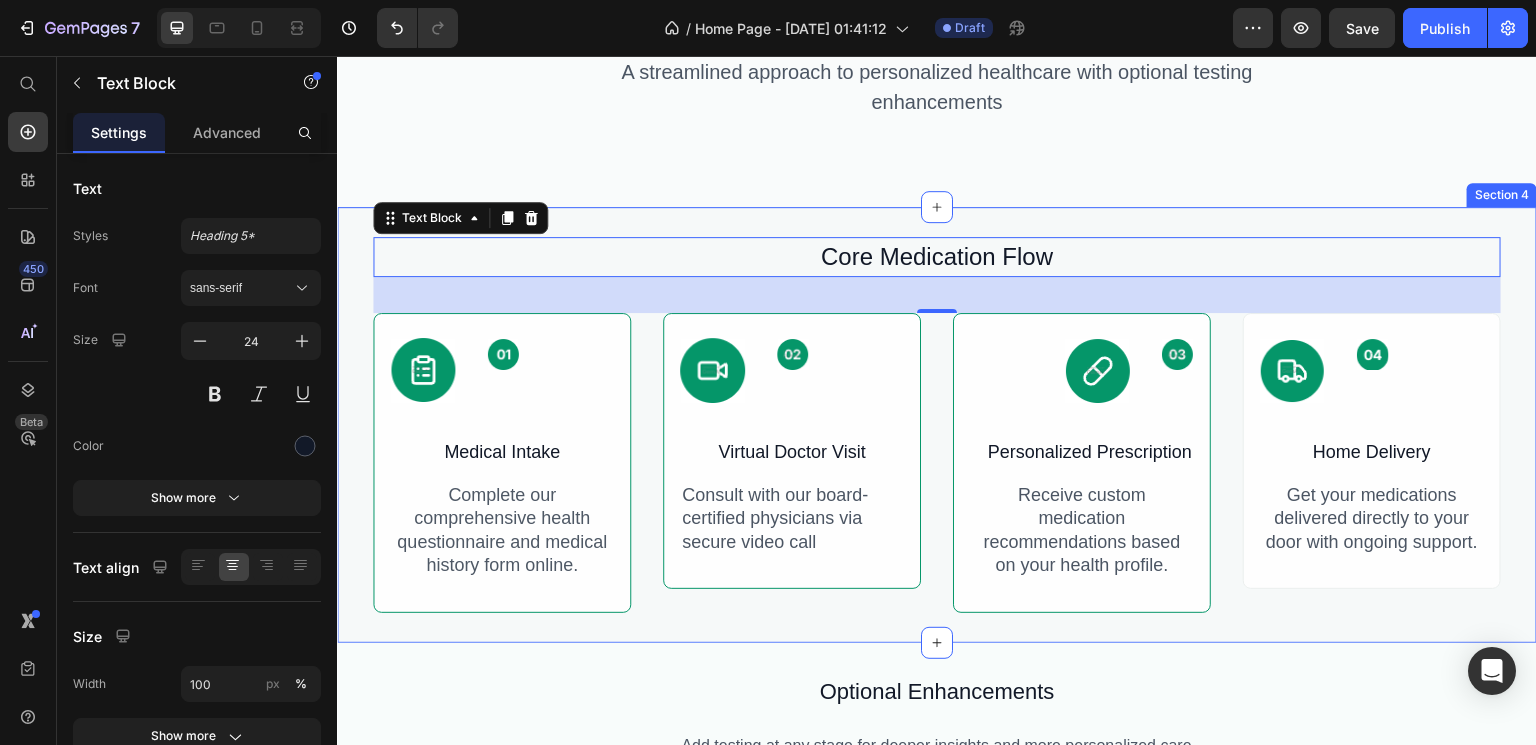 click on "Core Medication Flow Text Block   36 Image     Icon Row Medical Intake Text Block Complete our comprehensive health questionnaire and medical history form online. Text Block Row Image     Icon Row Virtual Doctor Visit Text Block Consult with our board-certified physicians via secure video call Text Block Row Image     Icon Row Personalized Prescription Text Block Receive custom medication recommendations based on your health profile. Text Block Row Image     Icon Row Home Delivery Text Block Get your medications delivered directly to your door with ongoing support. Text Block Row Row Row Section 4" at bounding box center (937, 425) 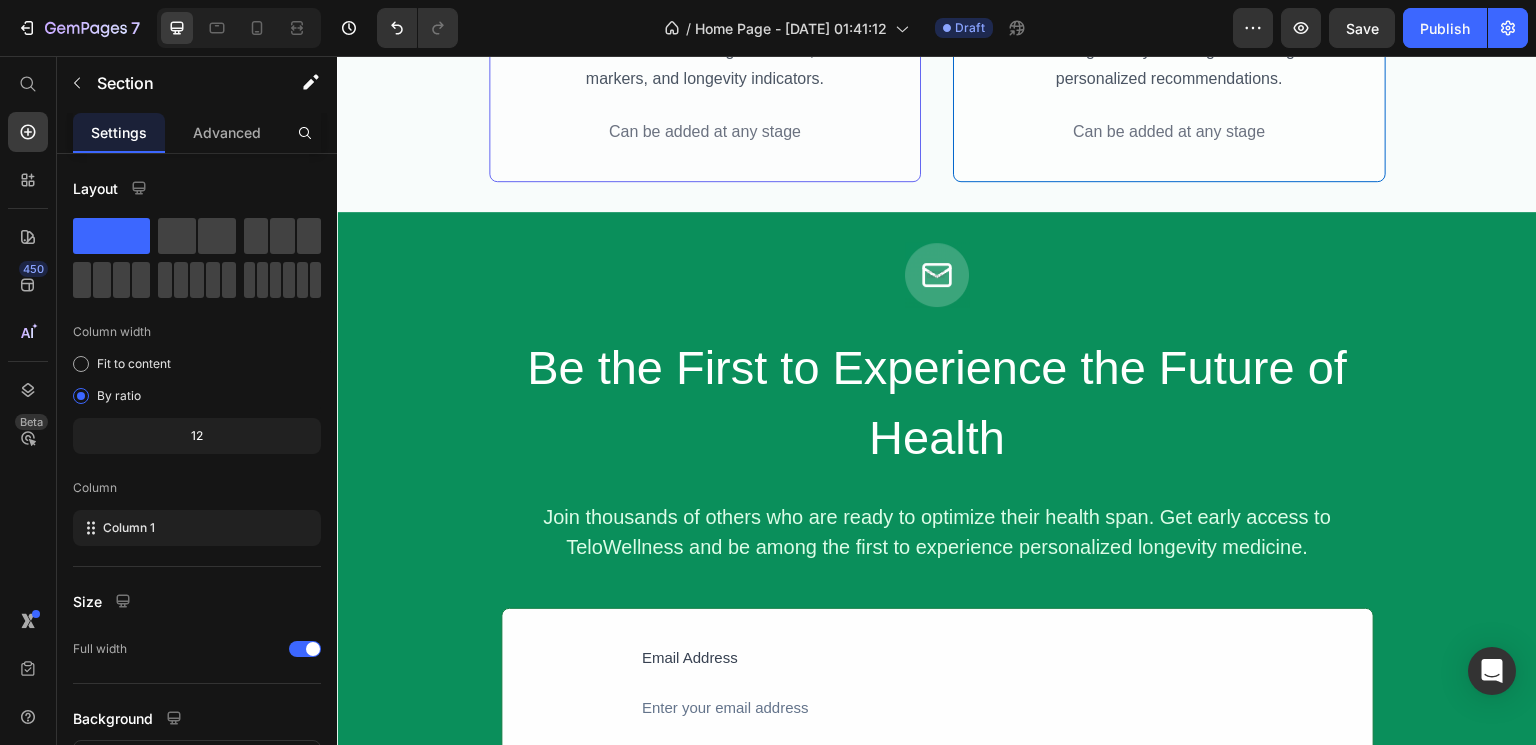 scroll, scrollTop: 2526, scrollLeft: 0, axis: vertical 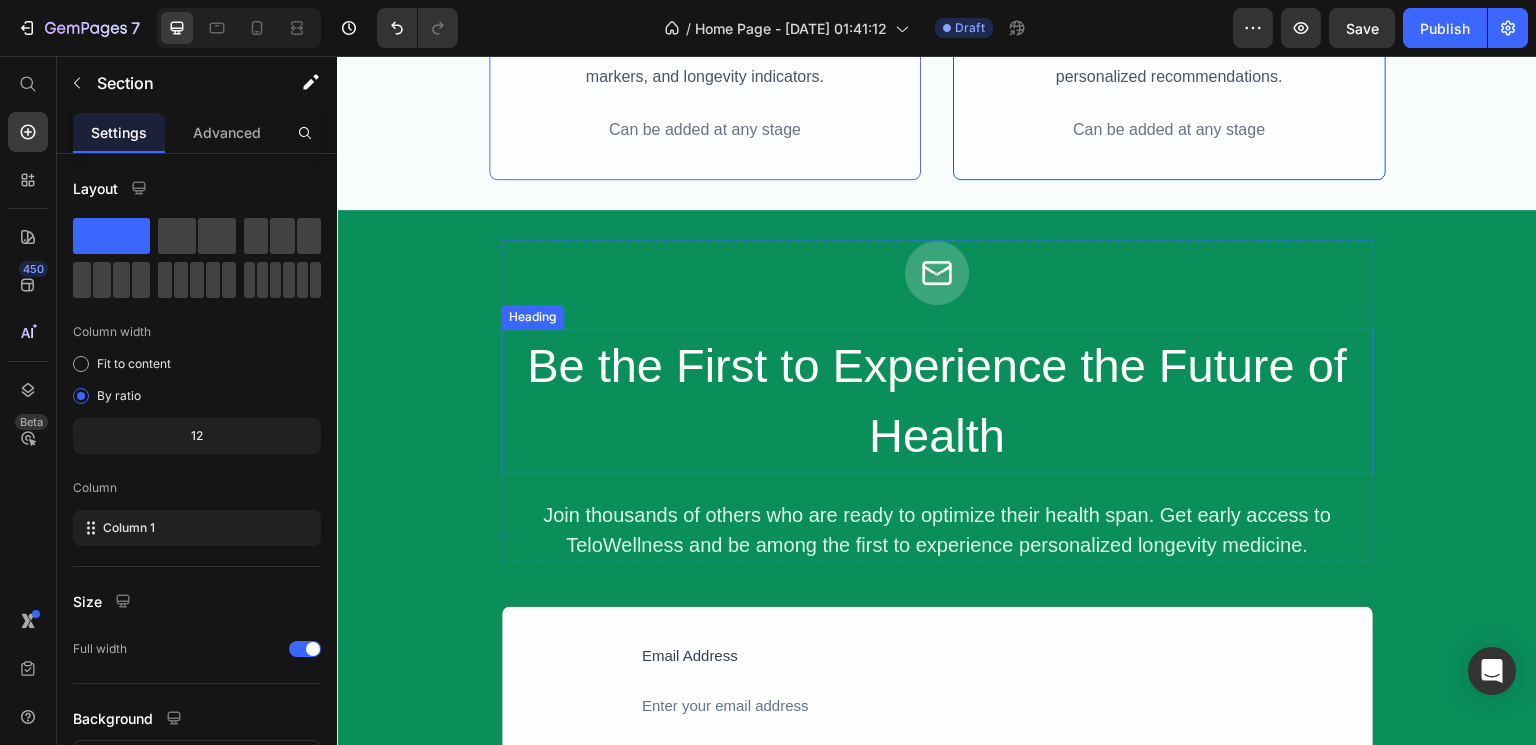 click on "Be the First to Experience the Future of Health" at bounding box center [937, 401] 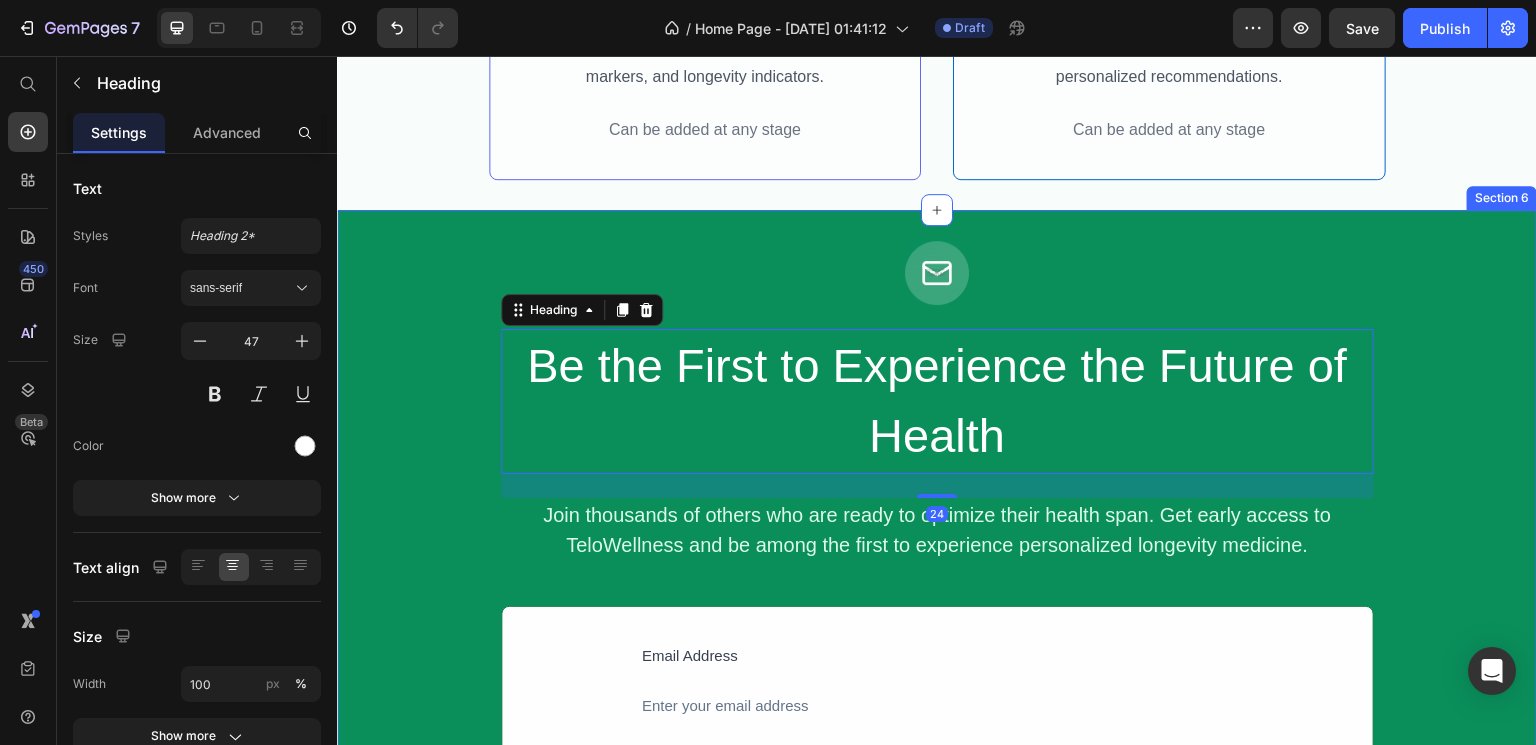 click on "Image Be the First to Experience the Future of Health Heading   24 Join thousands of others who are ready to optimize their health span. Get early access to TeloWellness and be among the first to experience personalized longevity medicine. Text Block Row Email Address Text Block Enter your email address Text Block Join the Waitlist Button By joining, you'll get early access and exclusive updates. No spam, unsubscribe anytime. Text Block Row Row     Icon Early access guaranteed Text Block Advanced list     Icon Exclusive launch pricing Text Block Advanced list     Icon Priority support Text Block Advanced list Row Row" at bounding box center [937, 608] 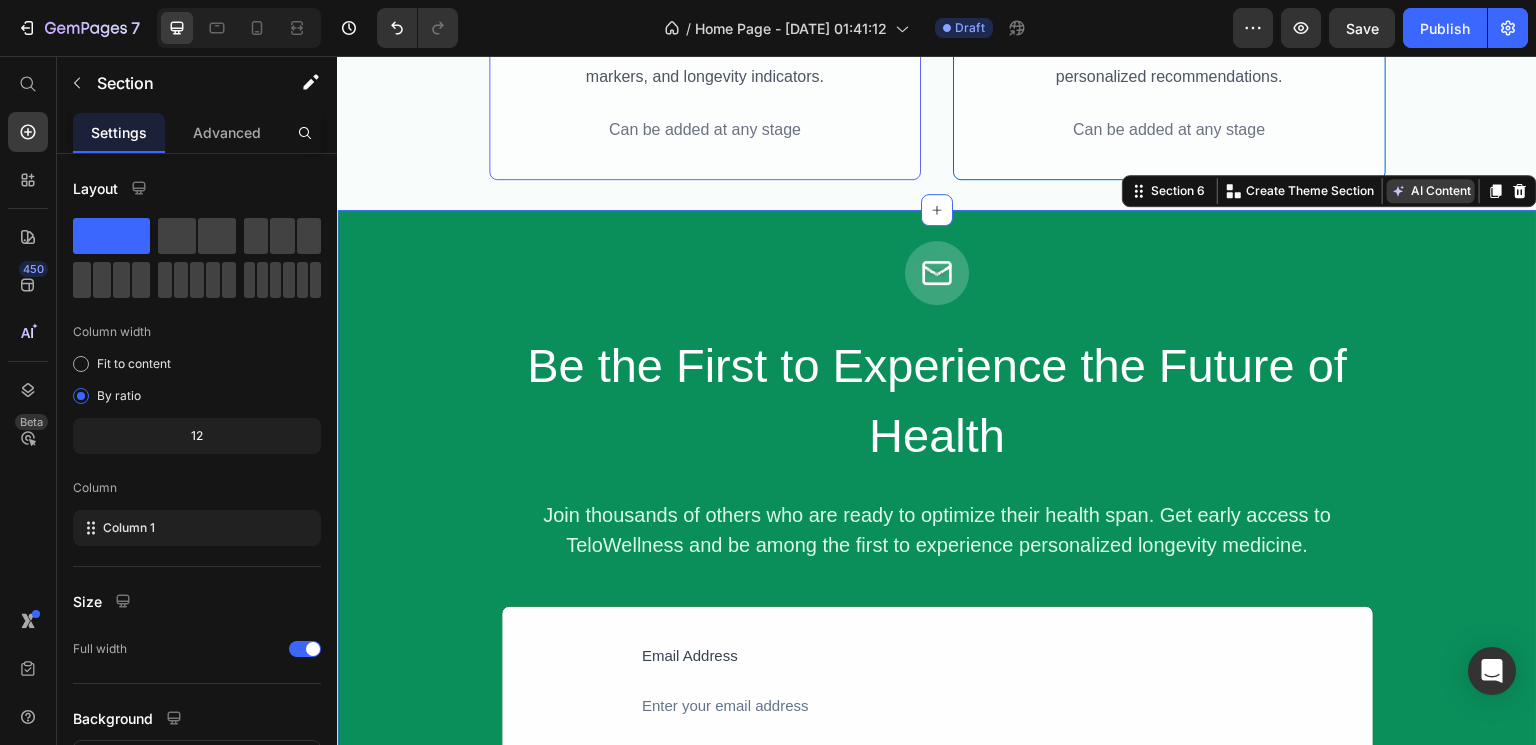 click on "AI Content" at bounding box center [1431, 191] 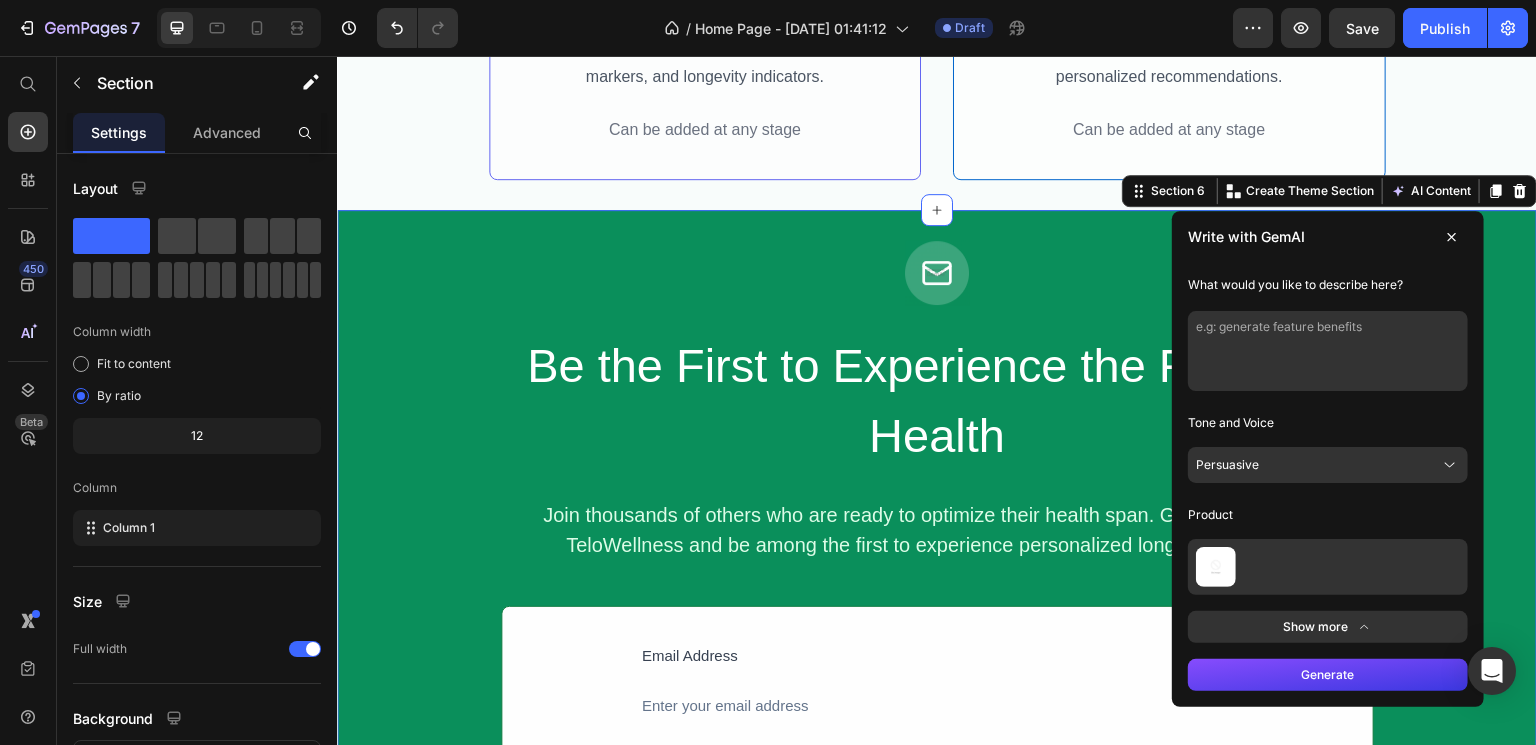 click at bounding box center [1328, 567] 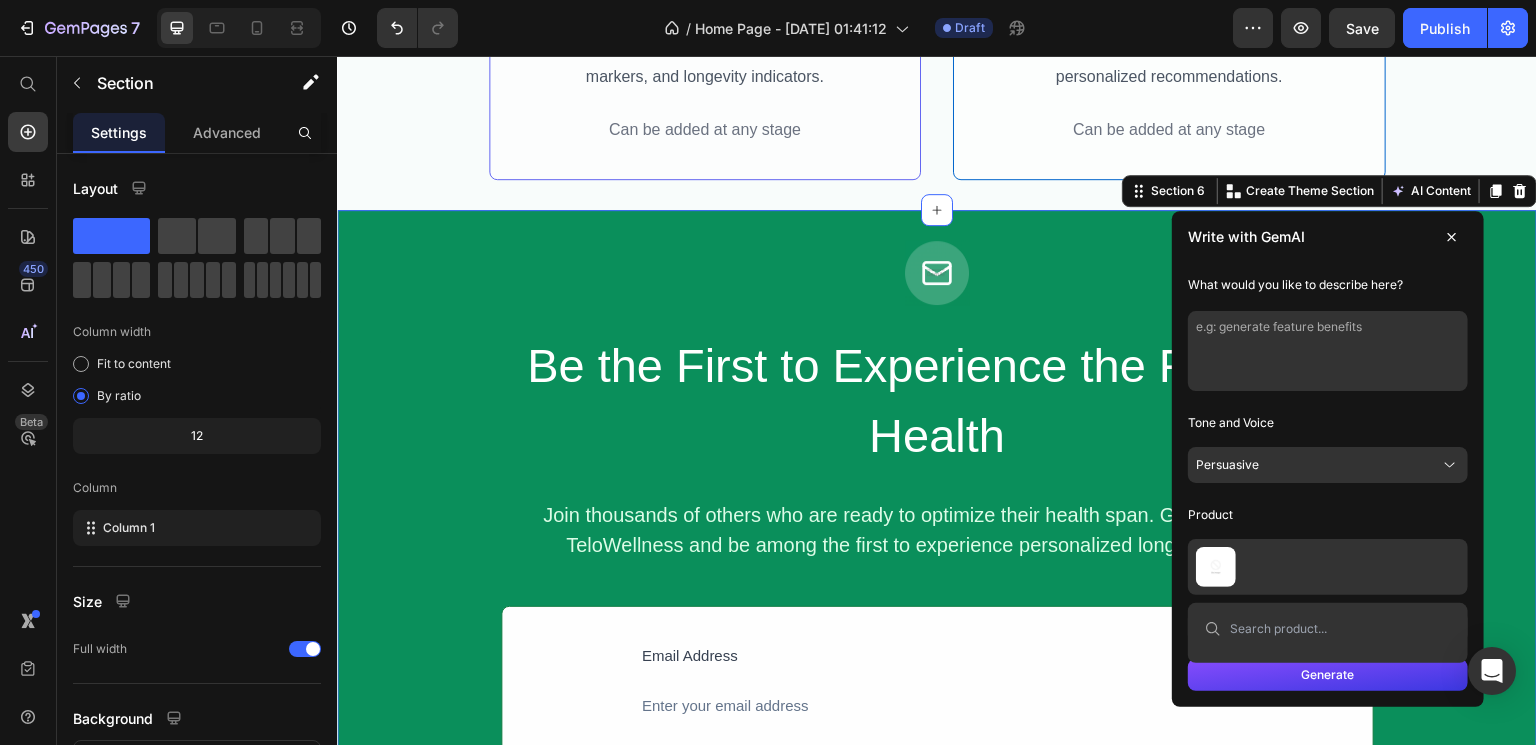 click at bounding box center [1328, 351] 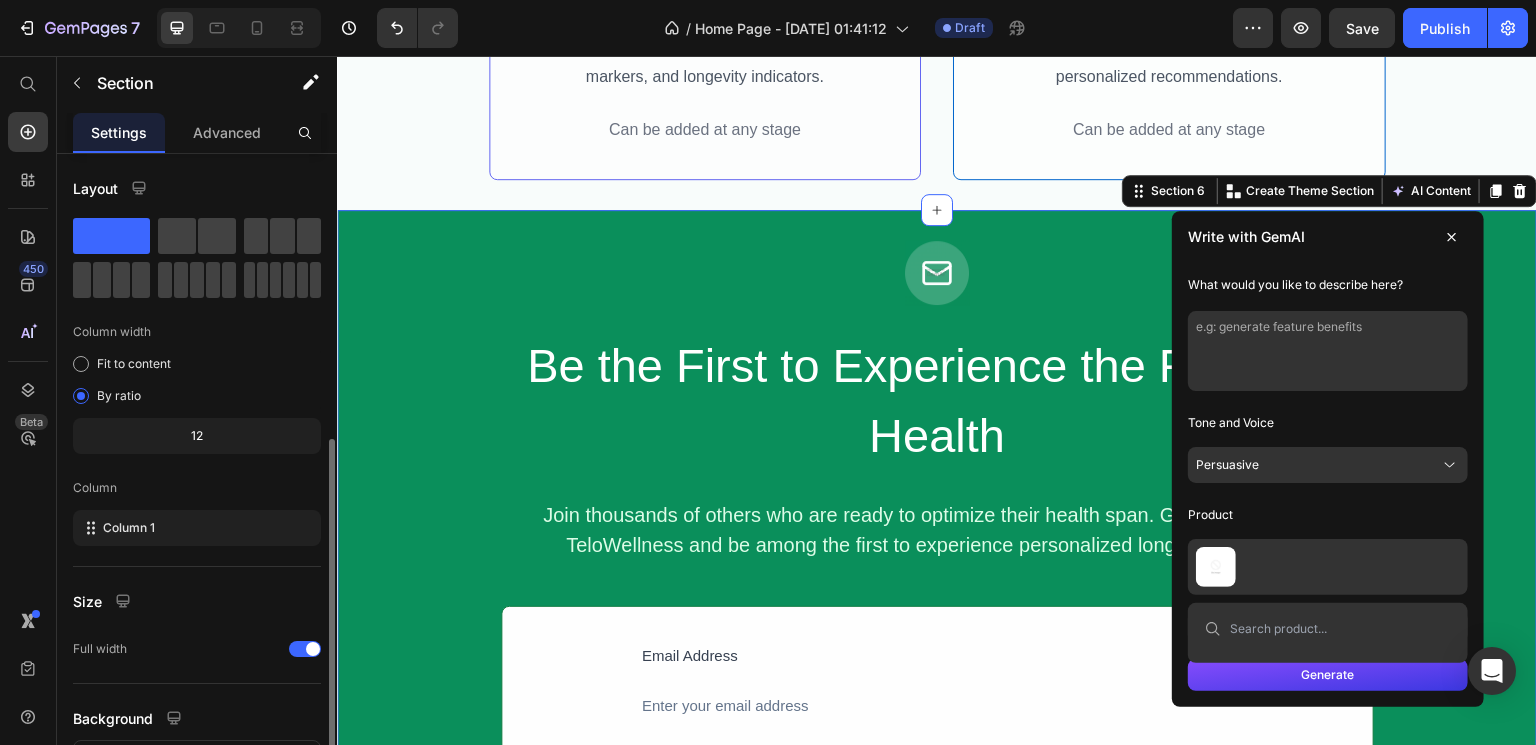 scroll, scrollTop: 158, scrollLeft: 0, axis: vertical 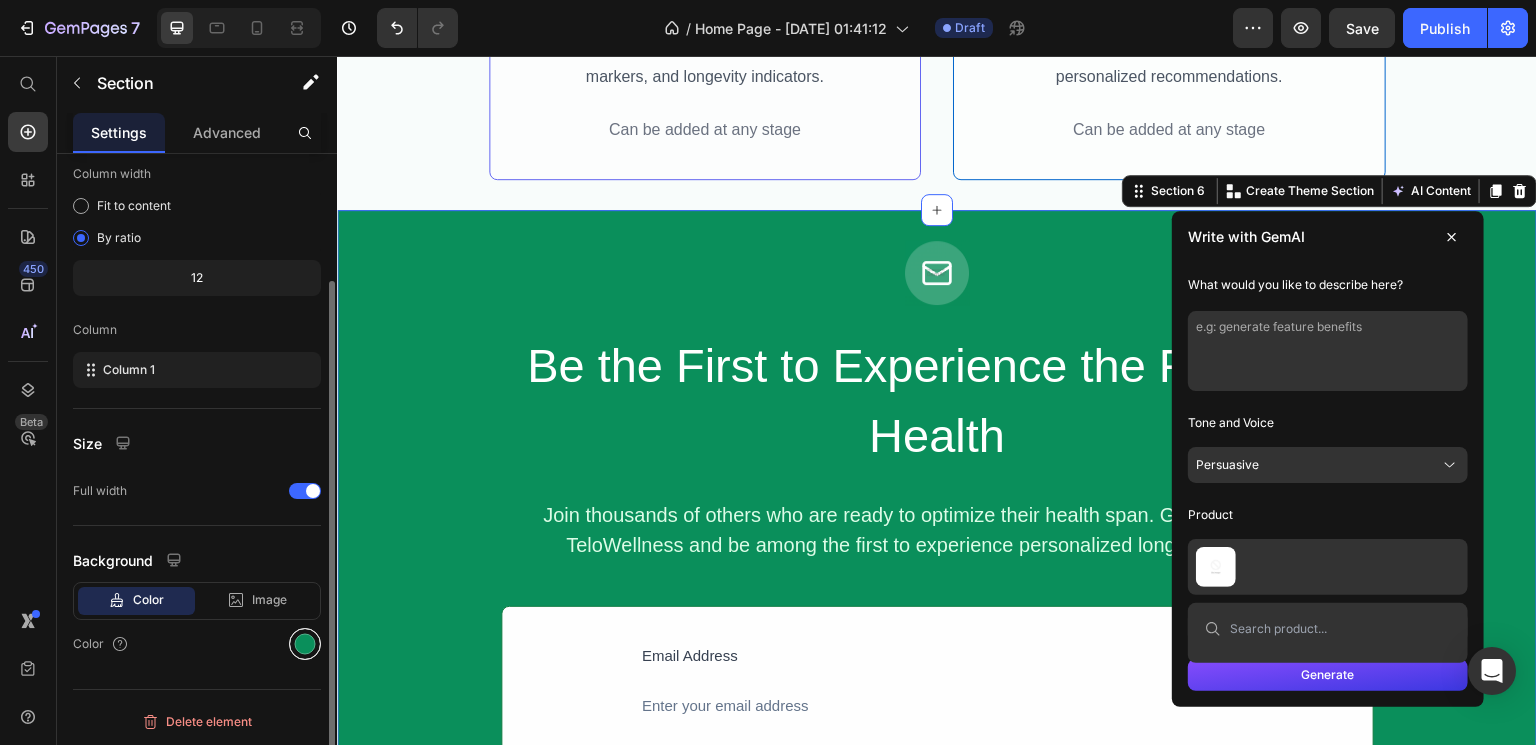 click at bounding box center [305, 644] 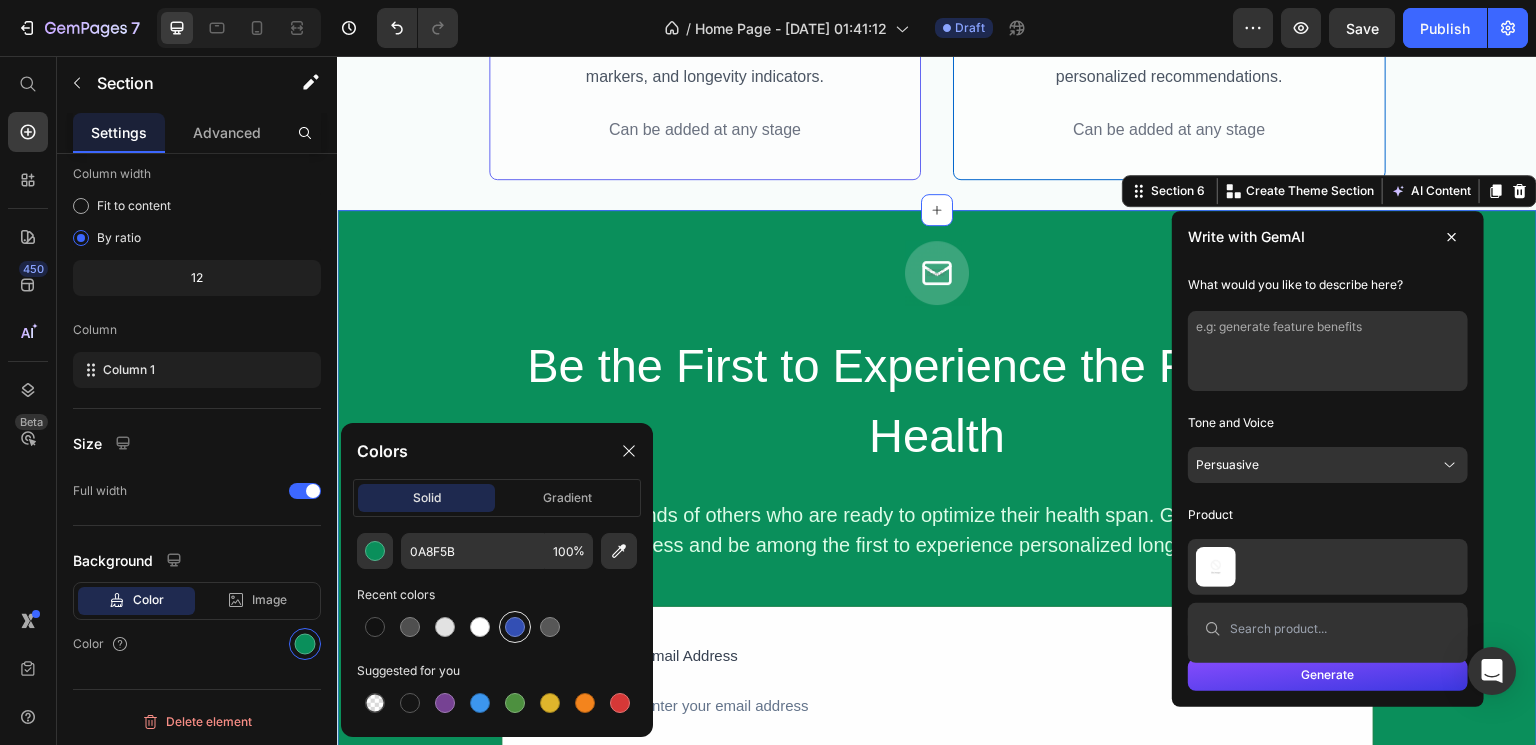 click at bounding box center [515, 627] 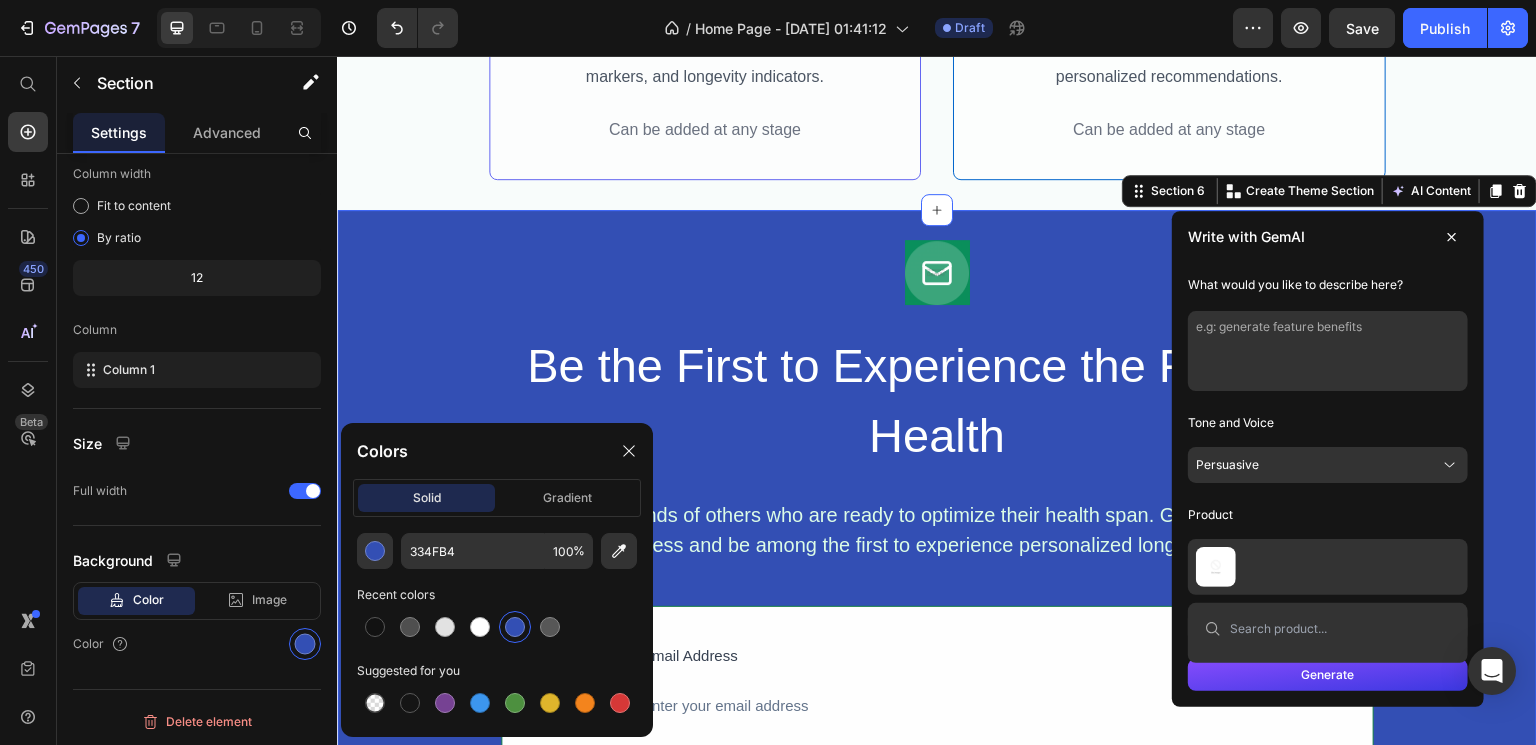 click on "Image Be the First to Experience the Future of Health Heading Join thousands of others who are ready to optimize their health span. Get early access to TeloWellness and be among the first to experience personalized longevity medicine. Text Block Row Email Address Text Block Enter your email address Text Block Join the Waitlist Button By joining, you'll get early access and exclusive updates. No spam, unsubscribe anytime. Text Block Row Row     Icon Early access guaranteed Text Block Advanced list     Icon Exclusive launch pricing Text Block Advanced list     Icon Priority support Text Block Advanced list Row Row" at bounding box center [937, 608] 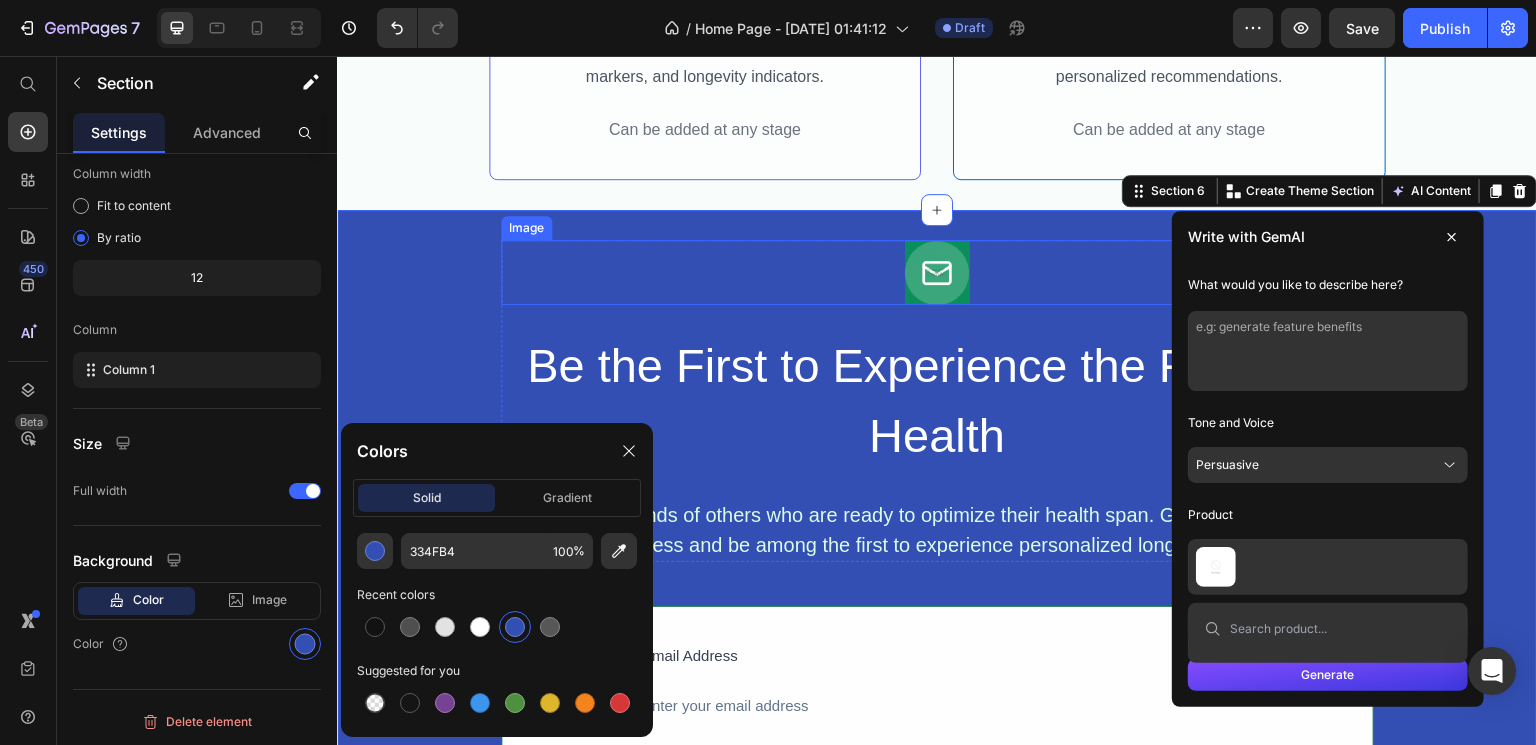 click at bounding box center (937, 272) 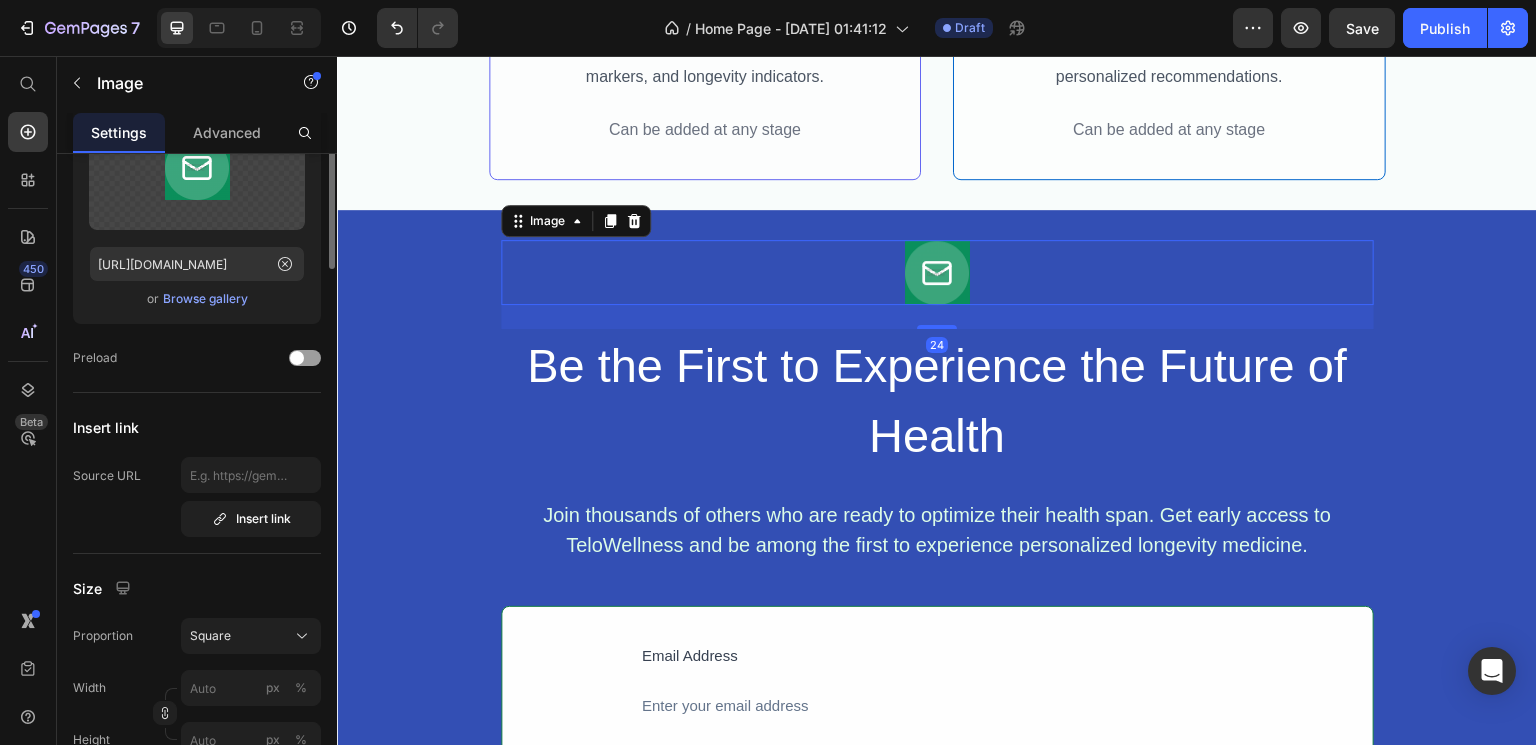 scroll, scrollTop: 0, scrollLeft: 0, axis: both 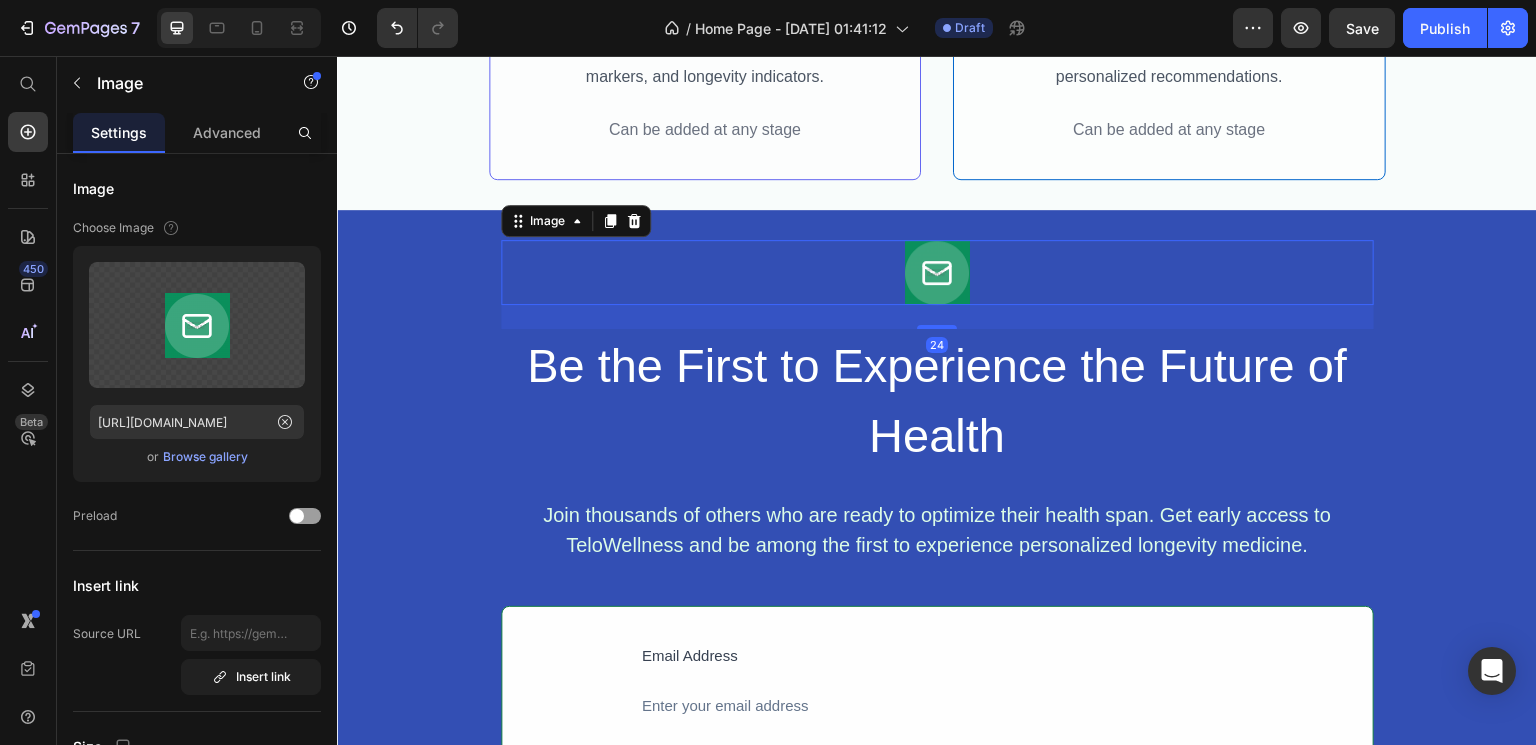 click at bounding box center (937, 272) 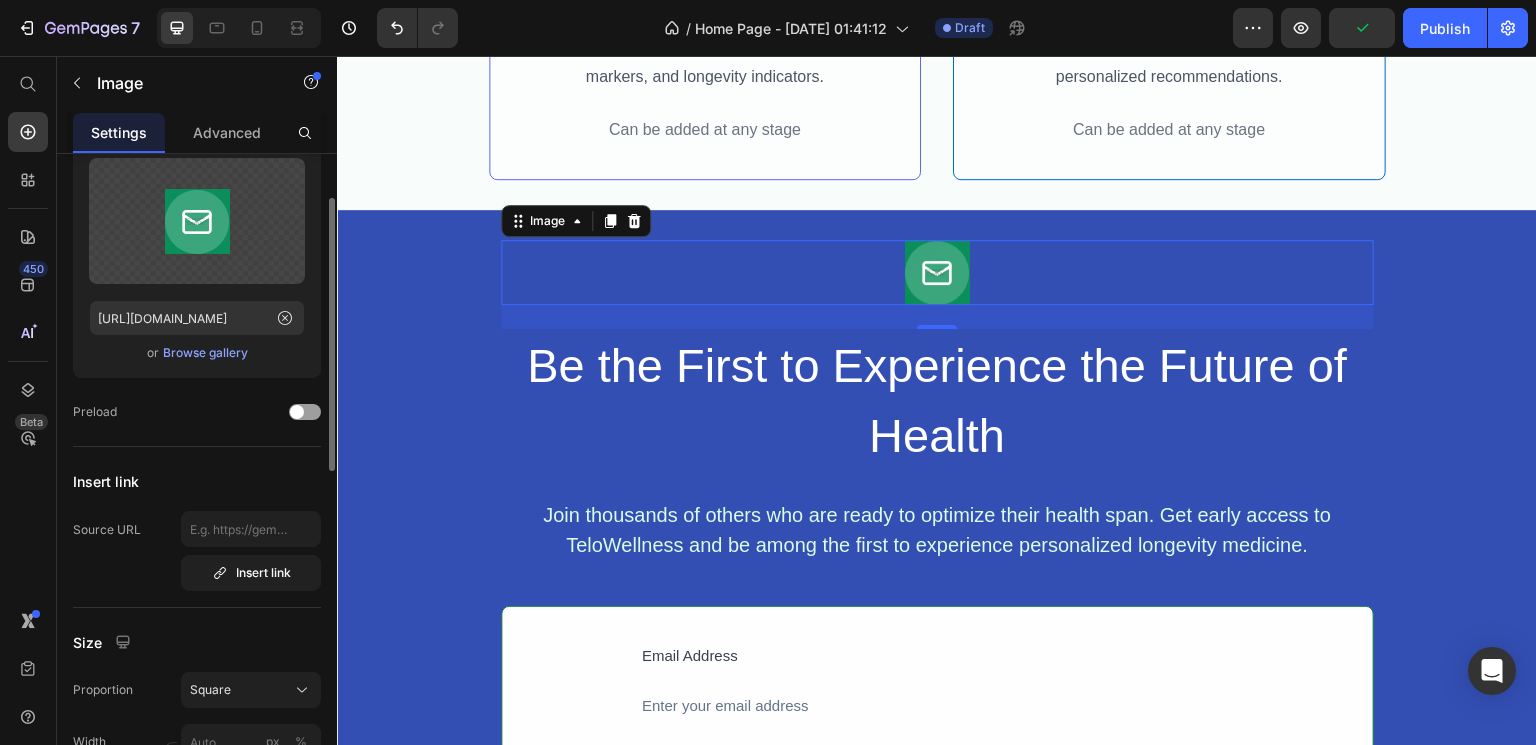 scroll, scrollTop: 0, scrollLeft: 0, axis: both 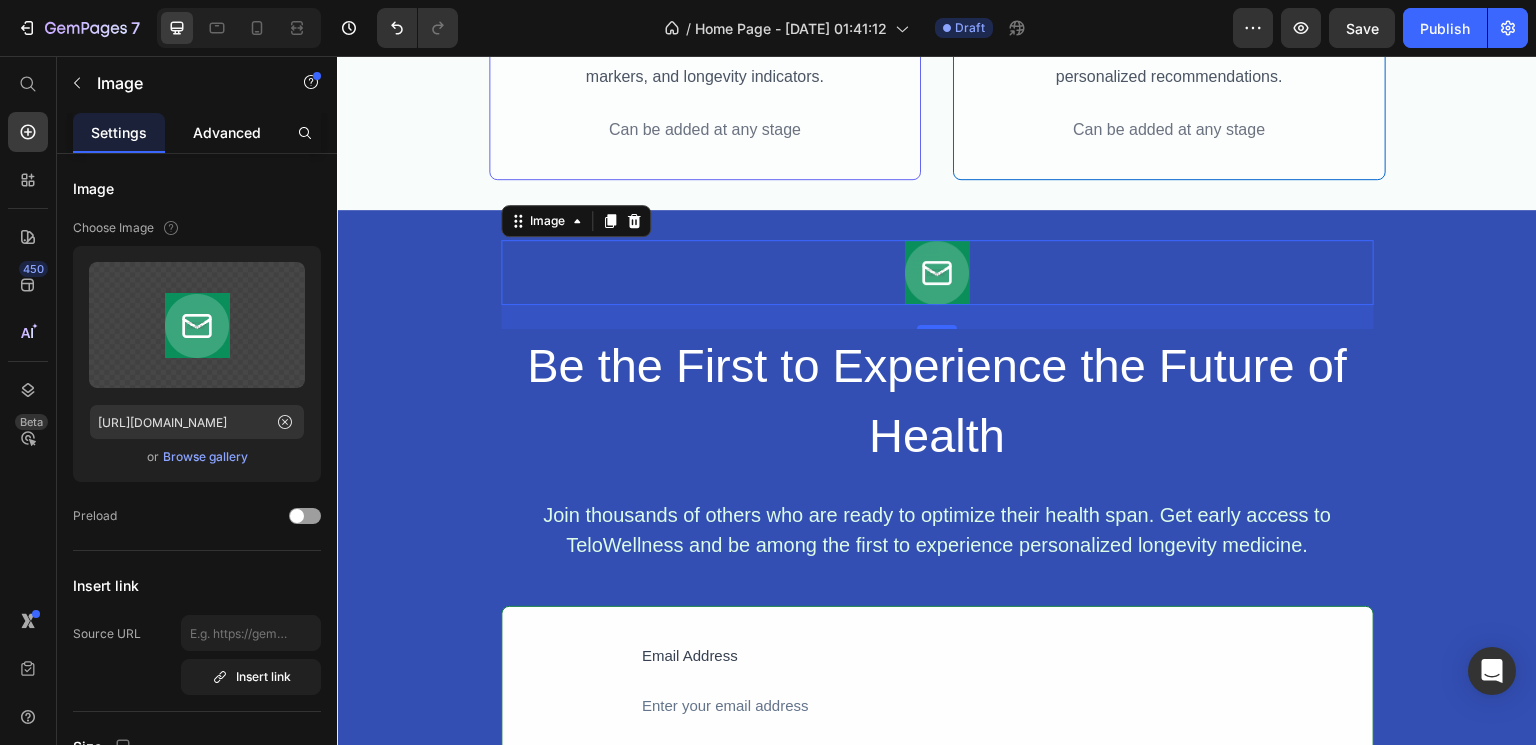 click on "Advanced" at bounding box center [227, 132] 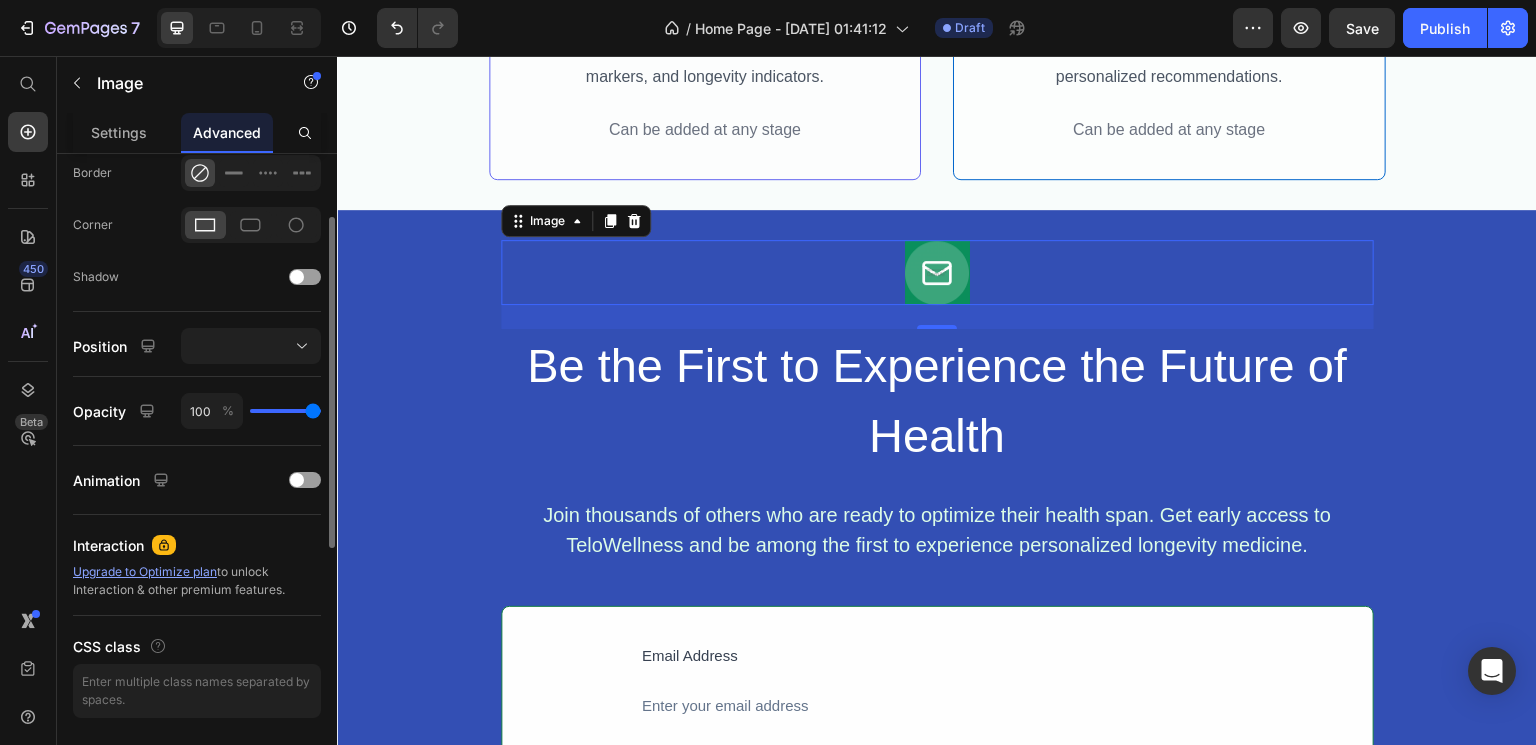 scroll, scrollTop: 618, scrollLeft: 0, axis: vertical 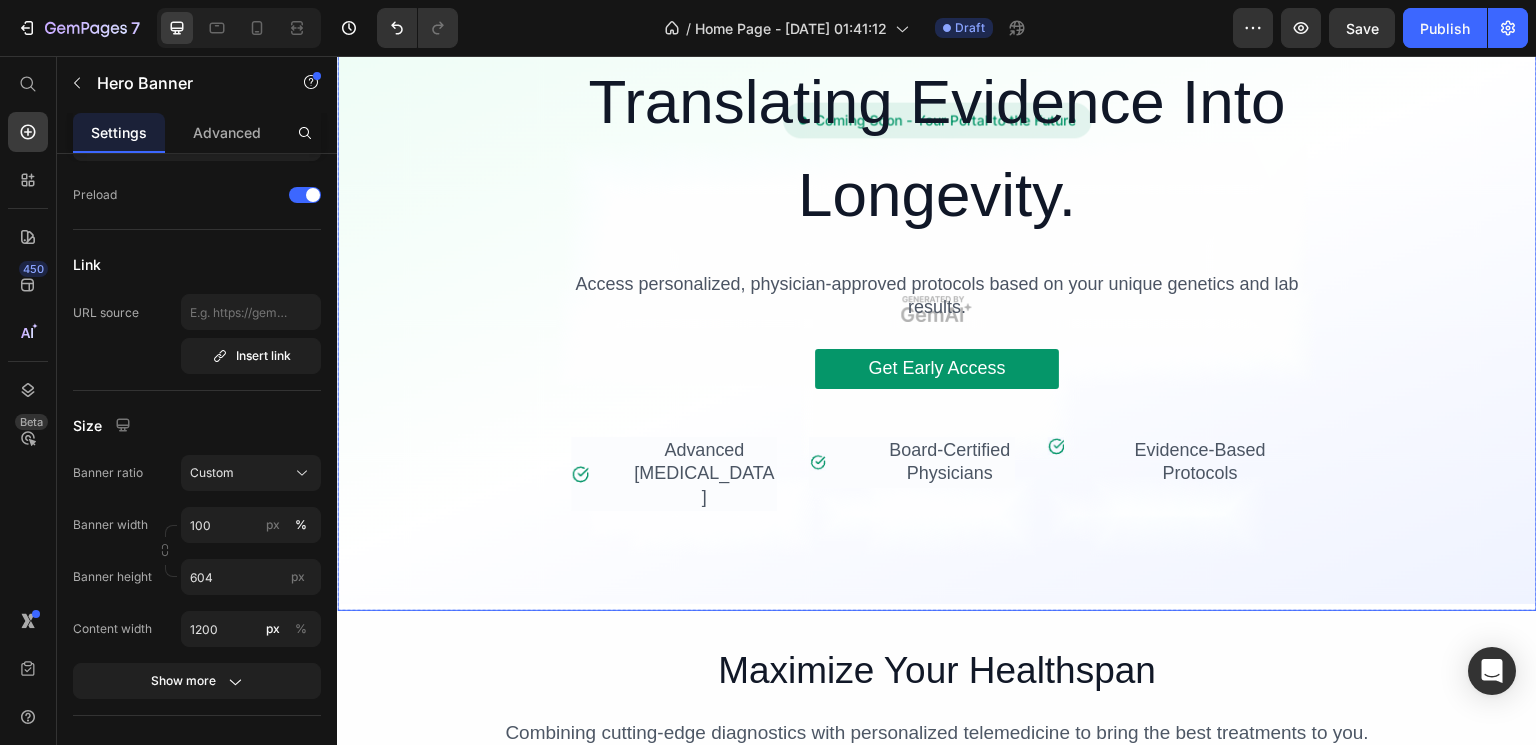 click on "Translating Evidence Into Longevity. Heading Access personalized, physician-approved protocols based on your unique genetics and lab results. Text Block Get Early Access Button     Icon Advanced Genetic Testing Text Block Row     Icon Board-Certified Physicians Text Block Row     Icon Evidence-Based Protocols Text Block Row Row" at bounding box center (937, 316) 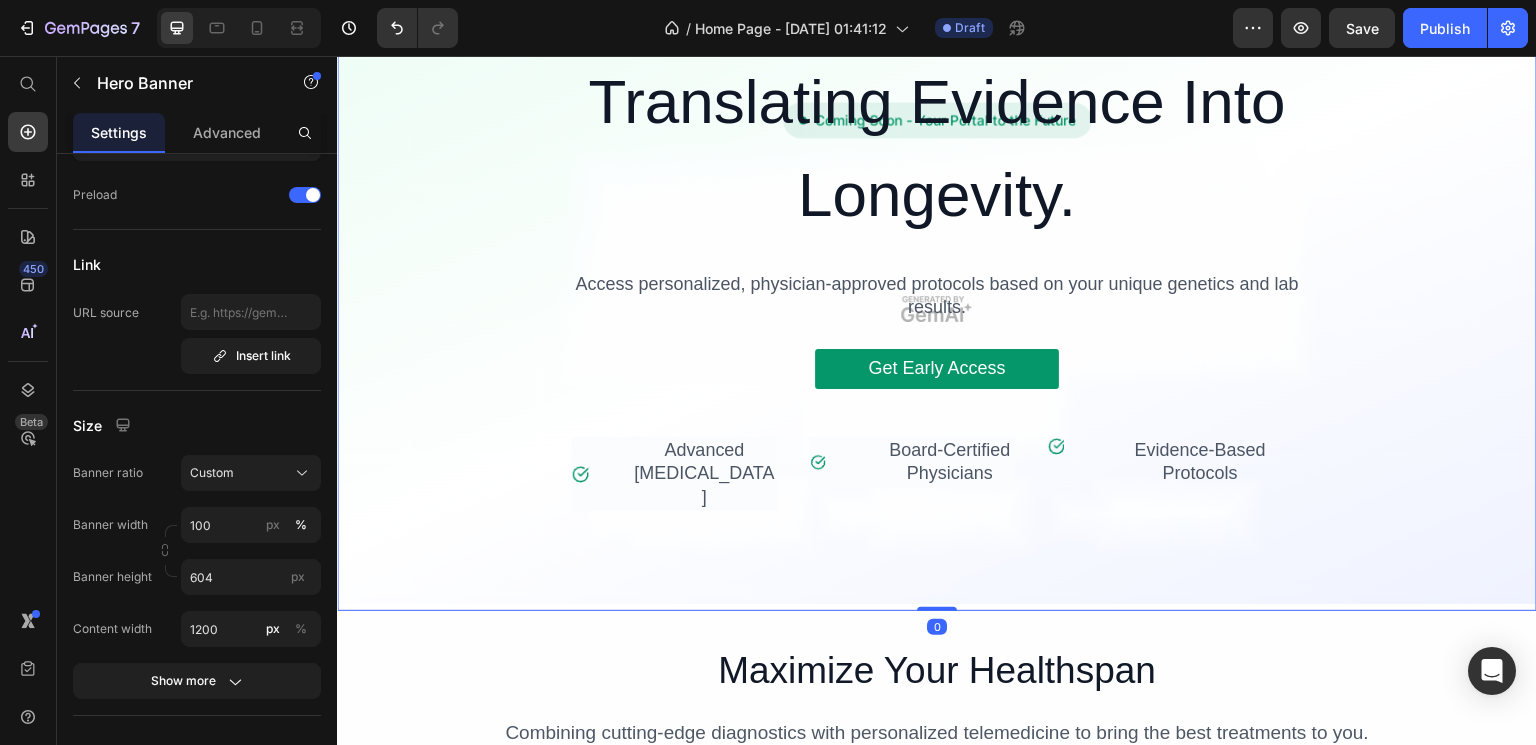 scroll, scrollTop: 0, scrollLeft: 0, axis: both 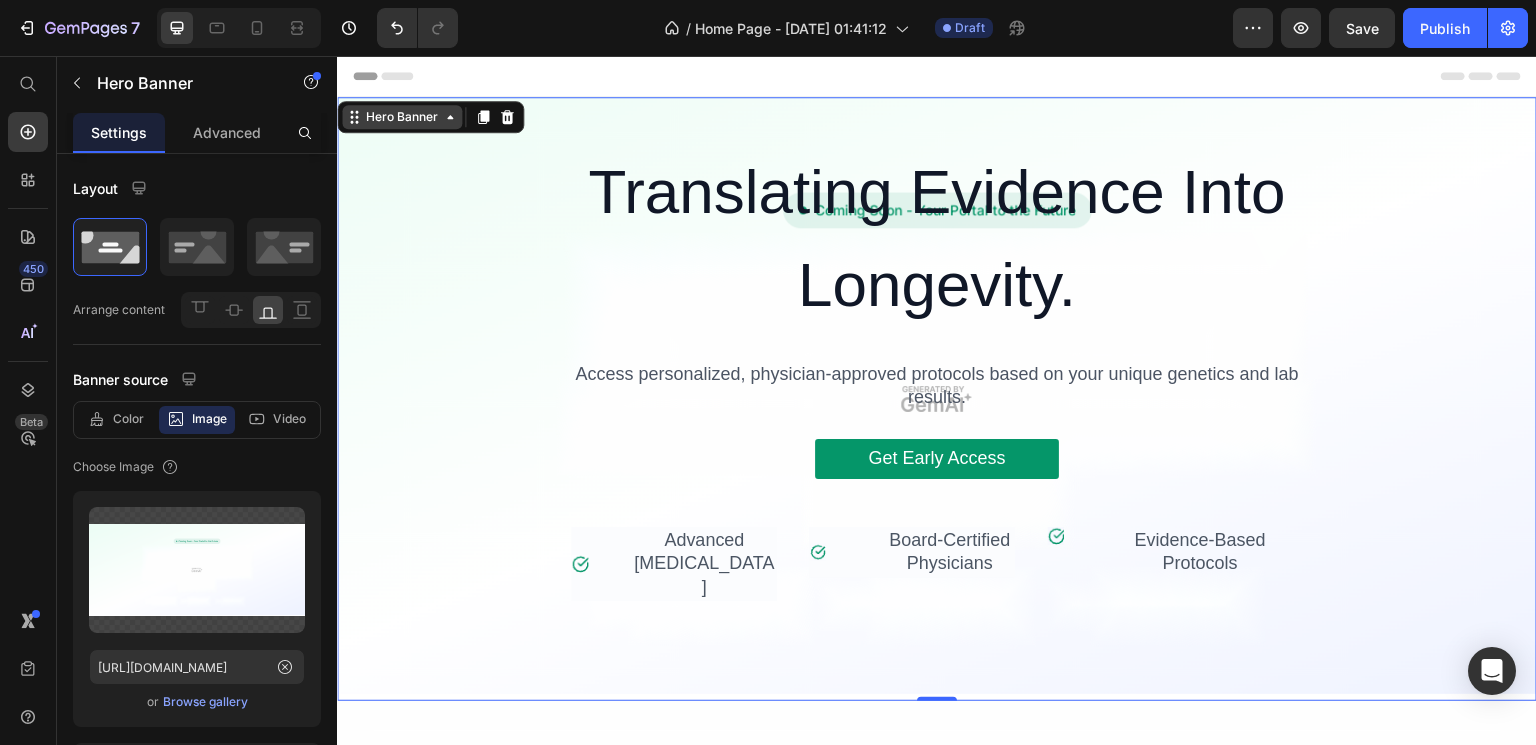 click on "Hero Banner" at bounding box center [402, 117] 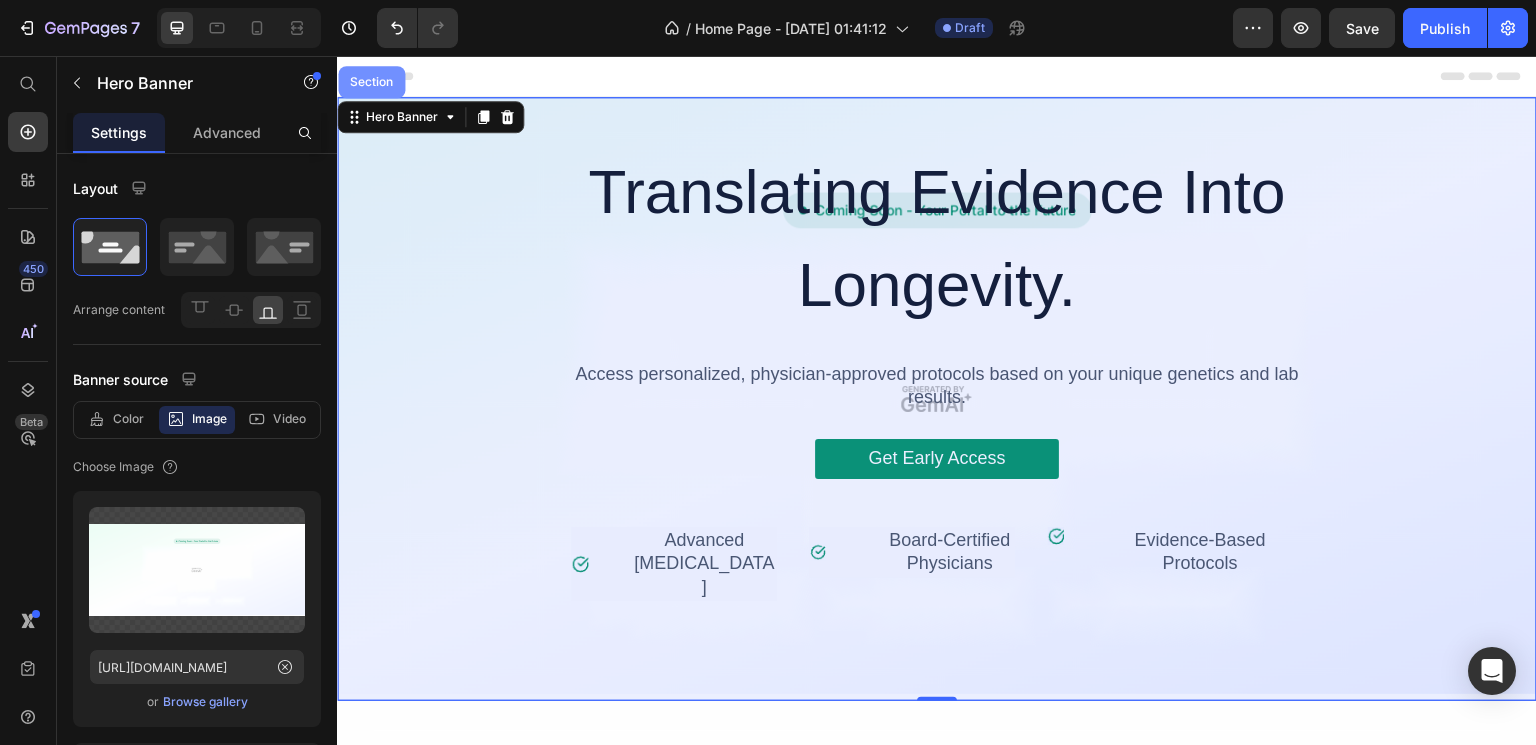 click on "Section" at bounding box center [371, 82] 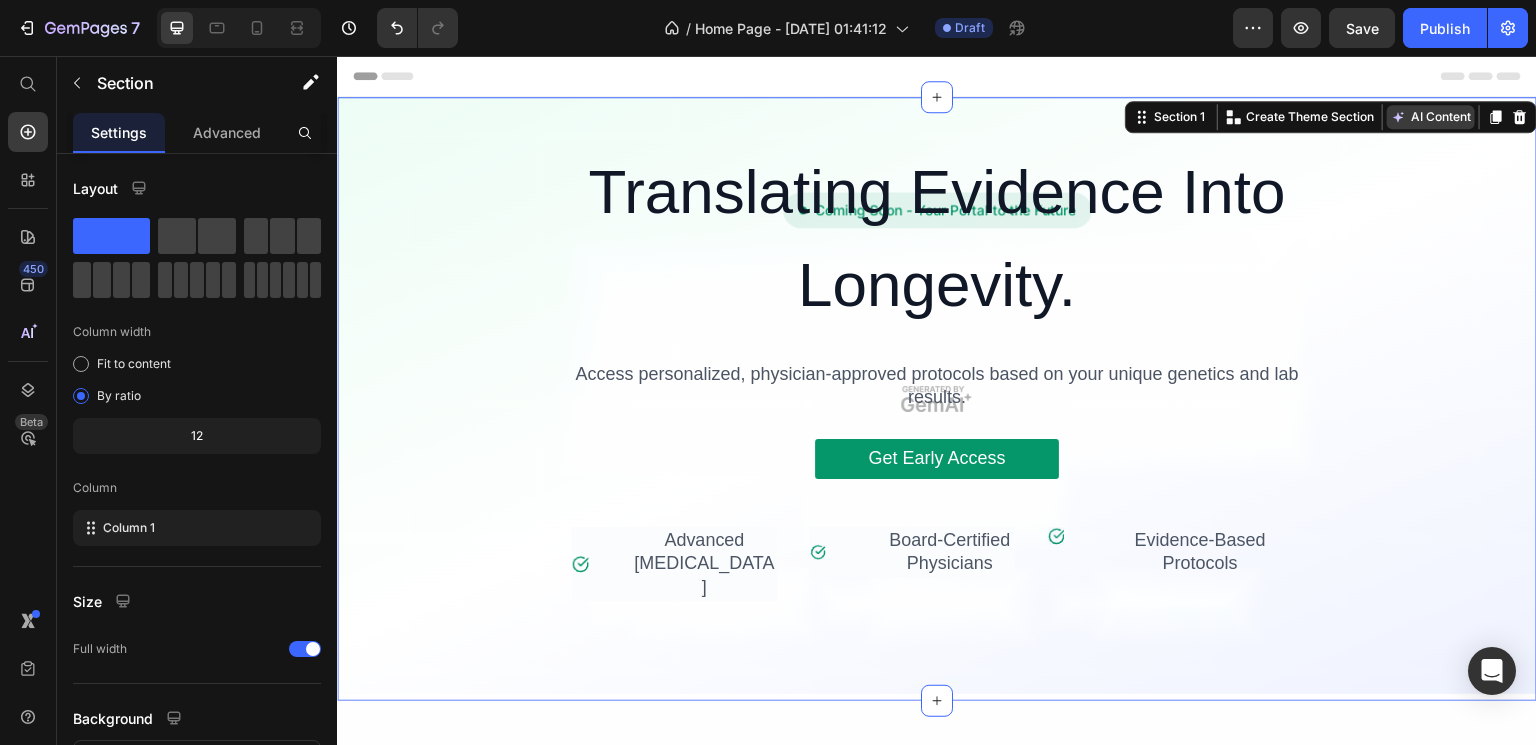 click on "AI Content" at bounding box center (1431, 117) 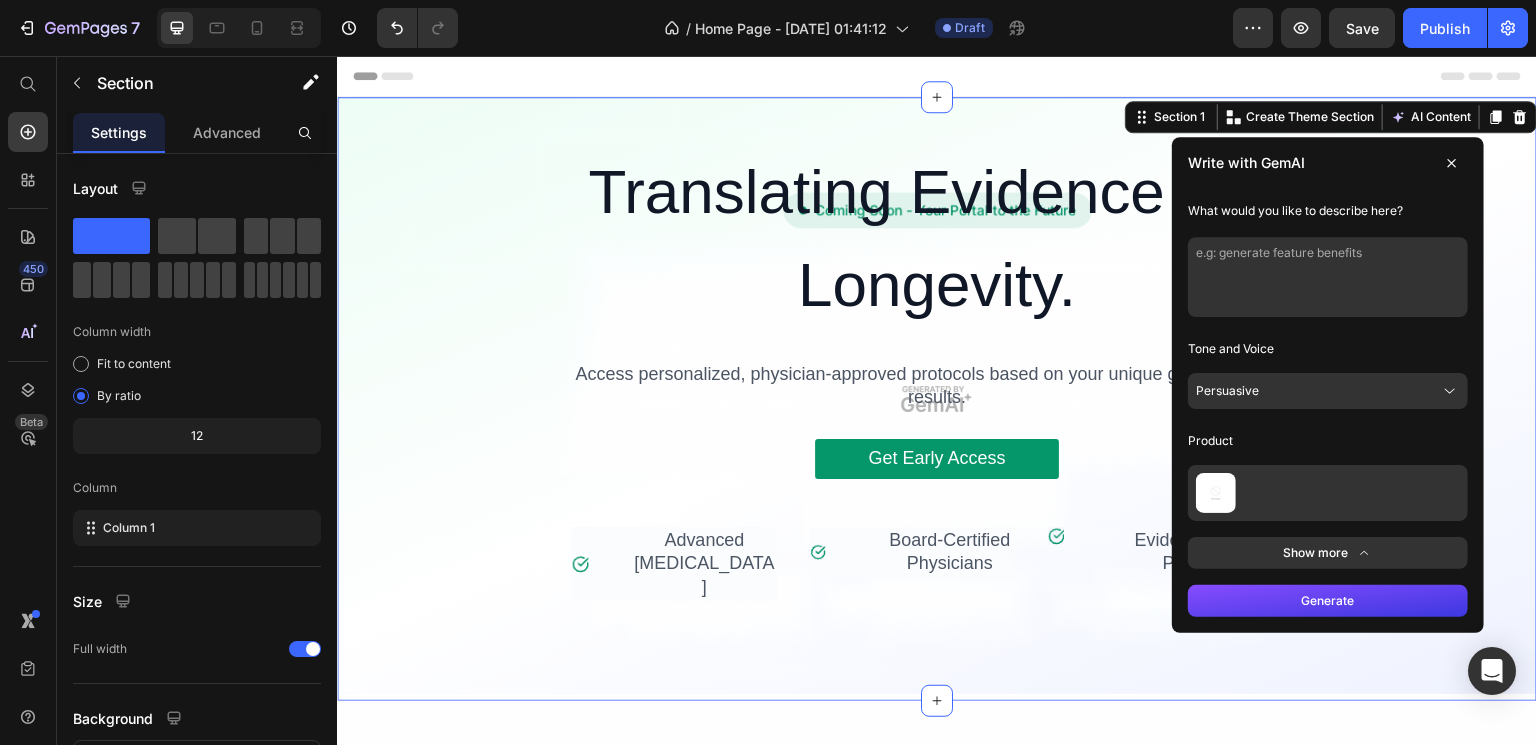 click at bounding box center (1328, 277) 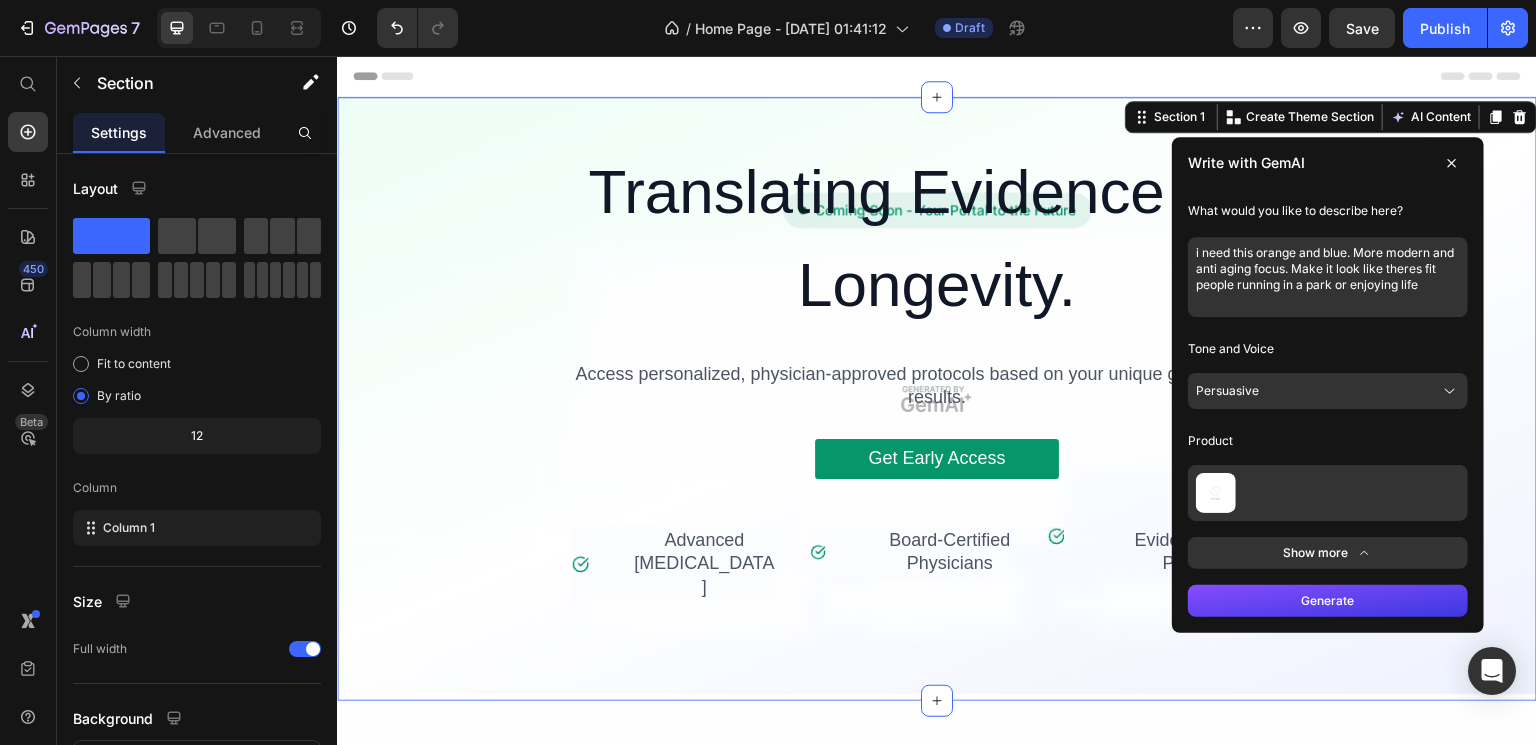 type on "i need this orange and blue. More modern and anti aging focus. Make it look like theres fit people running in a park or enjoying life" 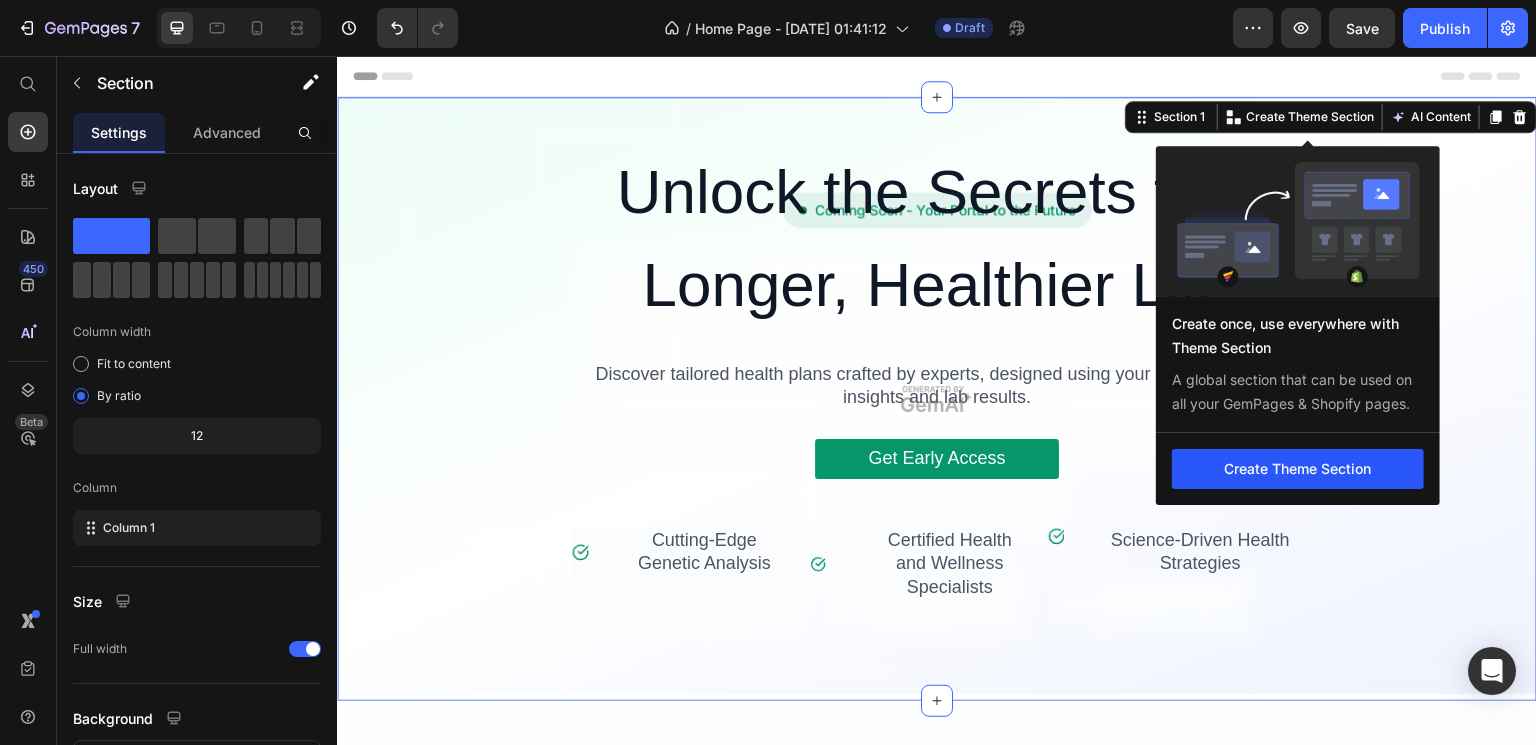 click on "Create Theme Section" at bounding box center [1298, 469] 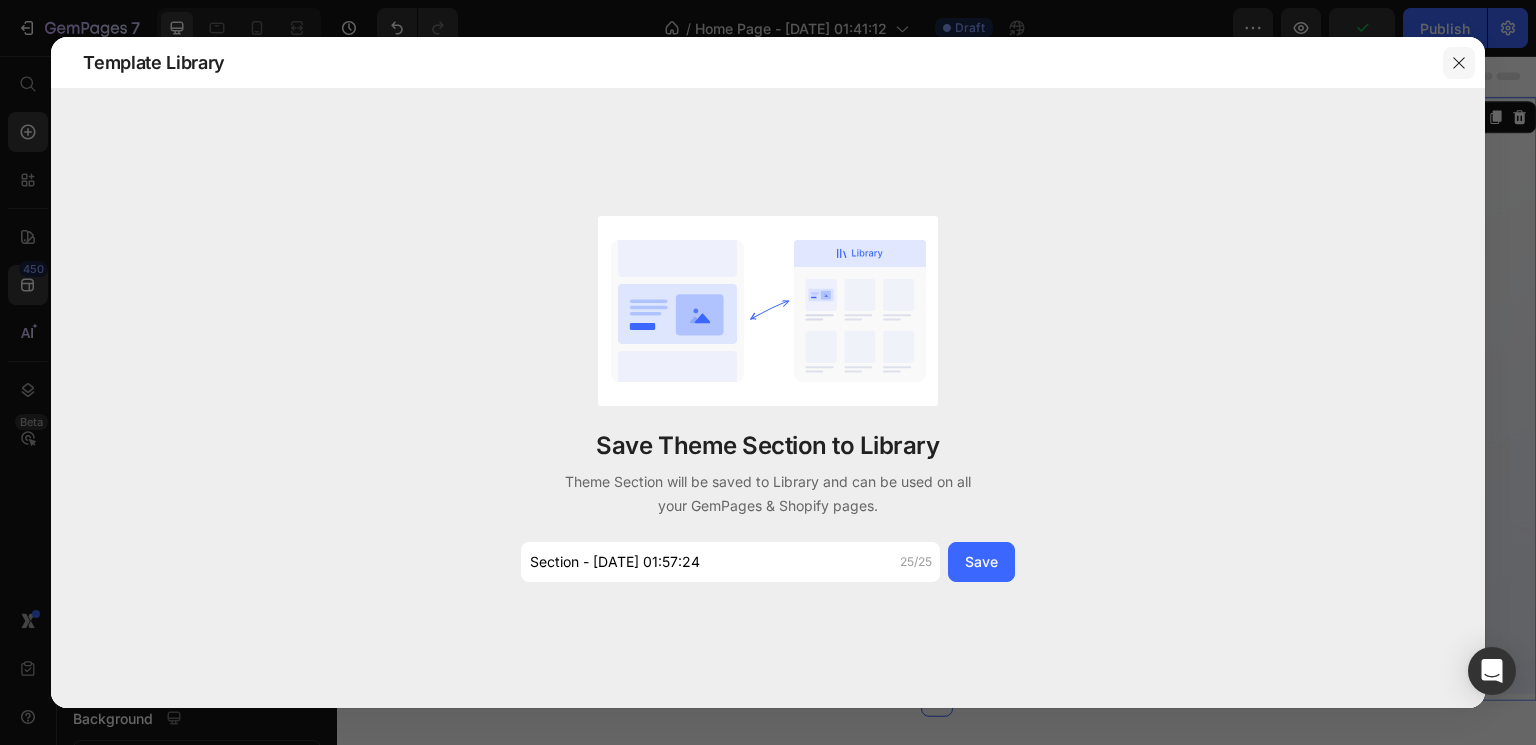 click 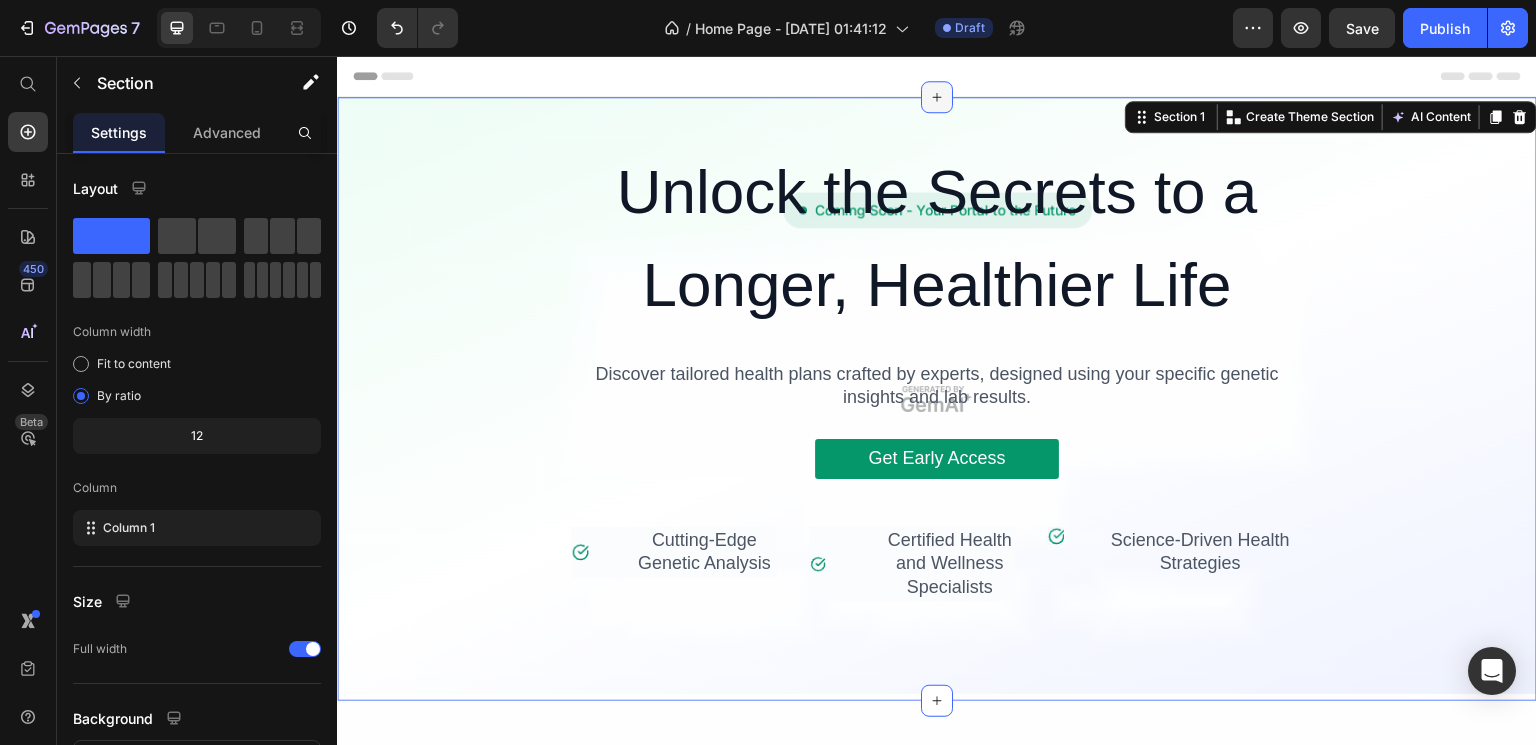 click at bounding box center [937, 97] 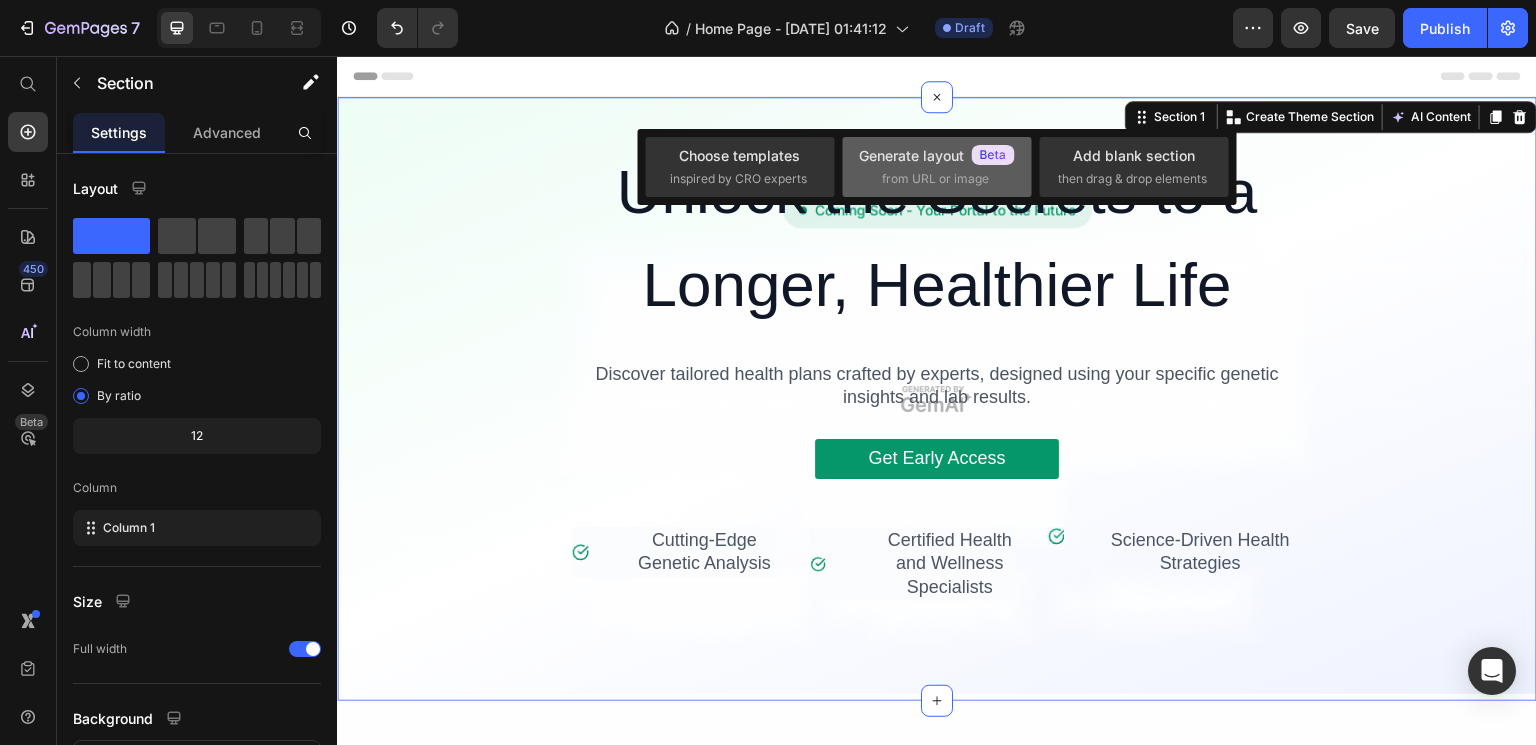 click on "Generate layout" at bounding box center (937, 155) 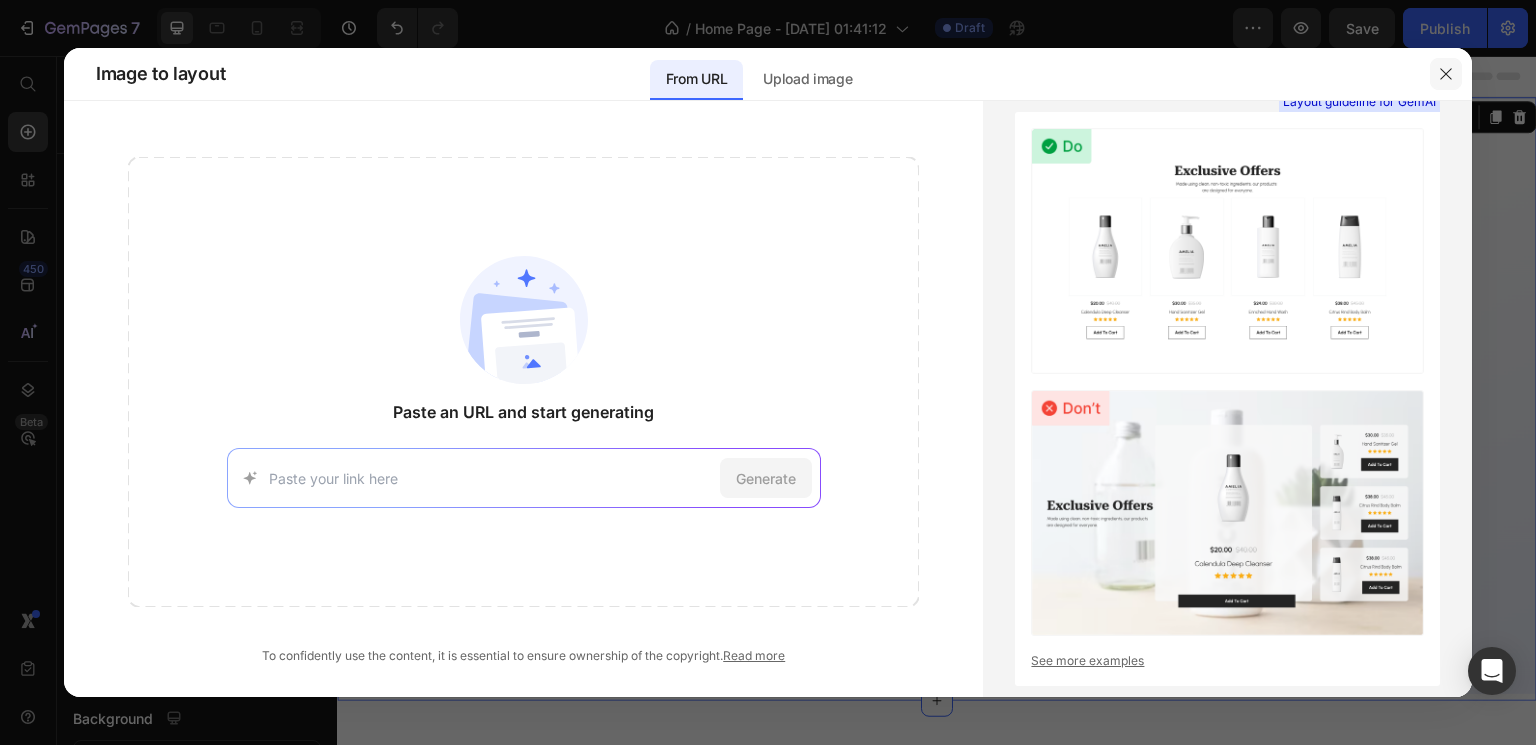 click 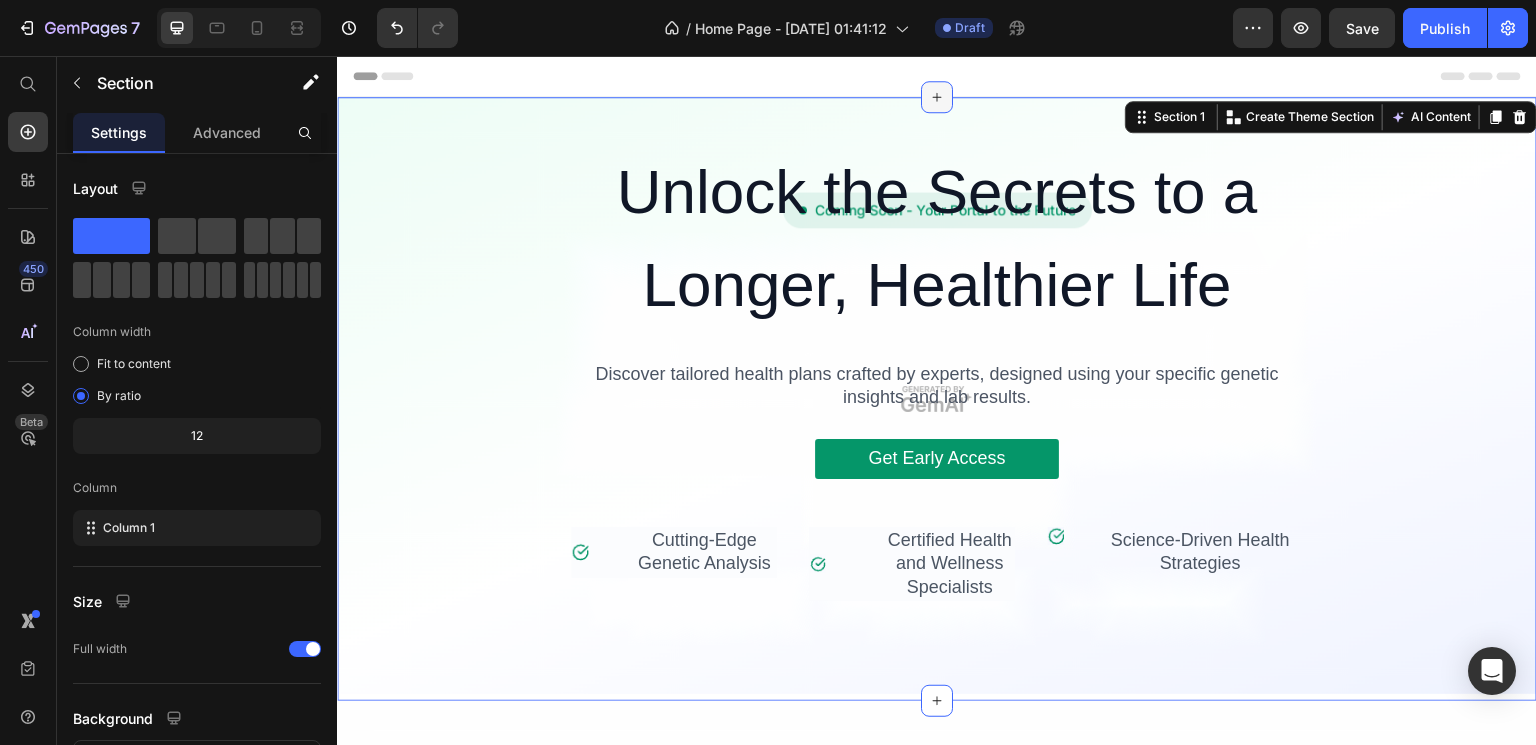 click at bounding box center [937, 97] 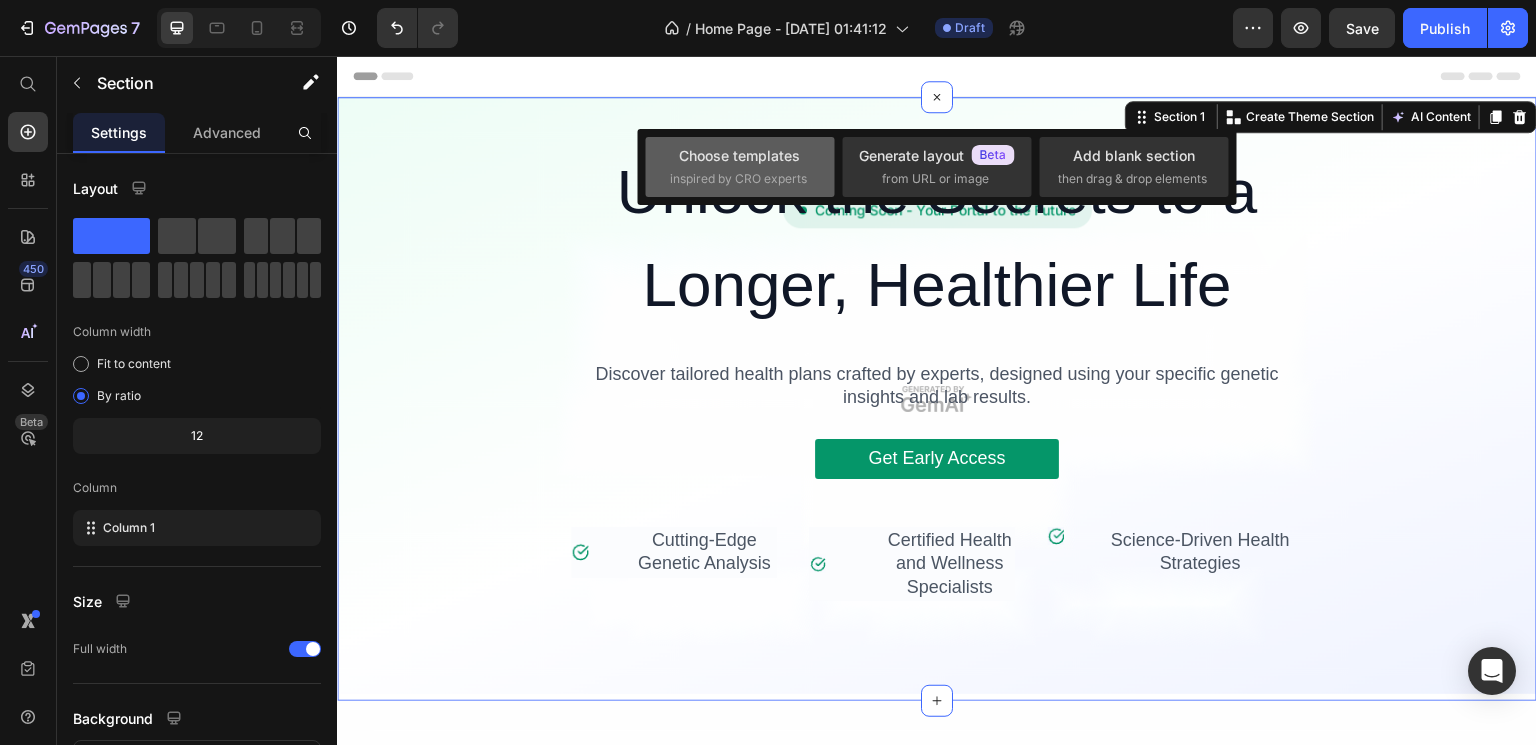 click on "Choose templates" at bounding box center [739, 155] 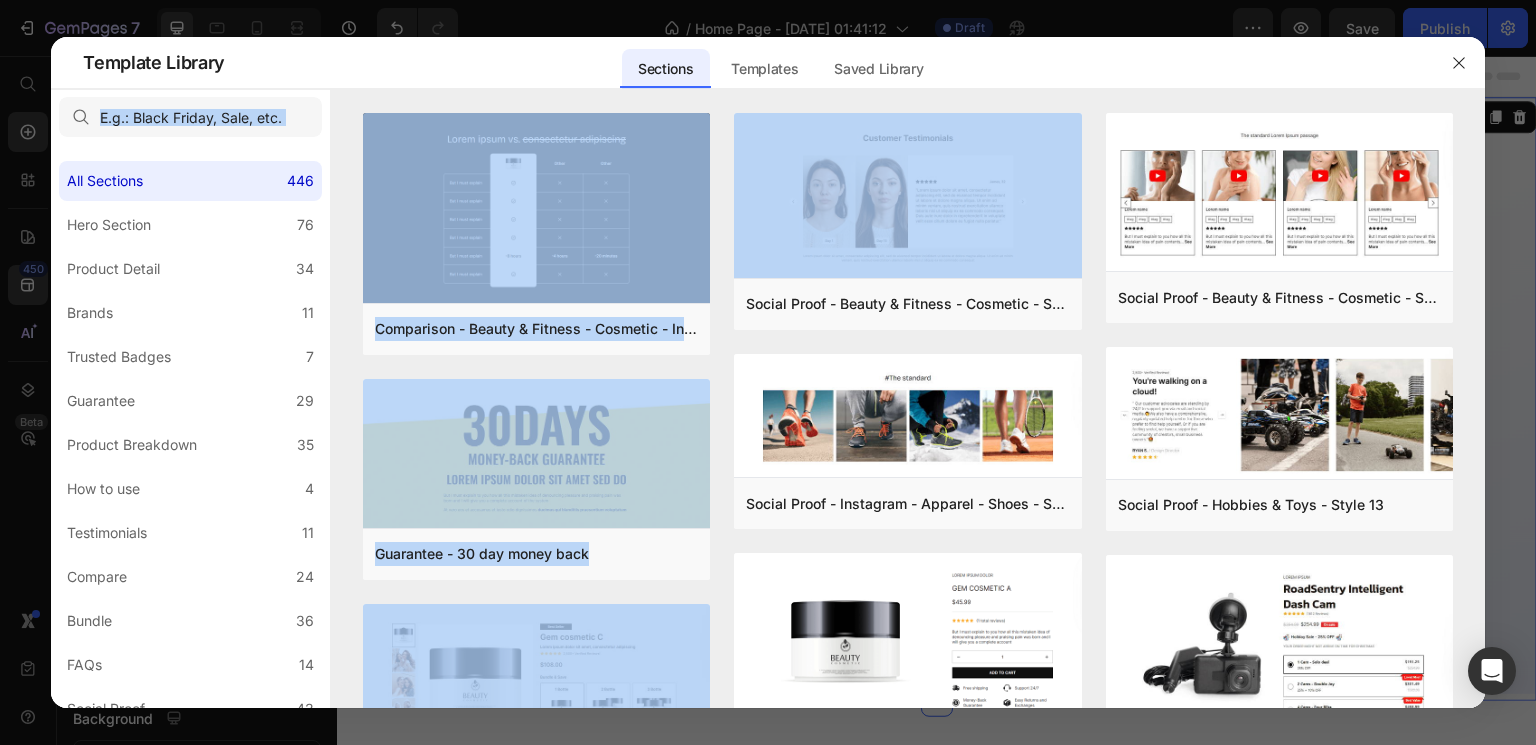 drag, startPoint x: 728, startPoint y: 158, endPoint x: 1186, endPoint y: 93, distance: 462.58945 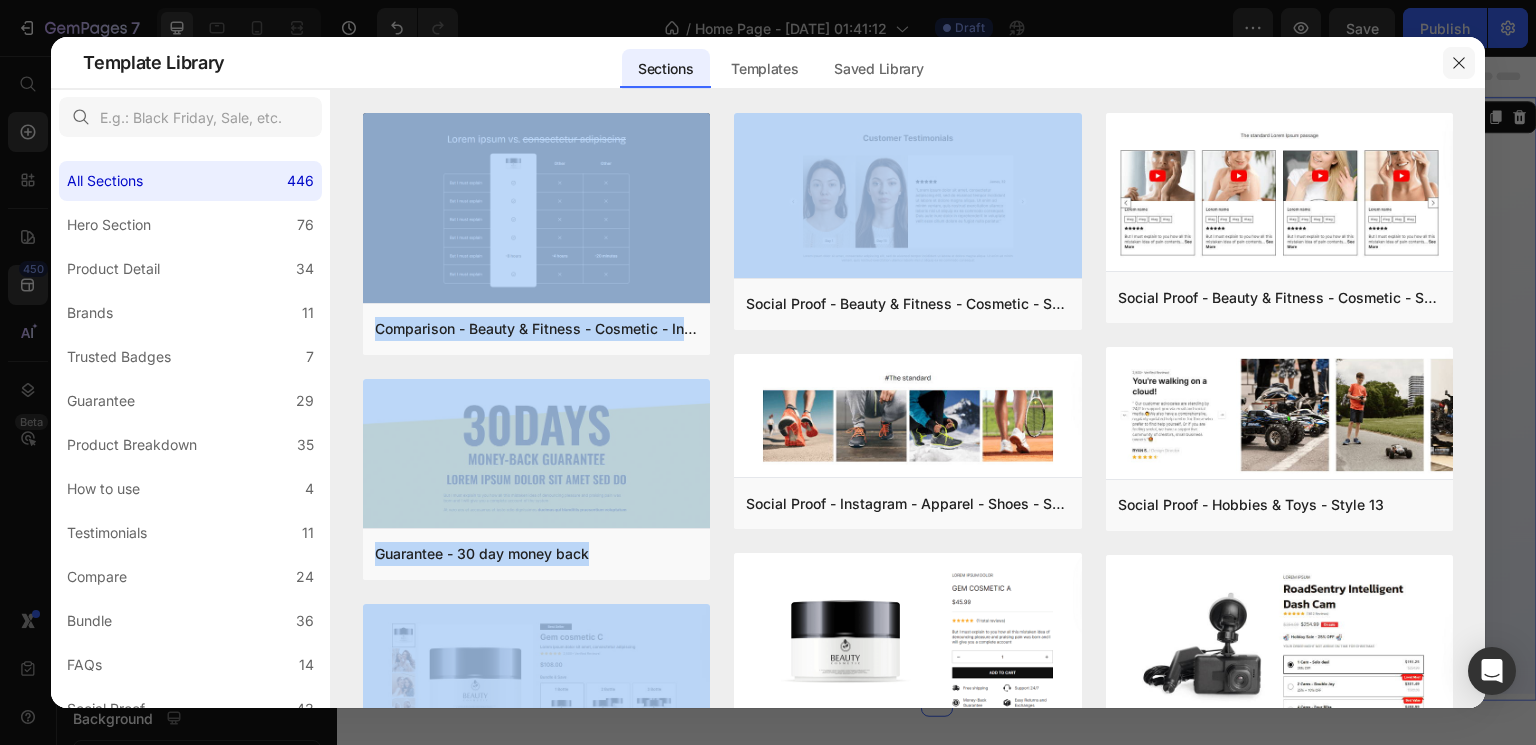 click at bounding box center (1459, 63) 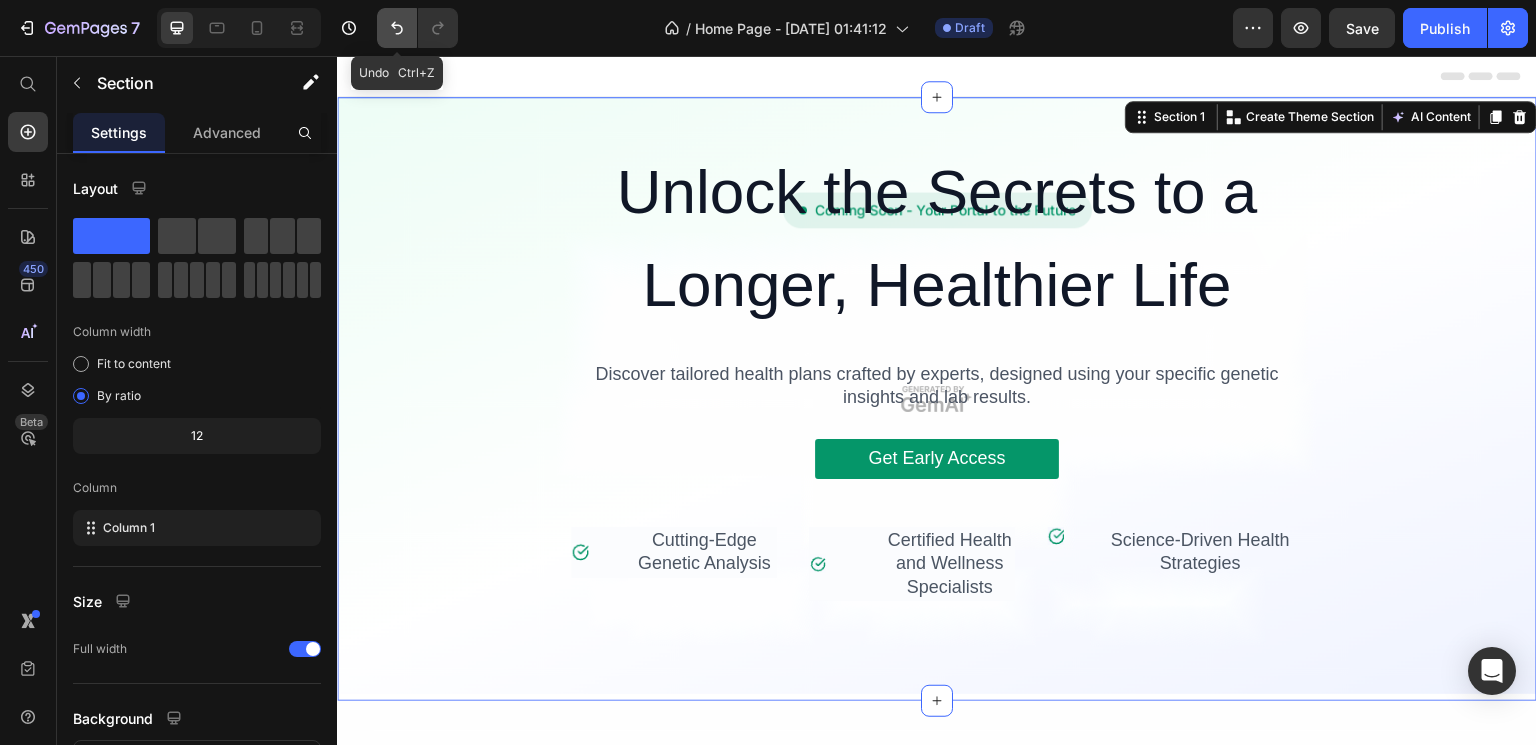 click 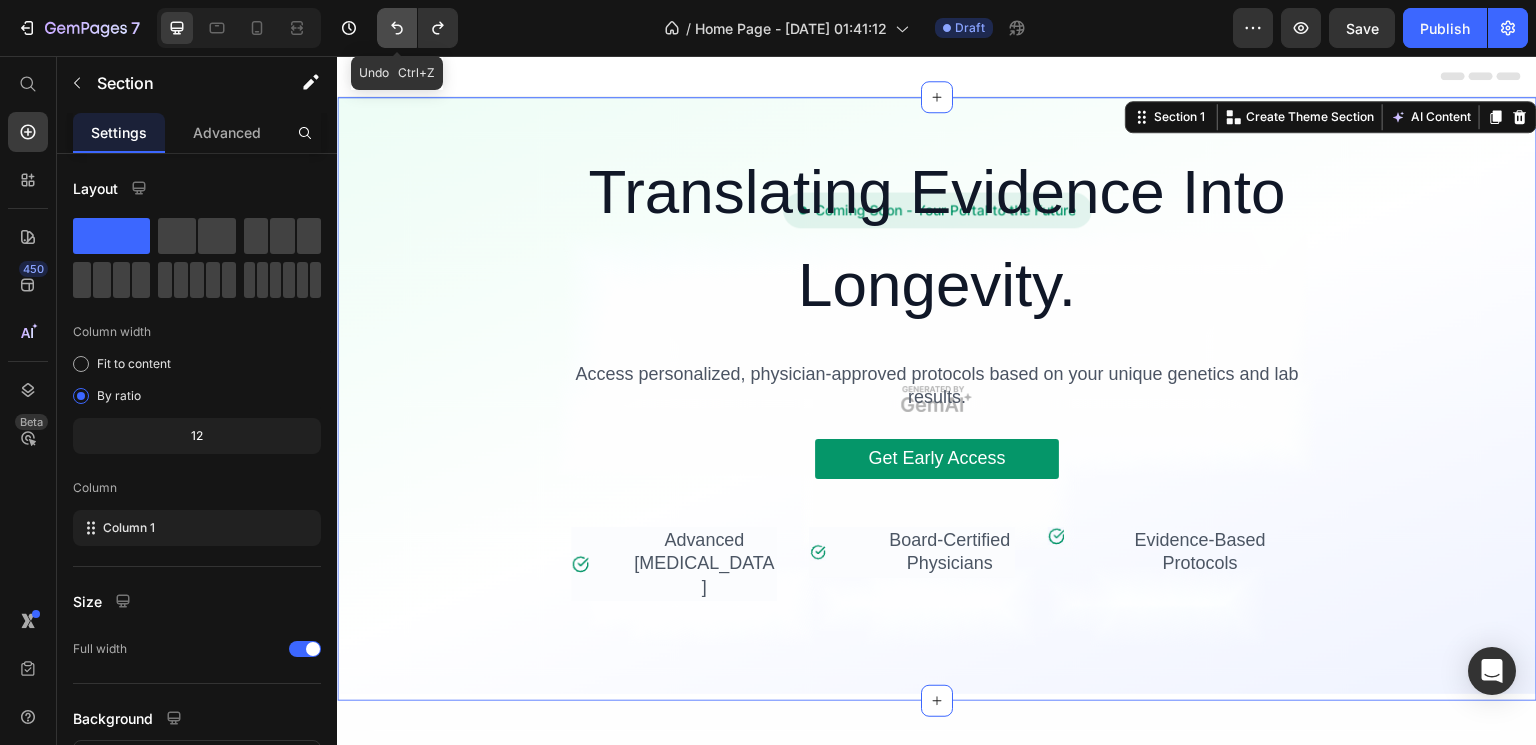 click 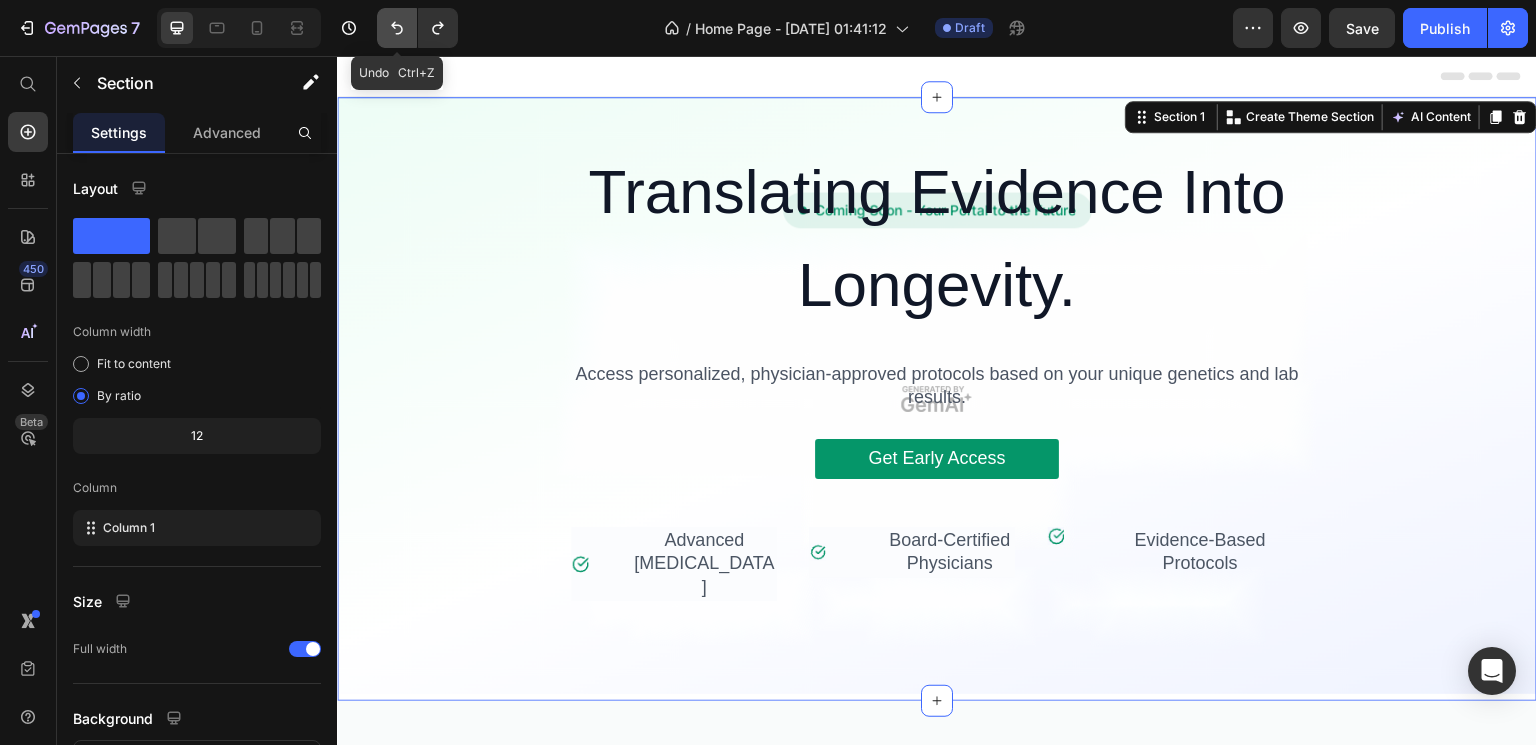 click 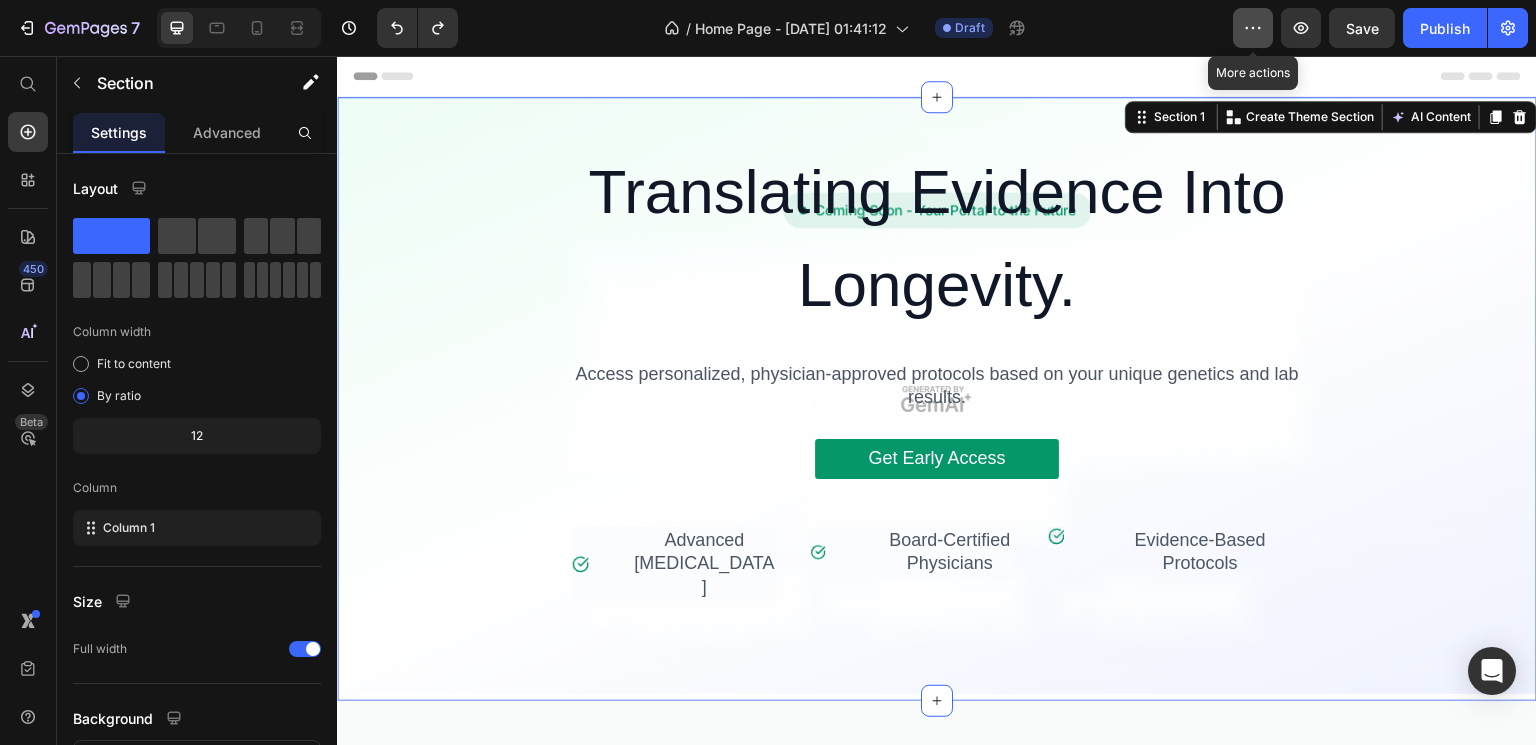 click 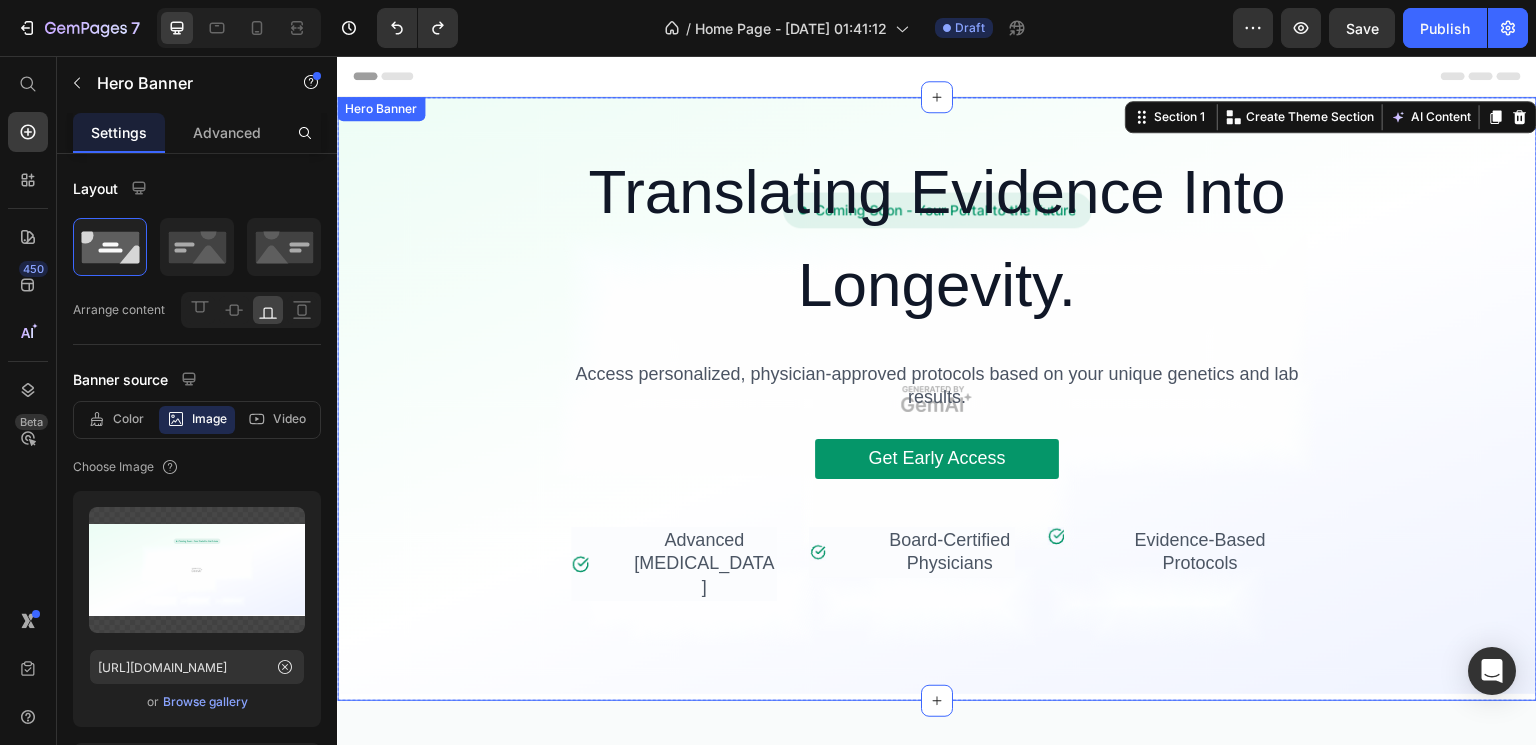 click on "Translating Evidence Into Longevity. Heading Access personalized, physician-approved protocols based on your unique genetics and lab results. Text Block Get Early Access Button     Icon Advanced Genetic Testing Text Block Row     Icon Board-Certified Physicians Text Block Row     Icon Evidence-Based Protocols Text Block Row Row" at bounding box center [937, 406] 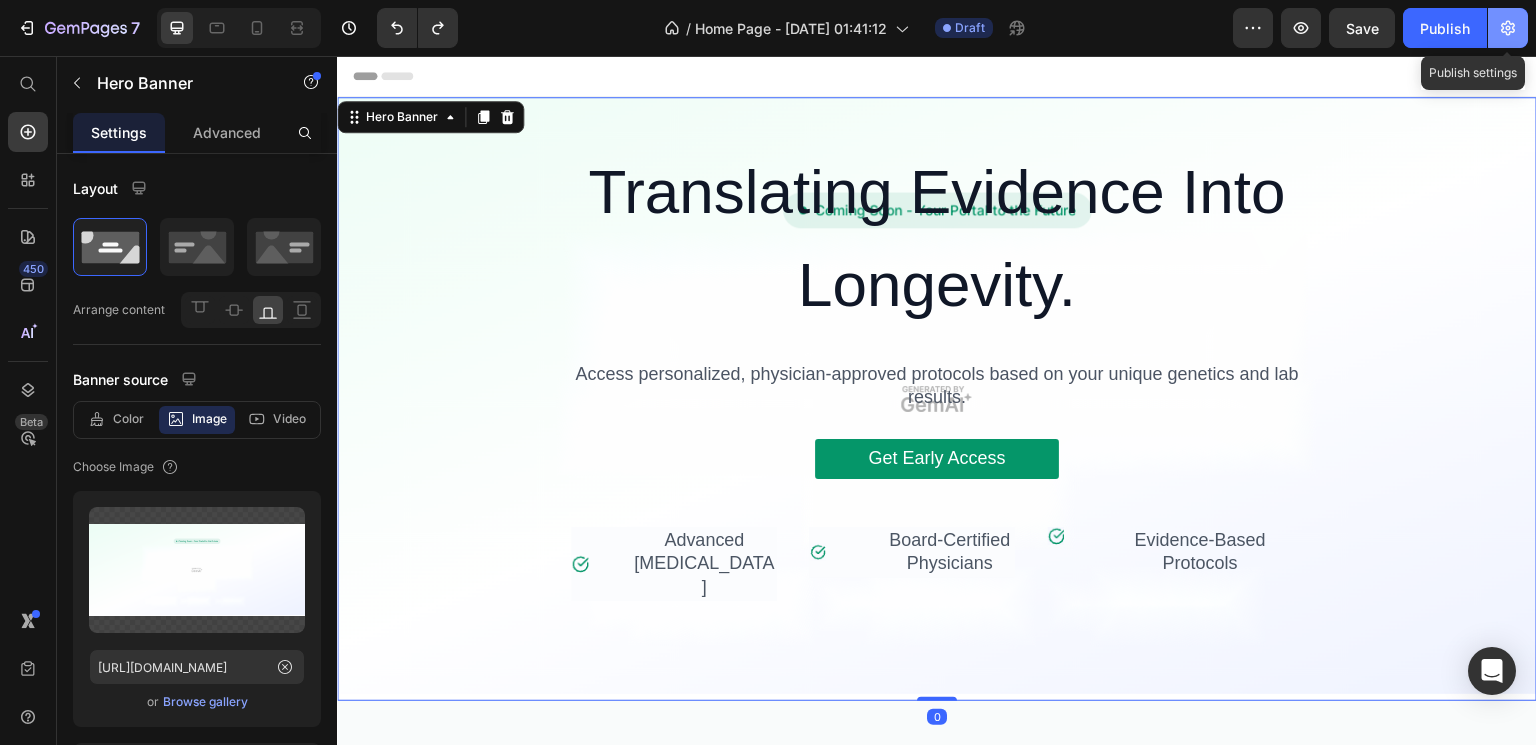click 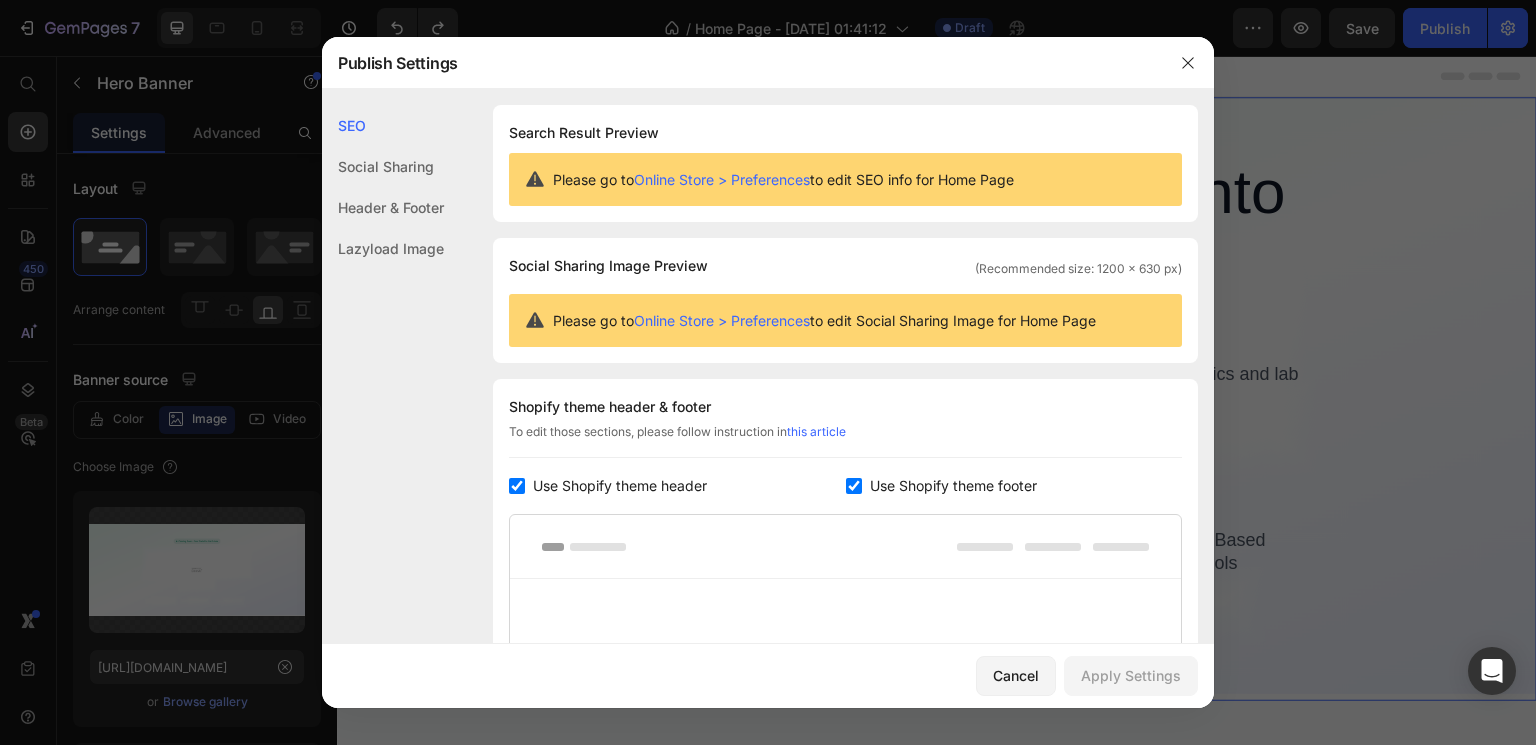 click at bounding box center (768, 372) 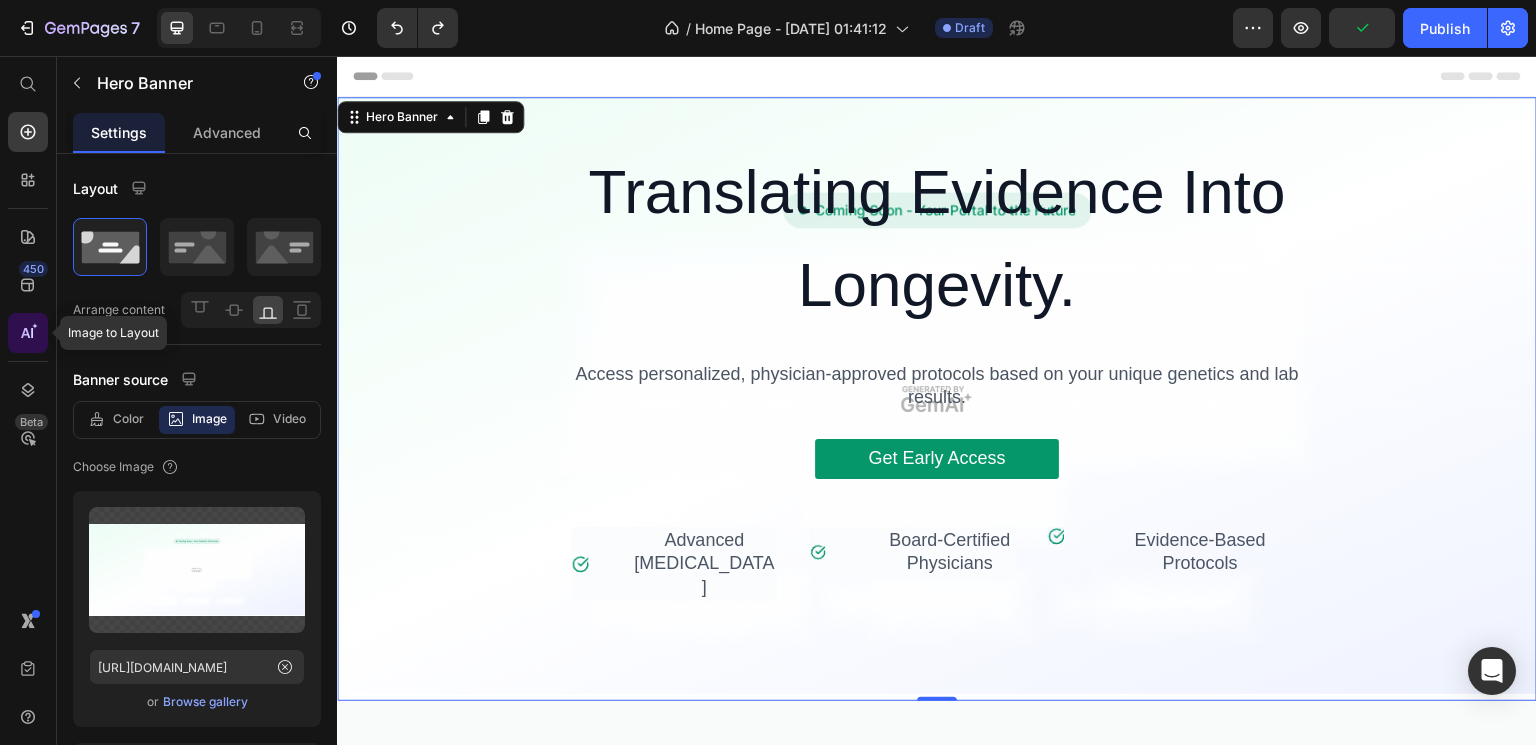 click 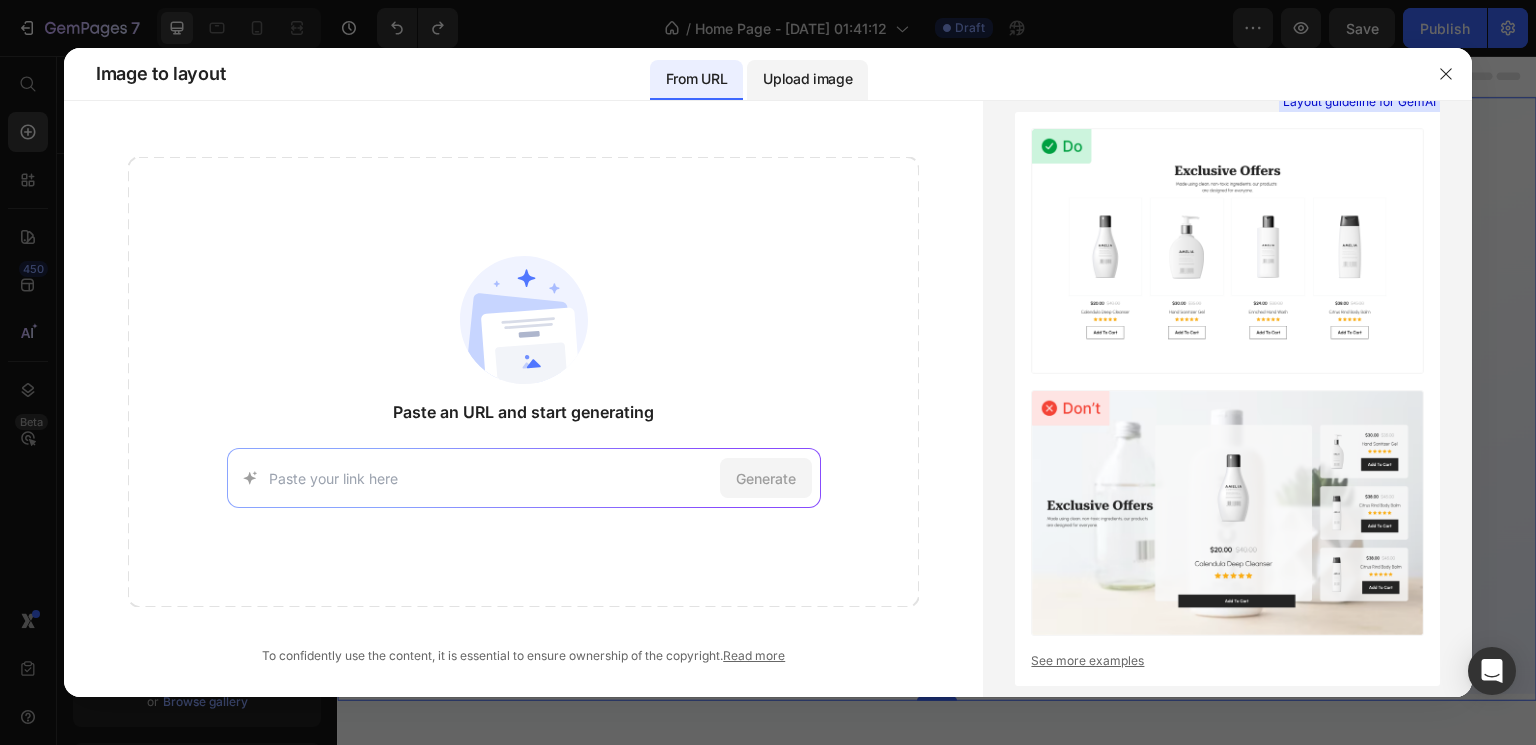 click on "Upload image" at bounding box center [807, 79] 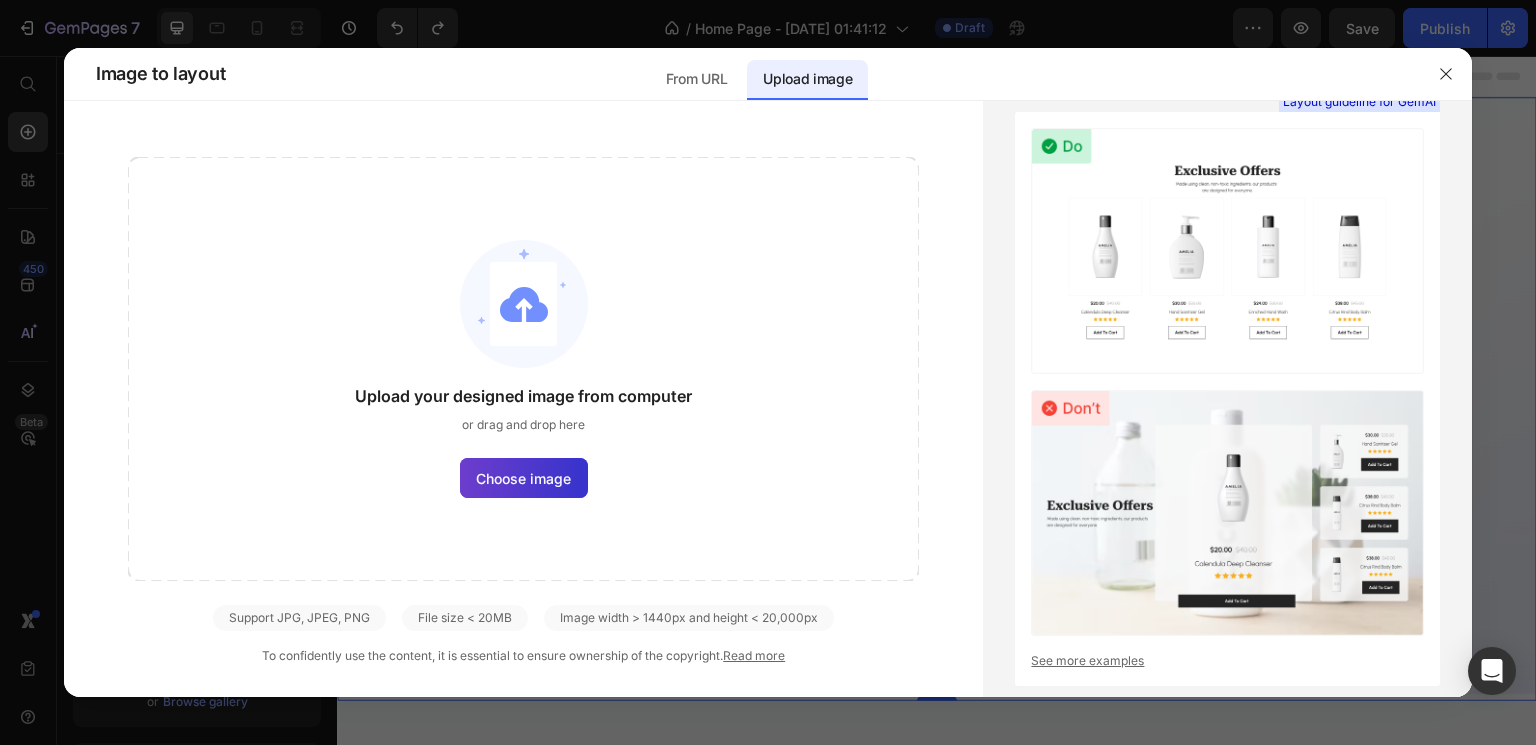click on "Choose image" at bounding box center (523, 478) 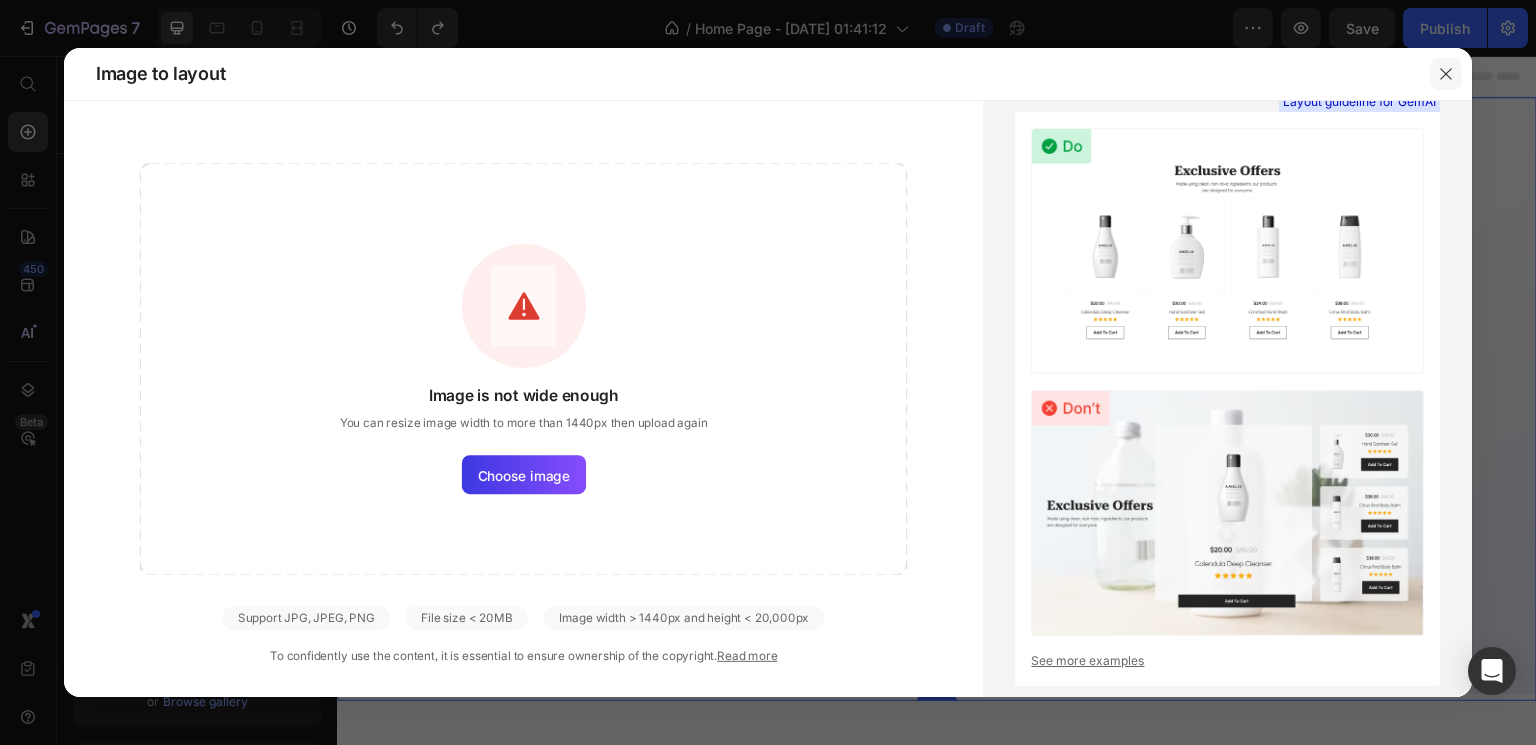click 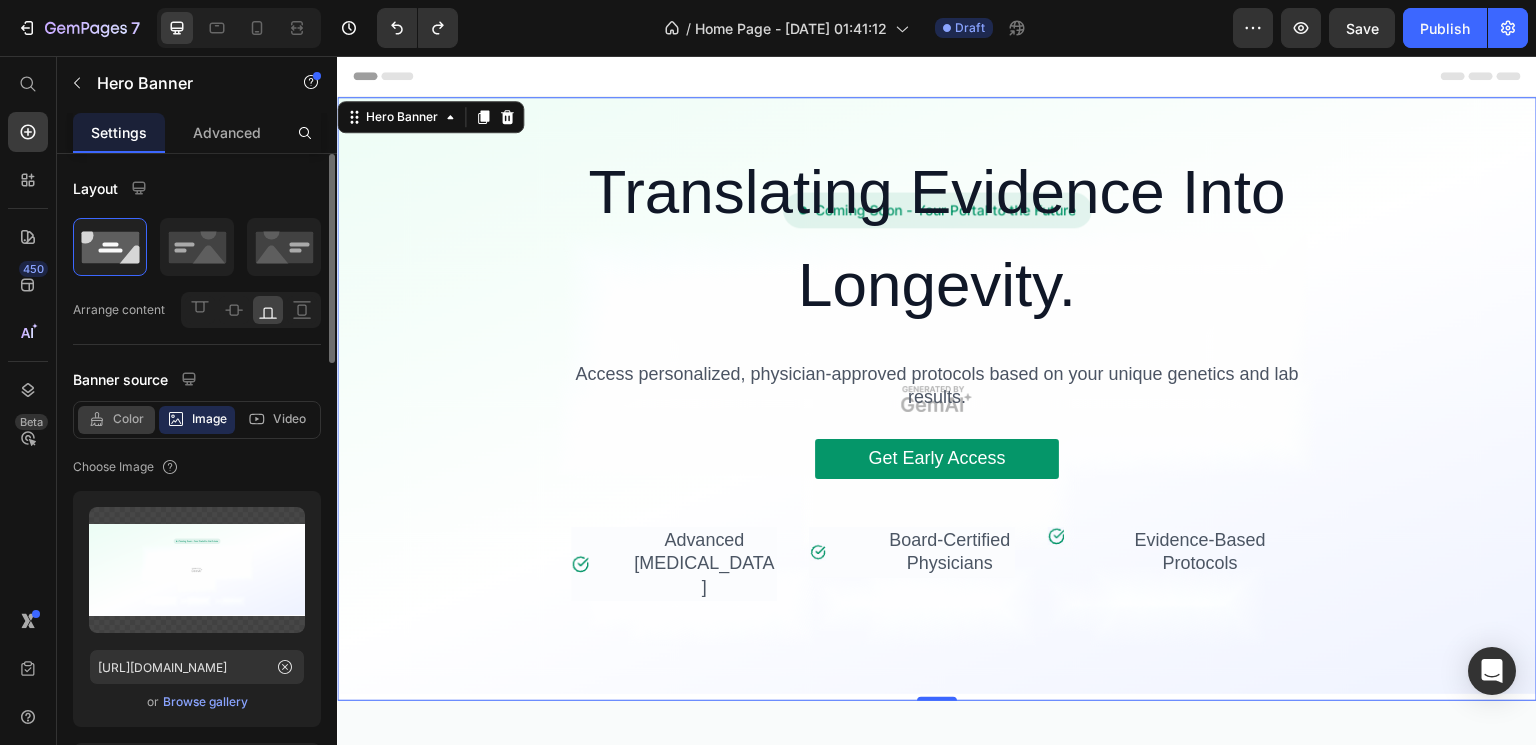 click on "Color" at bounding box center (128, 419) 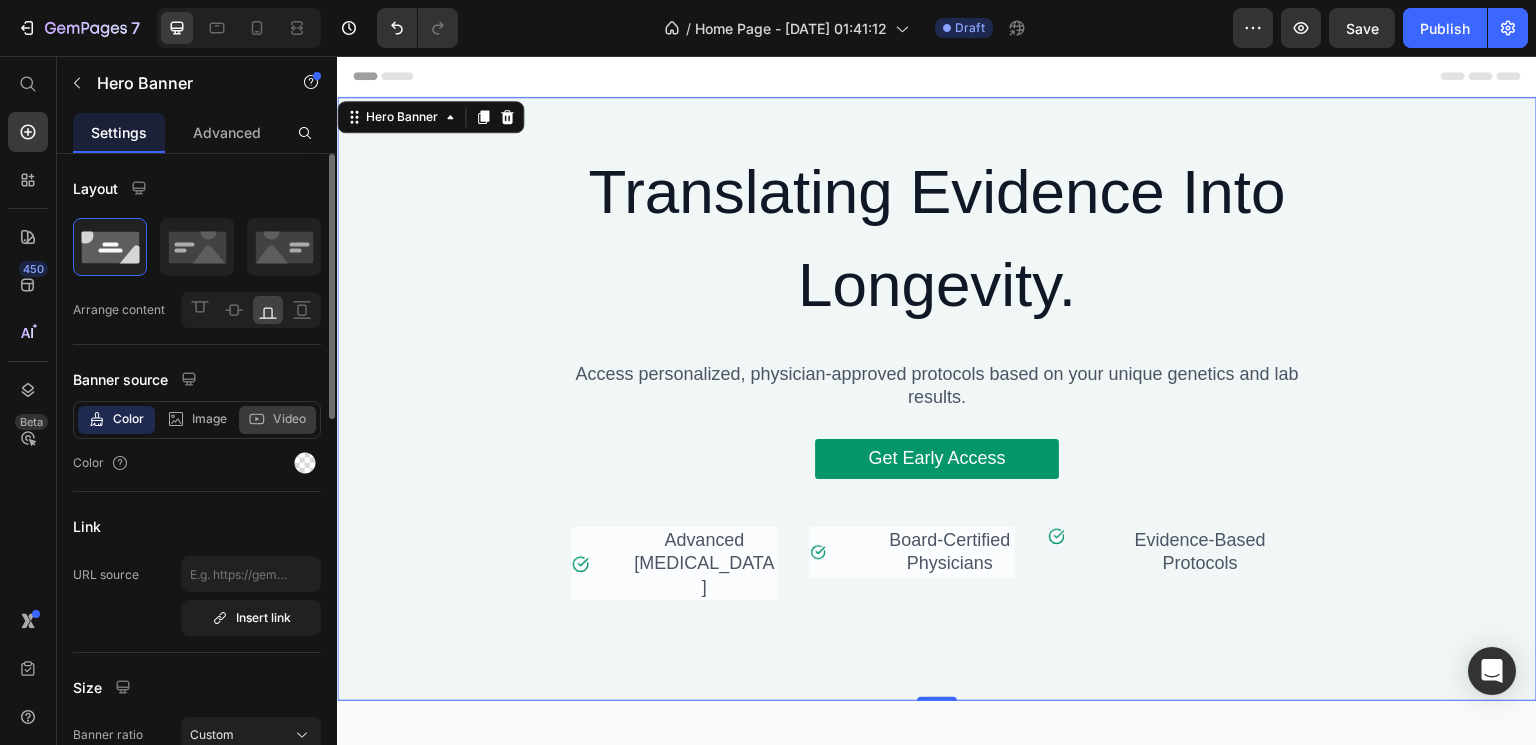 click on "Video" 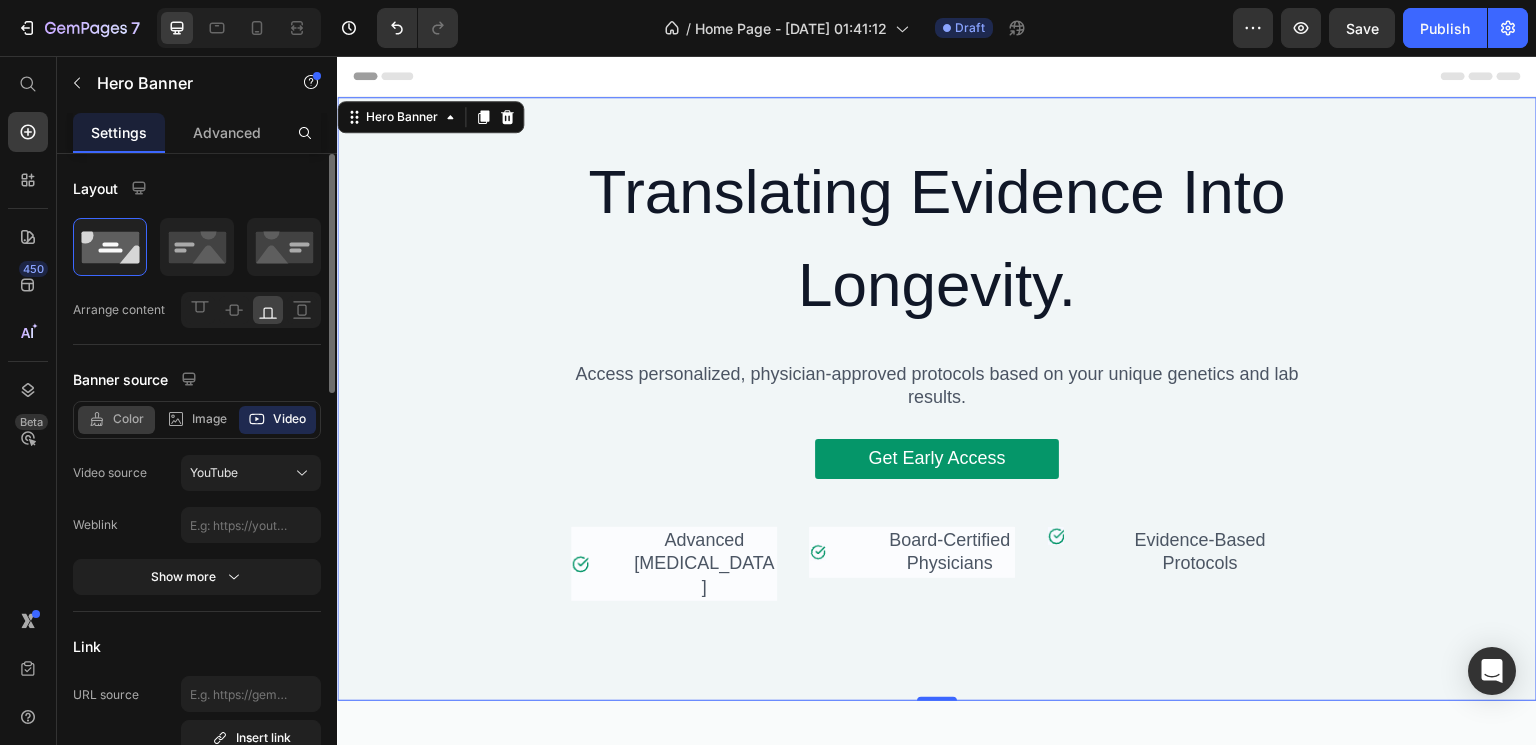 click on "Color" 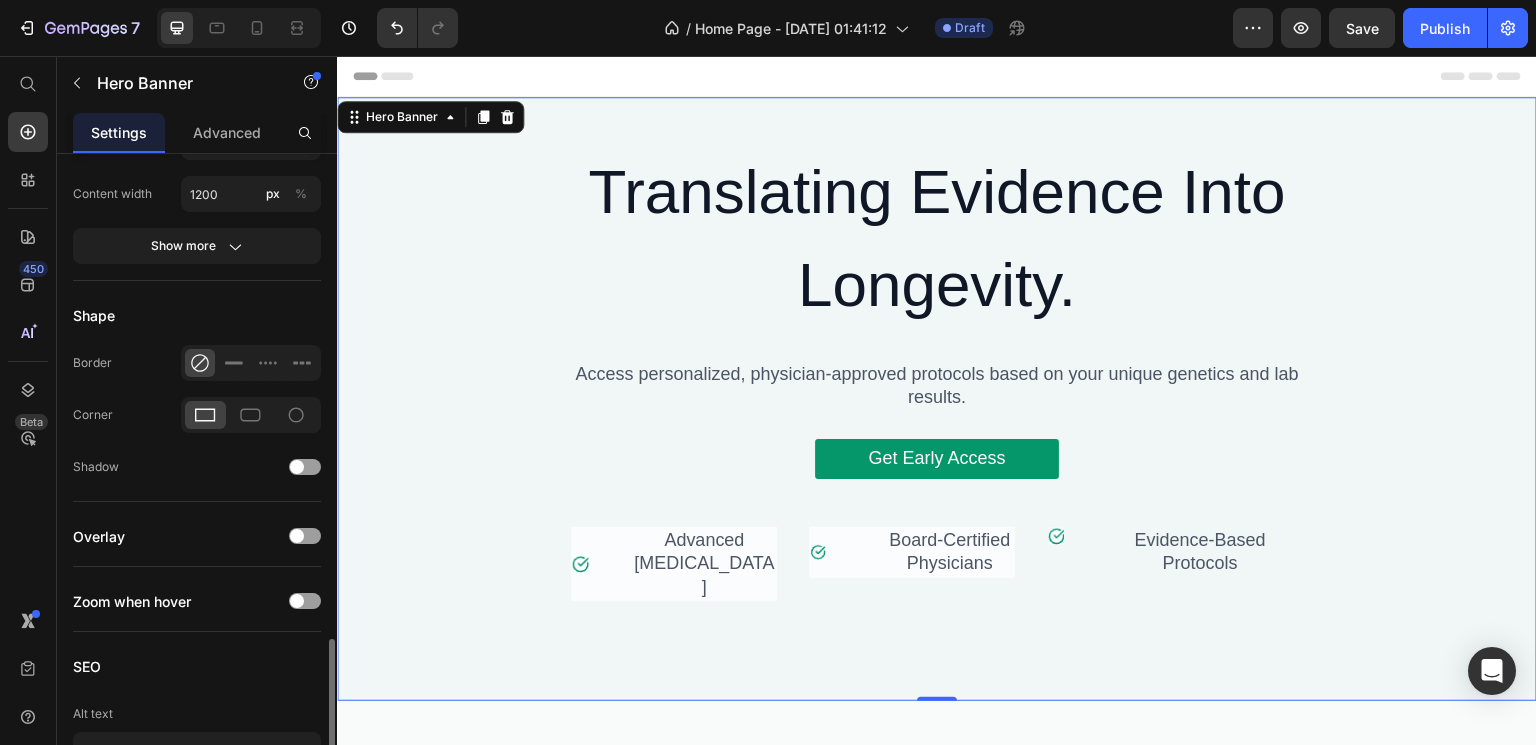 scroll, scrollTop: 930, scrollLeft: 0, axis: vertical 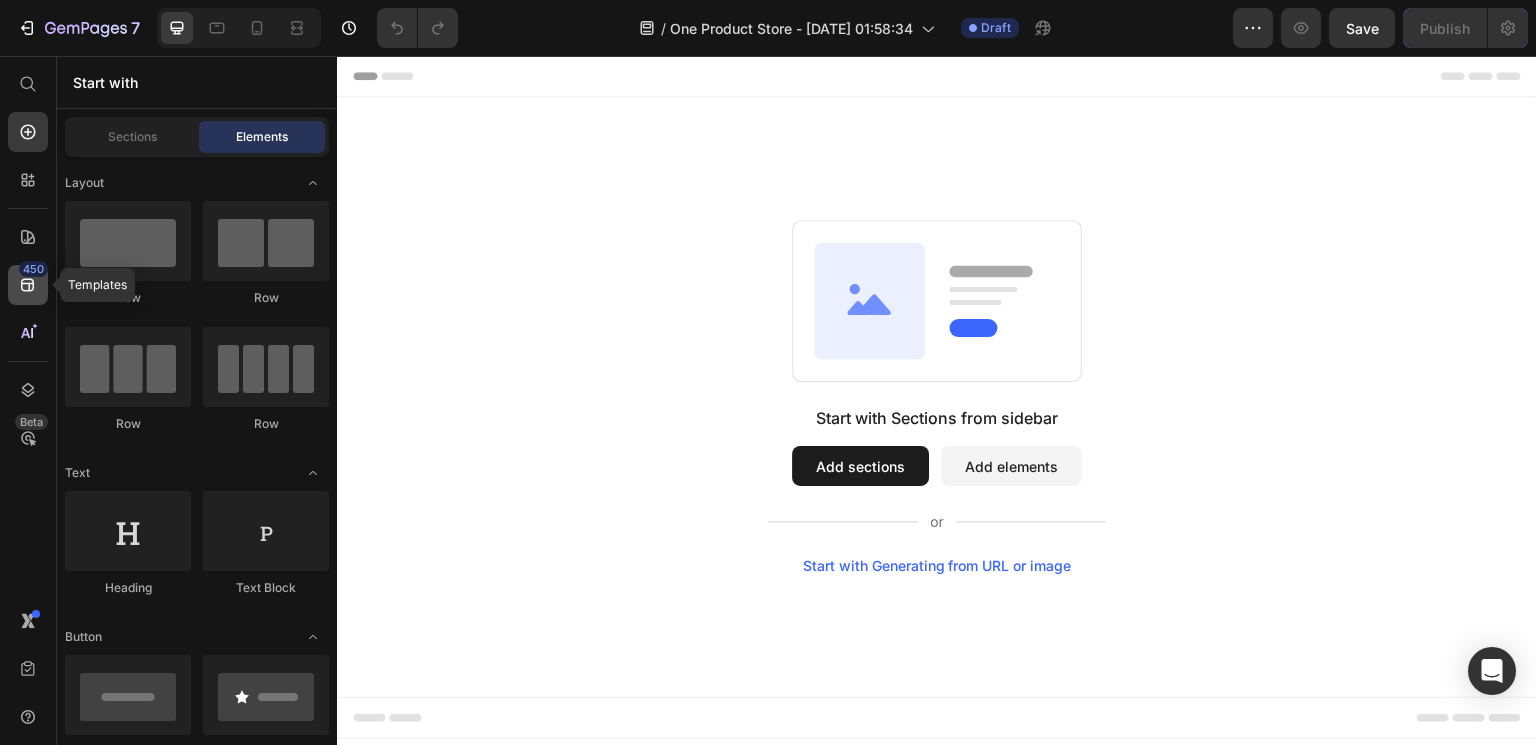 click on "450" at bounding box center (33, 269) 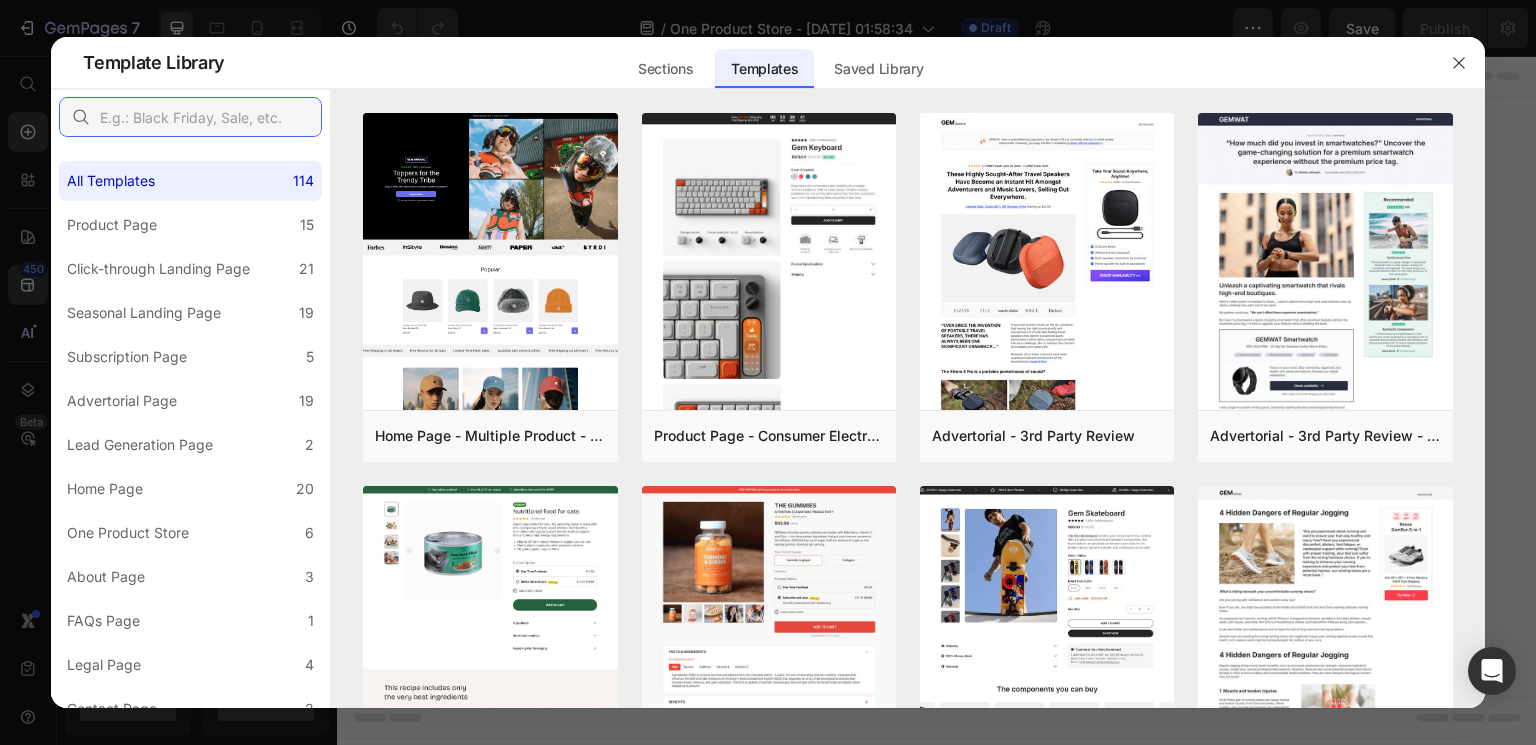 click at bounding box center [190, 117] 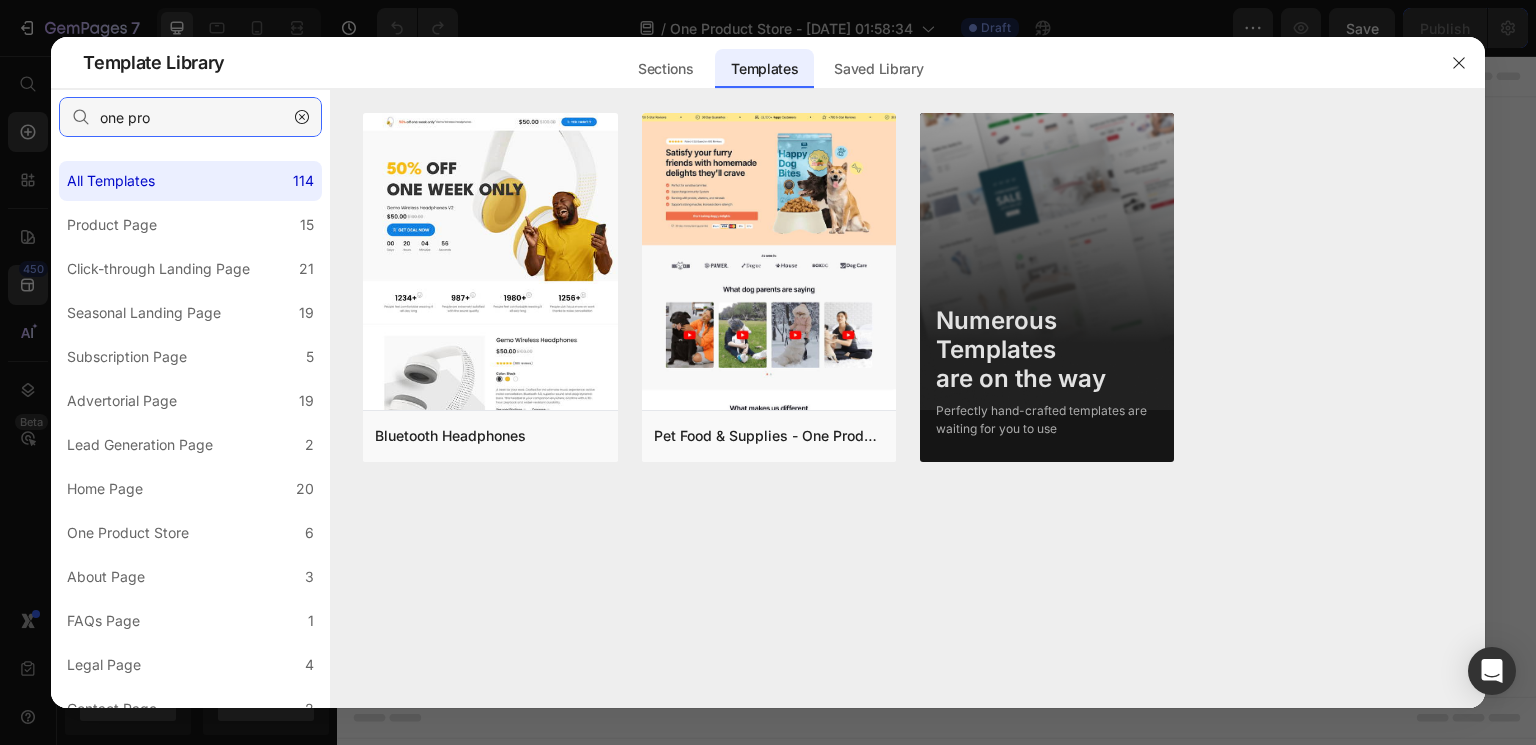 click on "one pro" at bounding box center (190, 117) 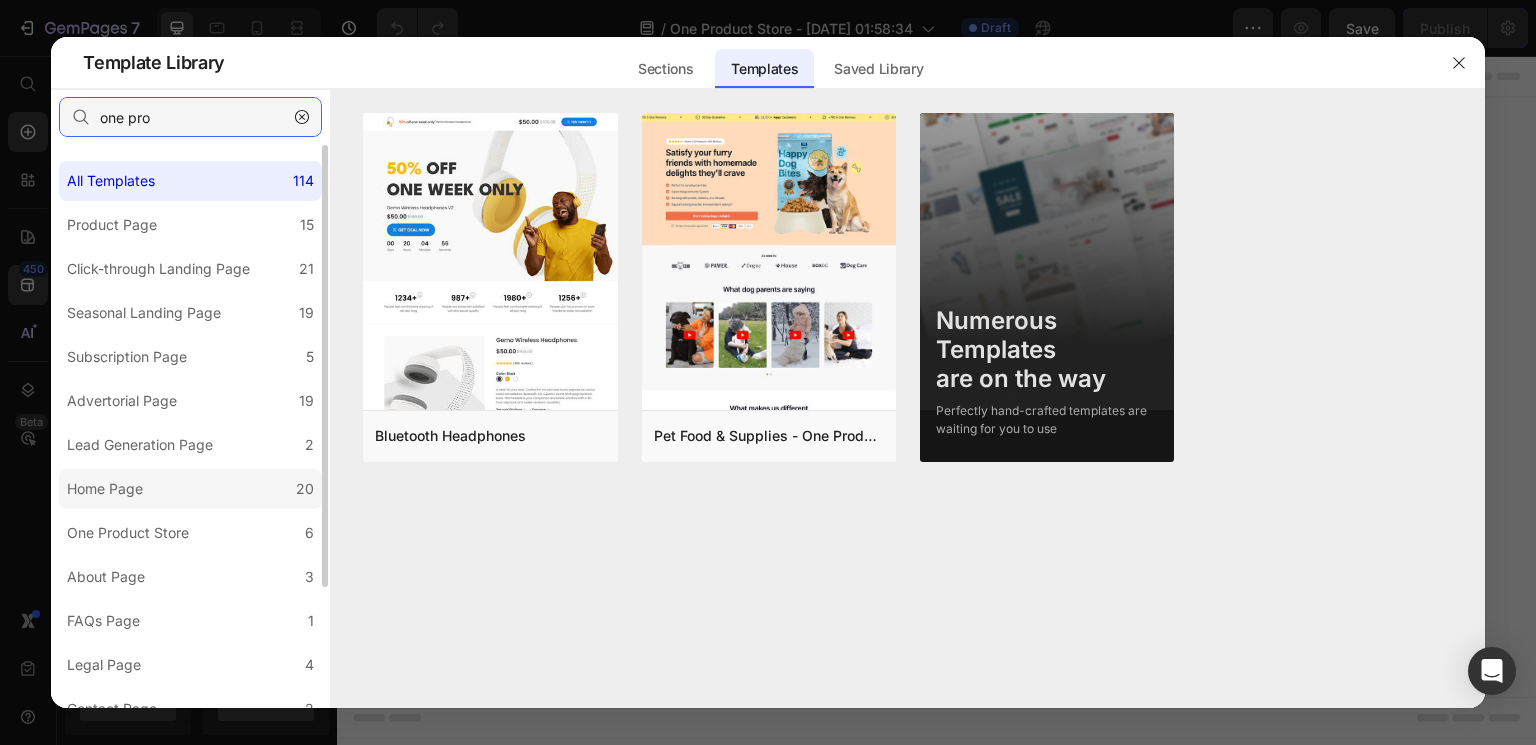 type on "one pro" 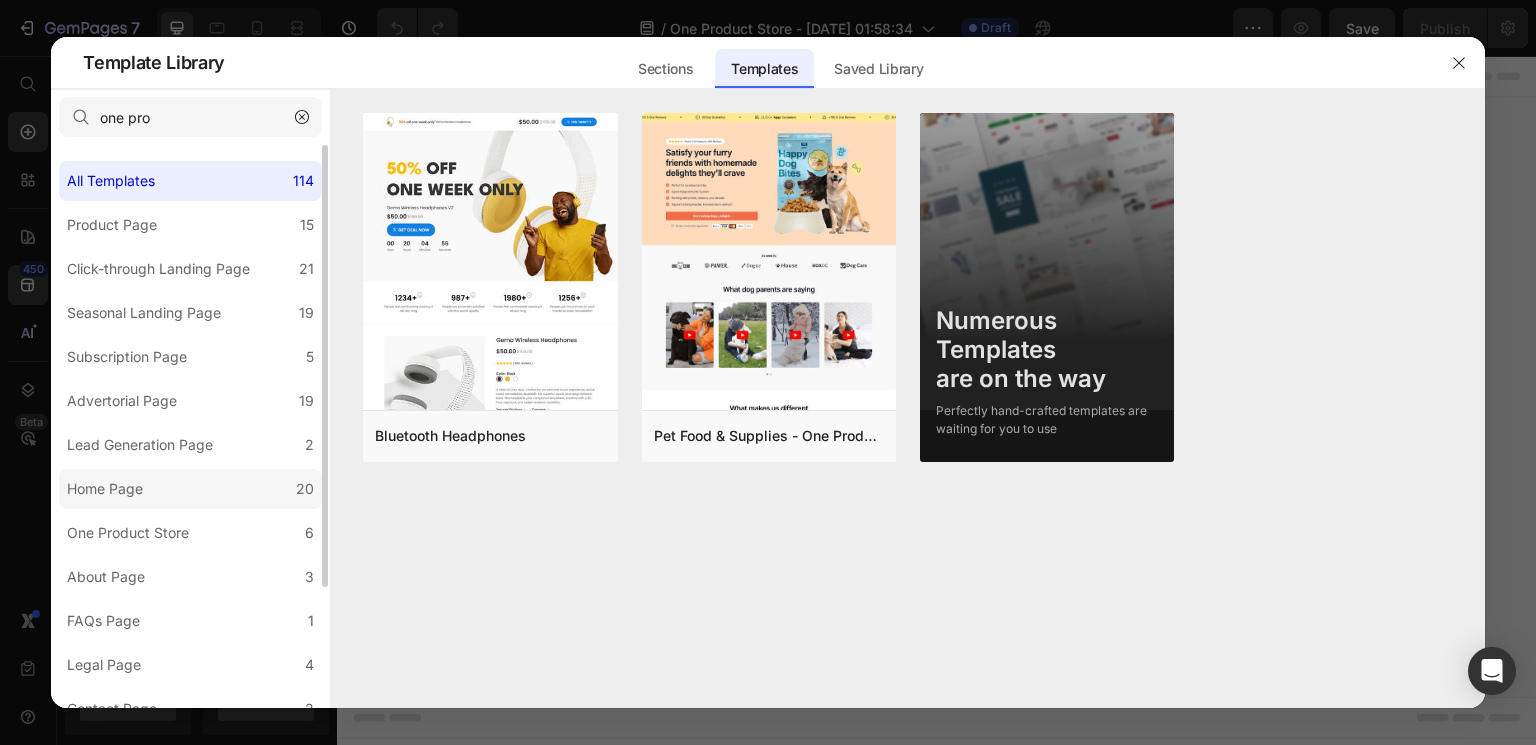click on "Home Page 20" 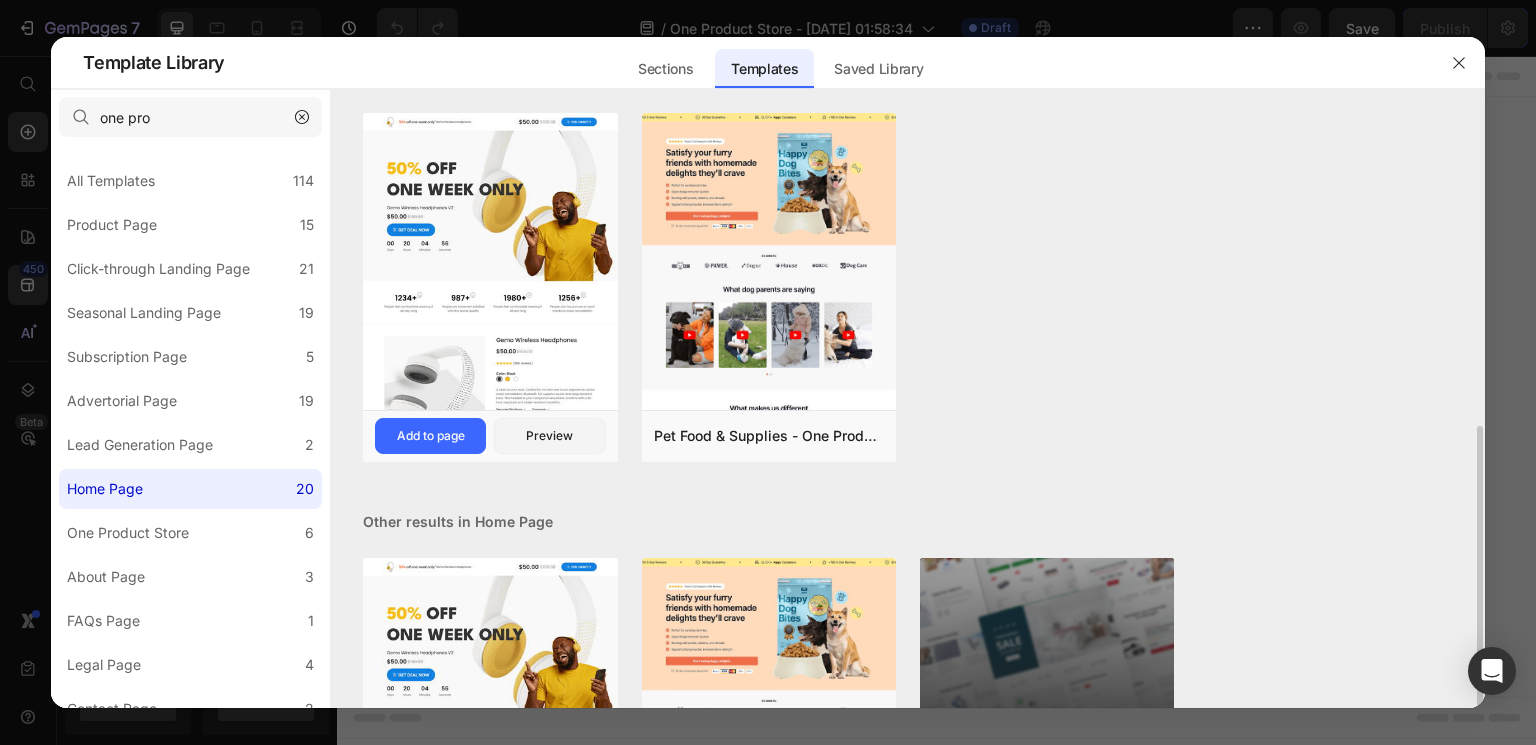 scroll, scrollTop: 222, scrollLeft: 0, axis: vertical 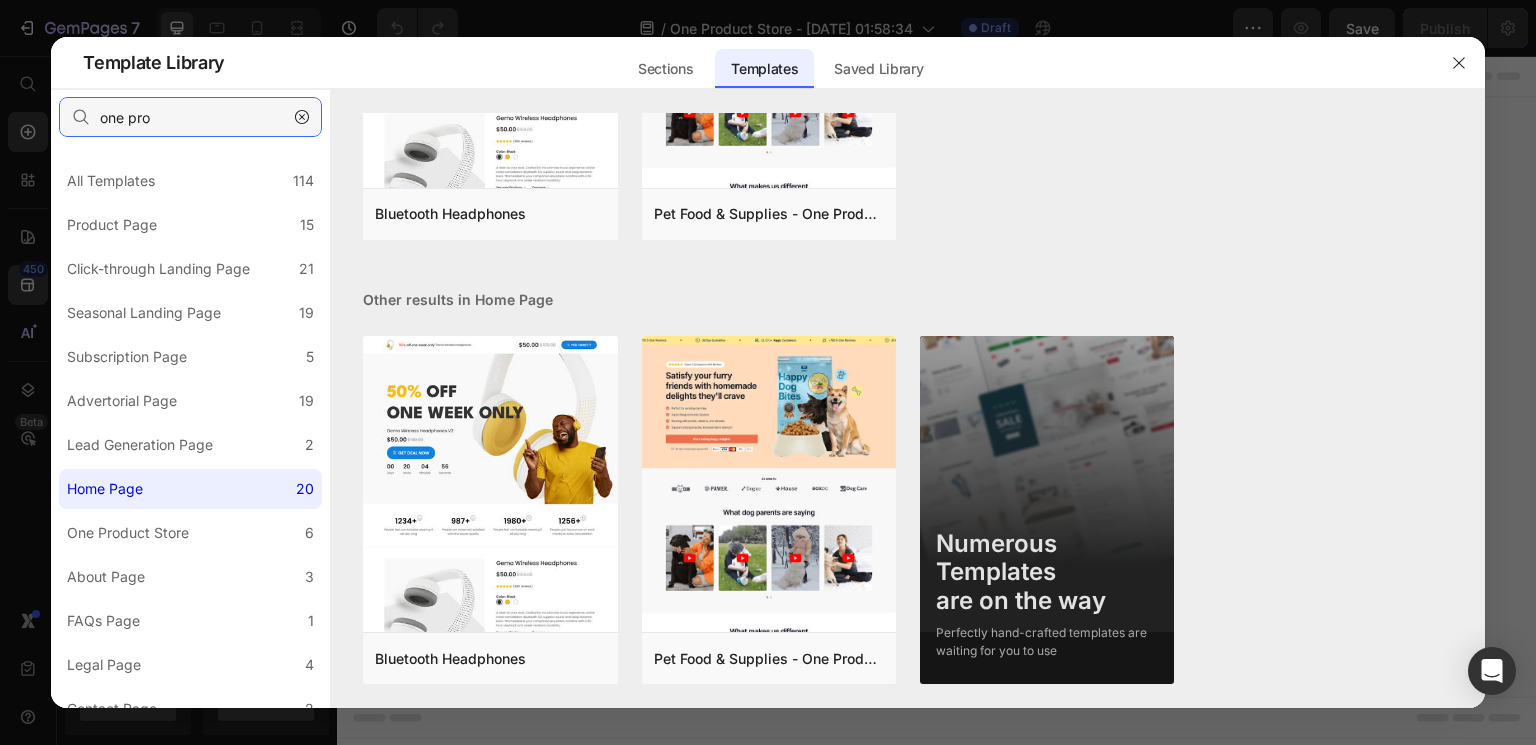 click on "one pro" at bounding box center [190, 117] 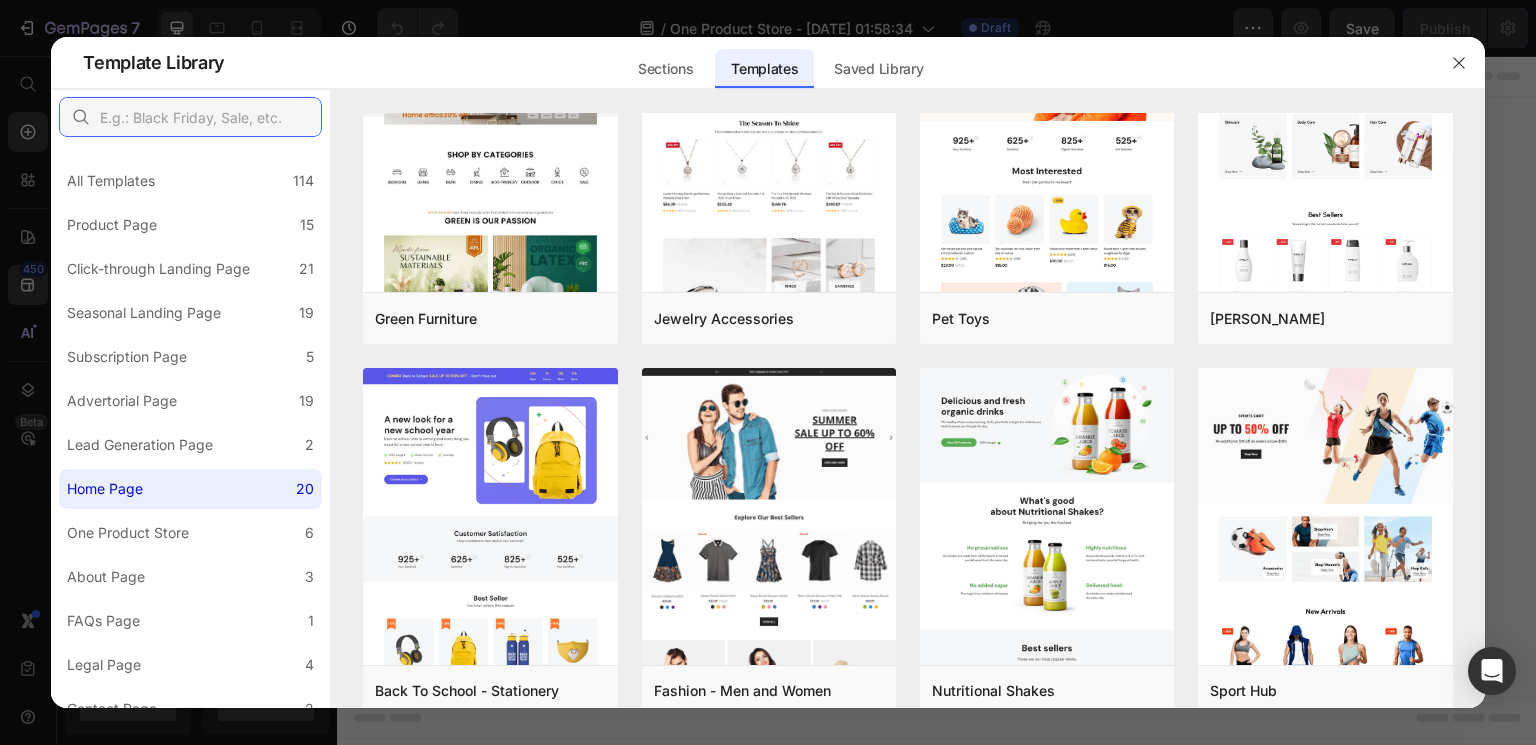 scroll, scrollTop: 0, scrollLeft: 0, axis: both 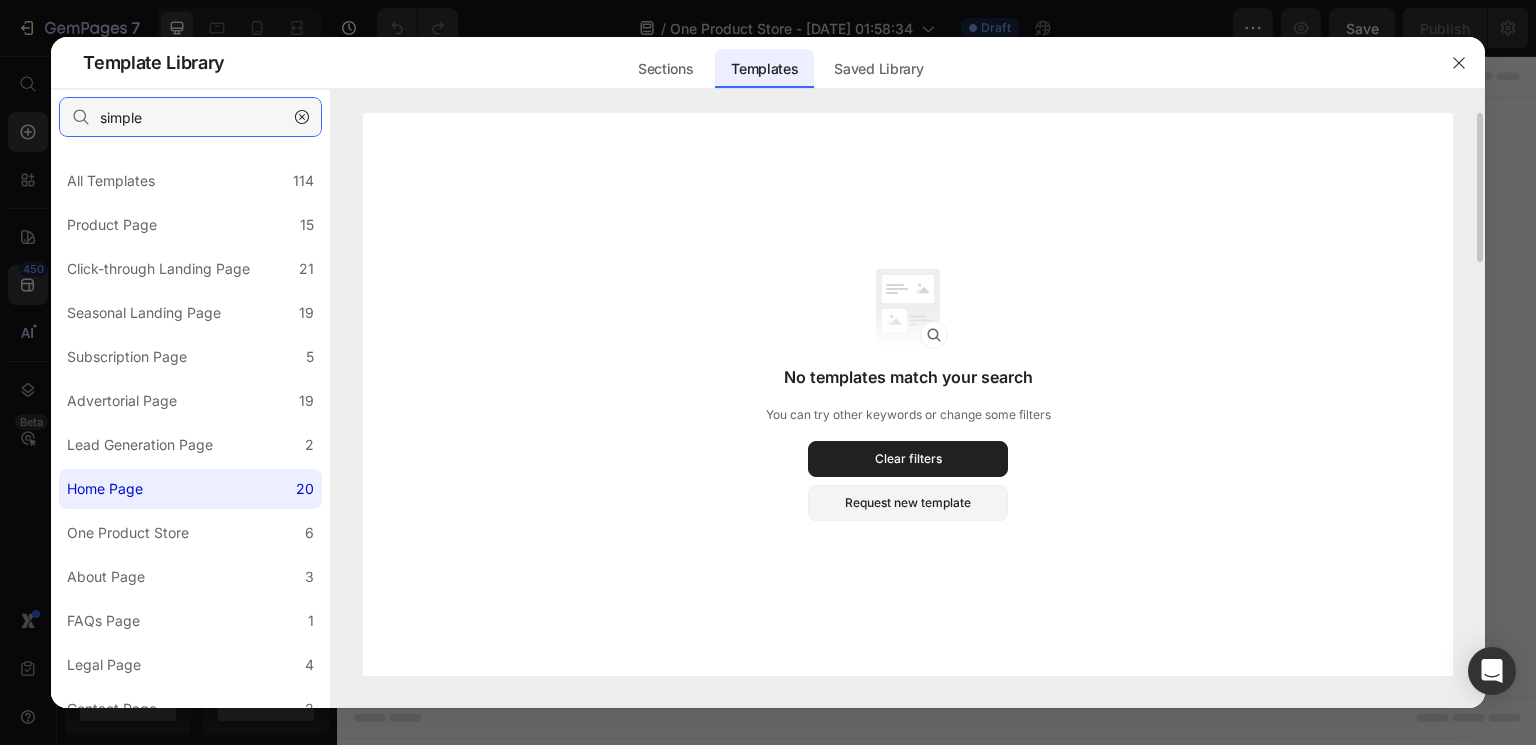 click on "simple" at bounding box center [190, 117] 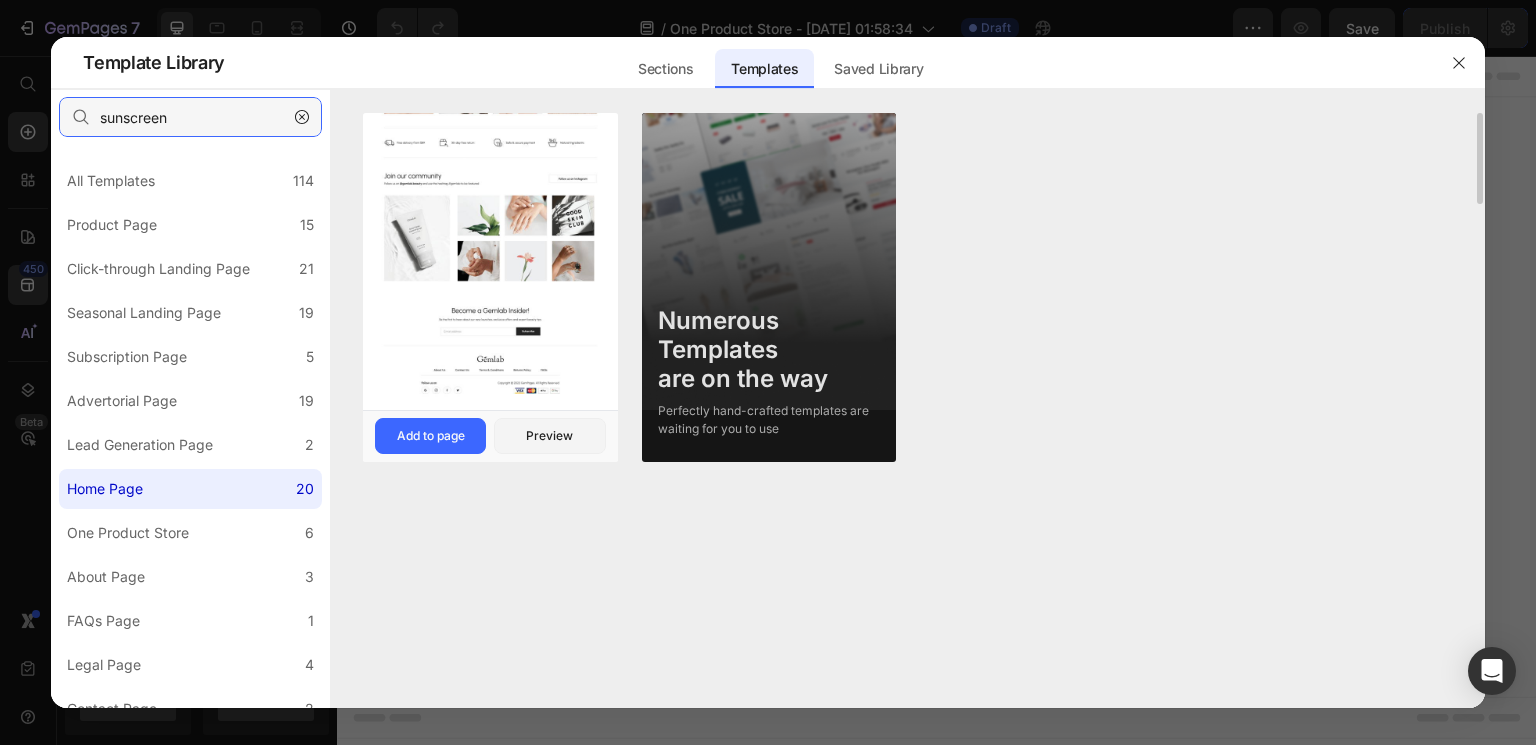 type on "sunscreen" 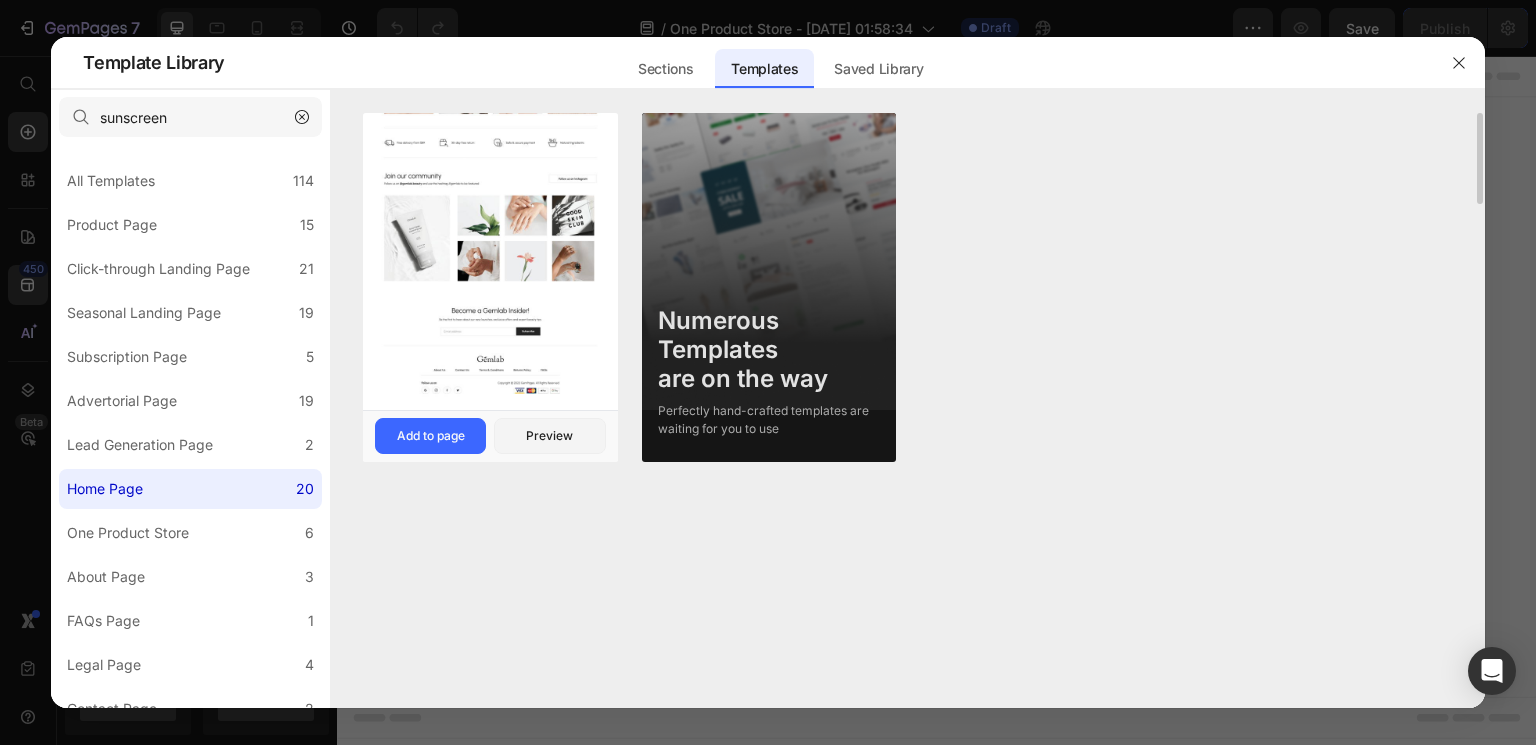 click at bounding box center [490, -176] 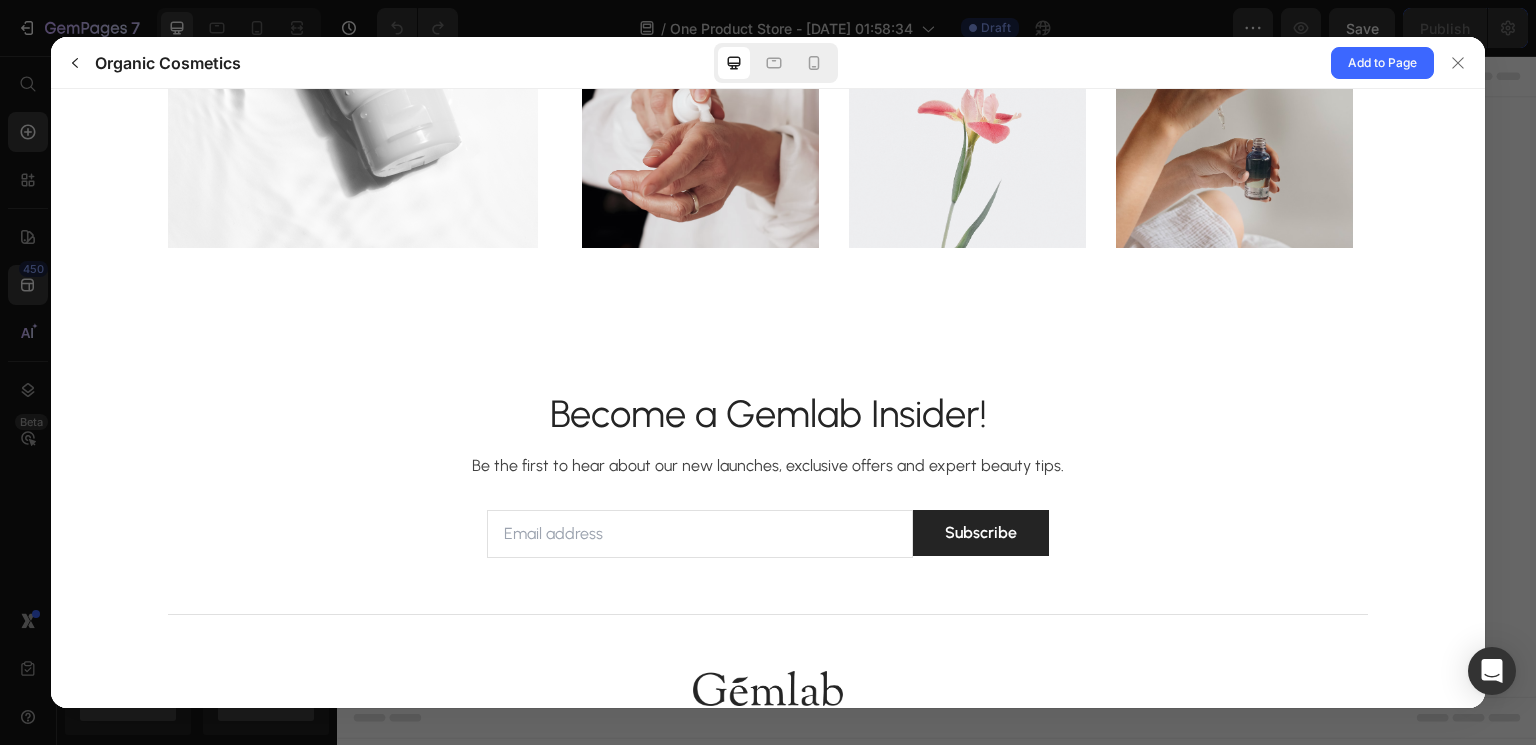 scroll, scrollTop: 5824, scrollLeft: 0, axis: vertical 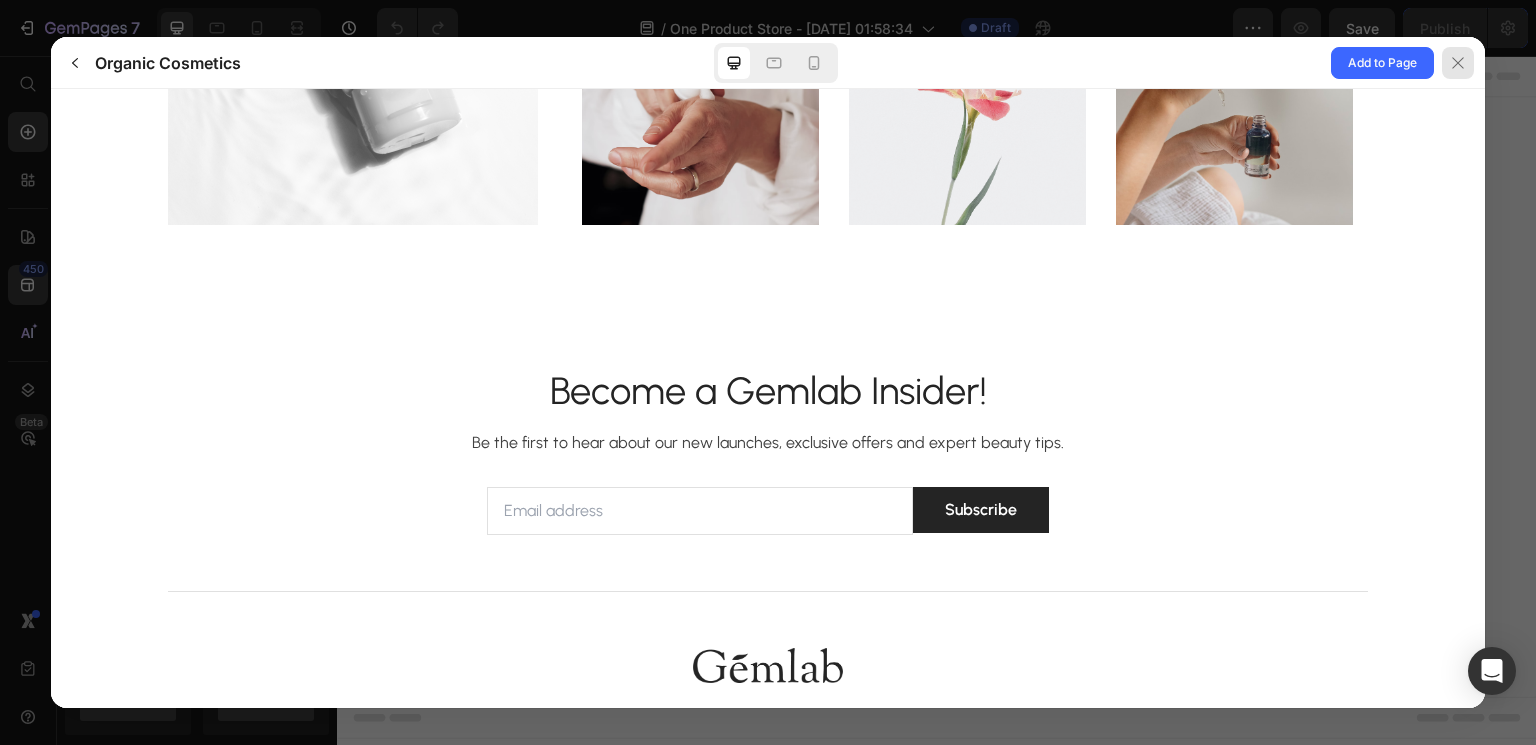 click at bounding box center [1458, 63] 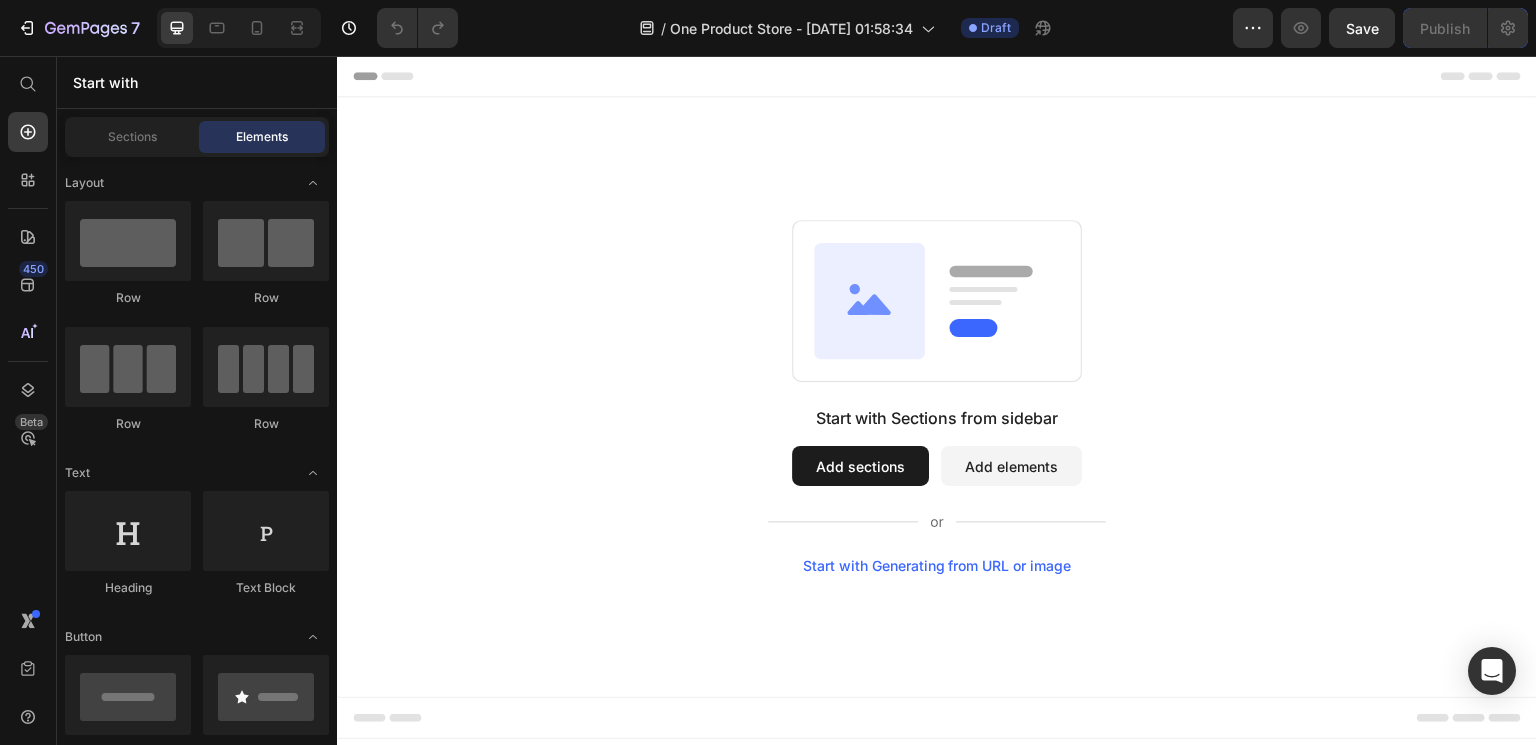 click on "Start with Generating from URL or image" at bounding box center (937, 566) 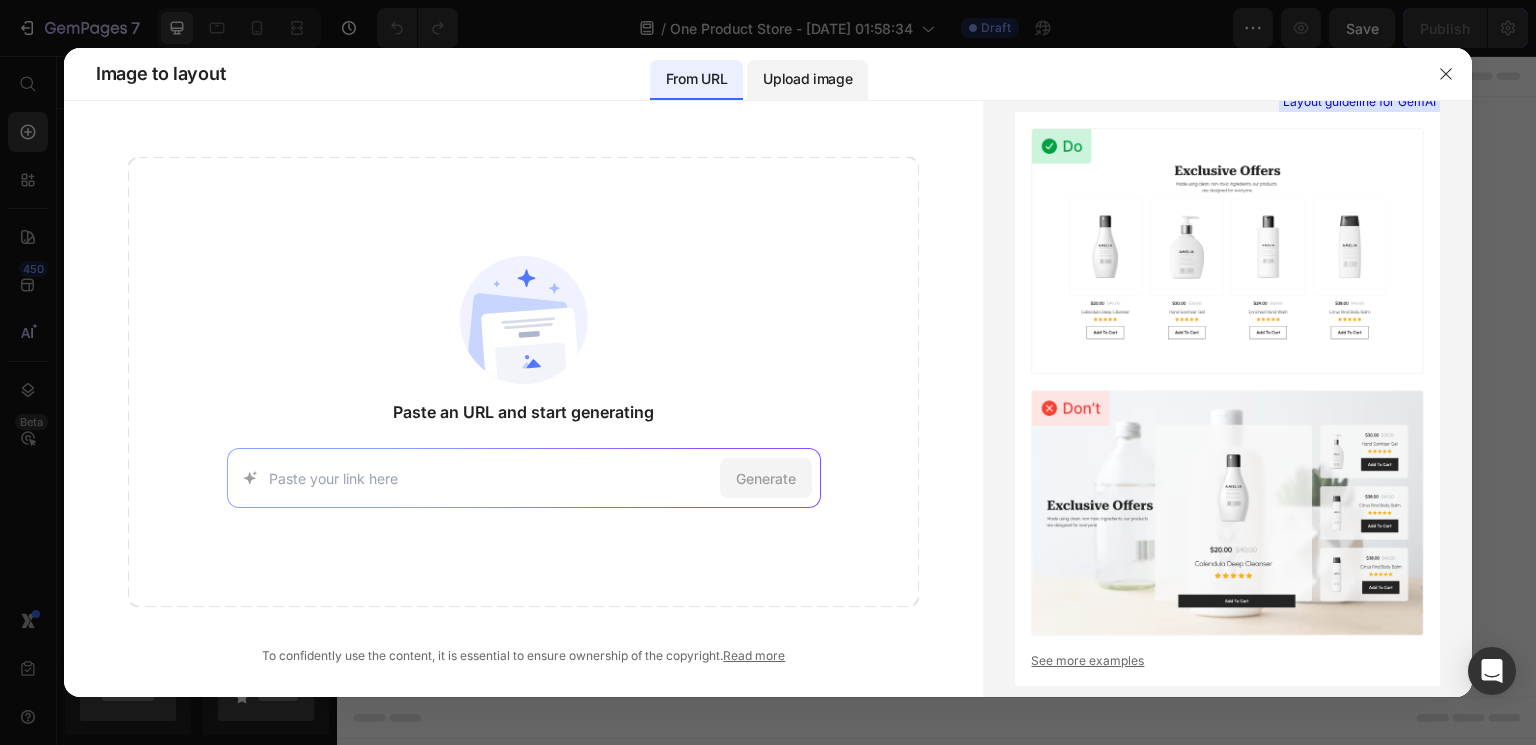click on "Upload image" at bounding box center [807, 79] 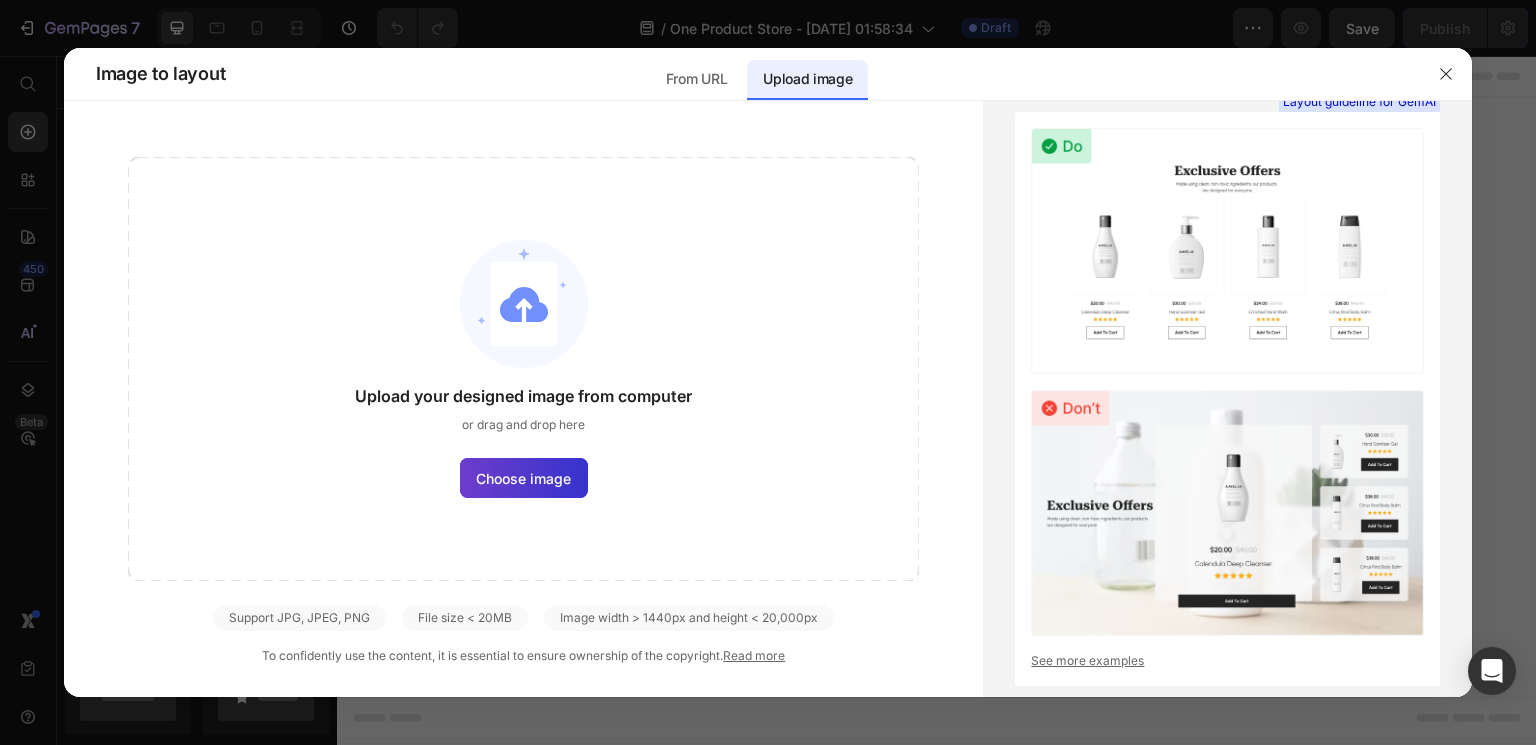 click on "Choose image" at bounding box center [523, 478] 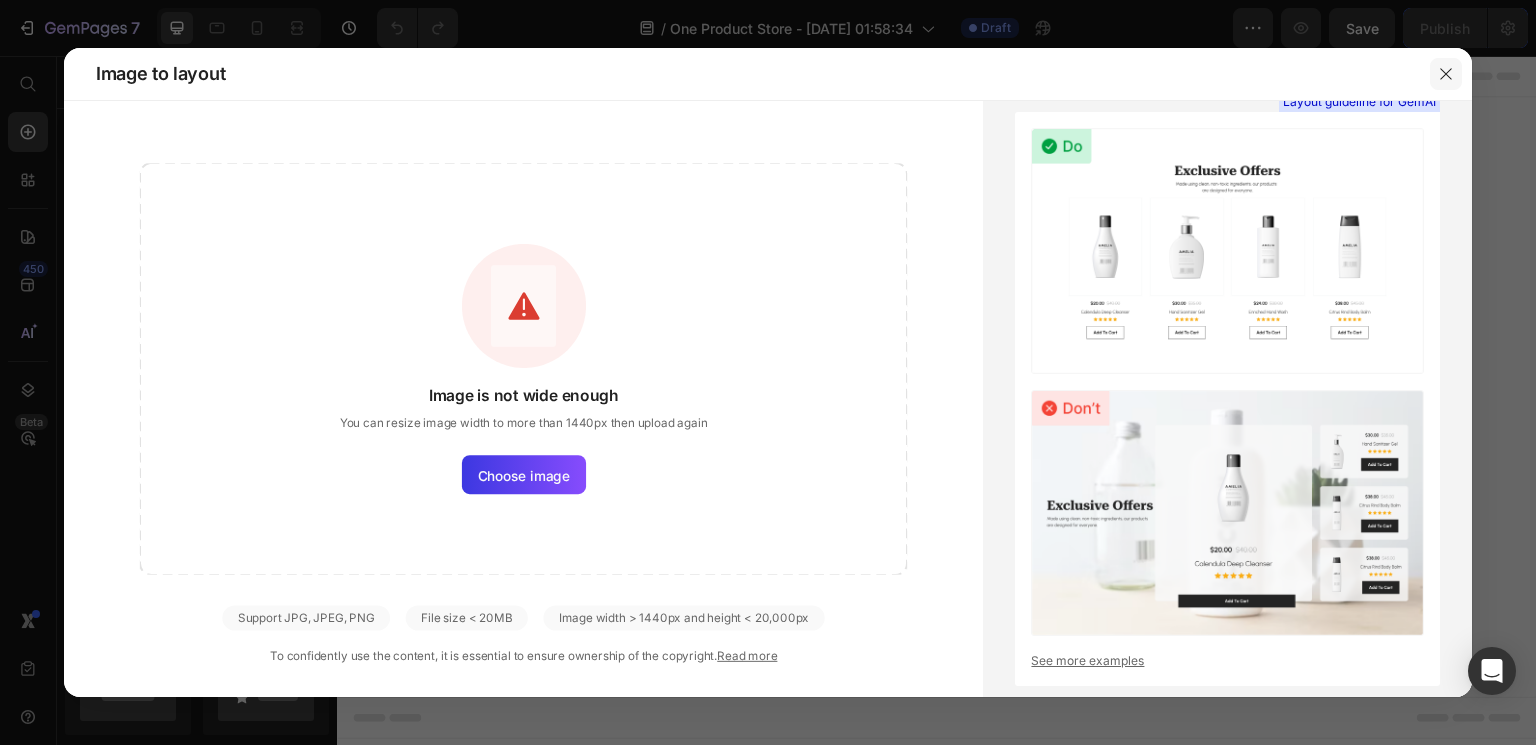 click at bounding box center [1446, 74] 